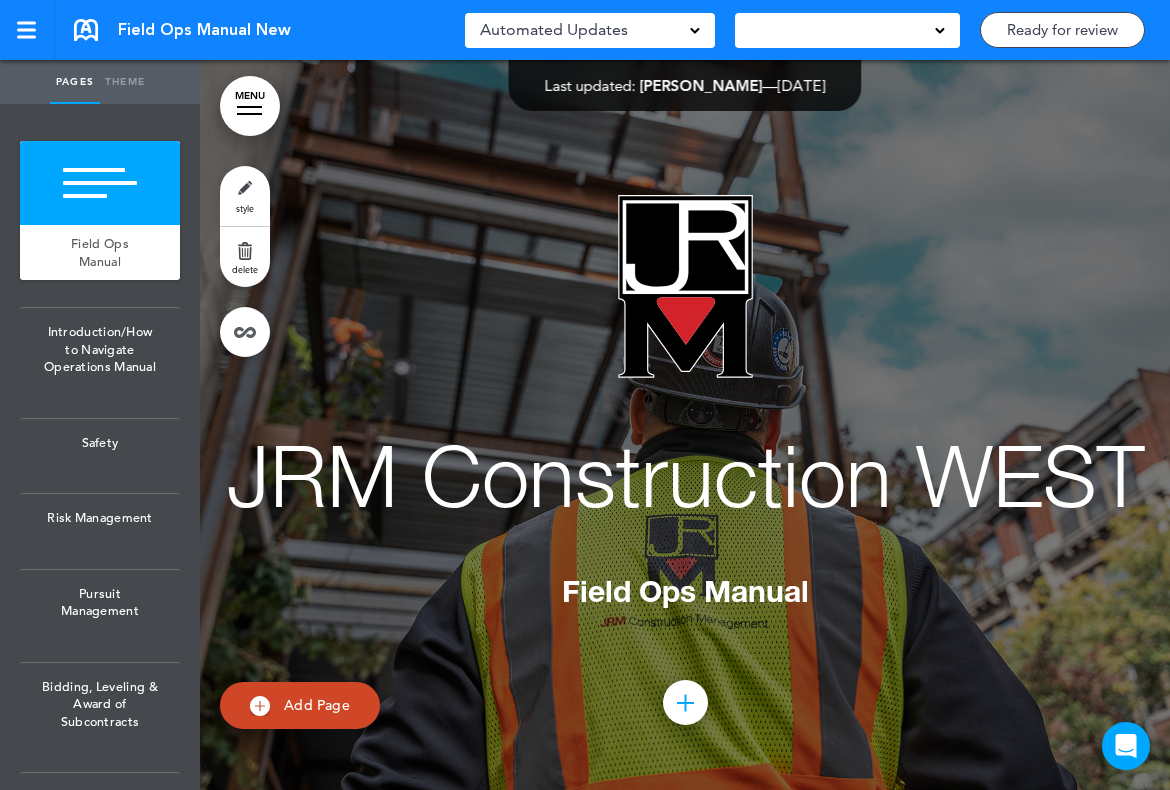 scroll, scrollTop: 0, scrollLeft: 0, axis: both 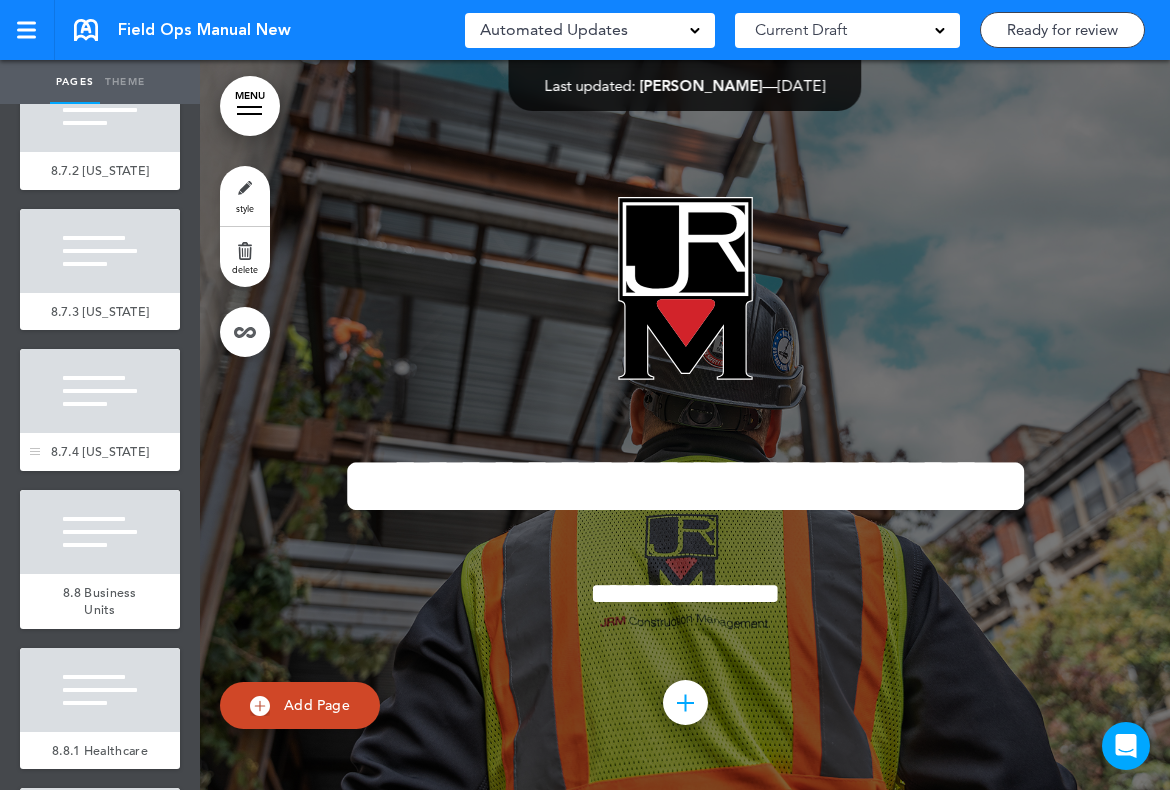 click at bounding box center [100, 391] 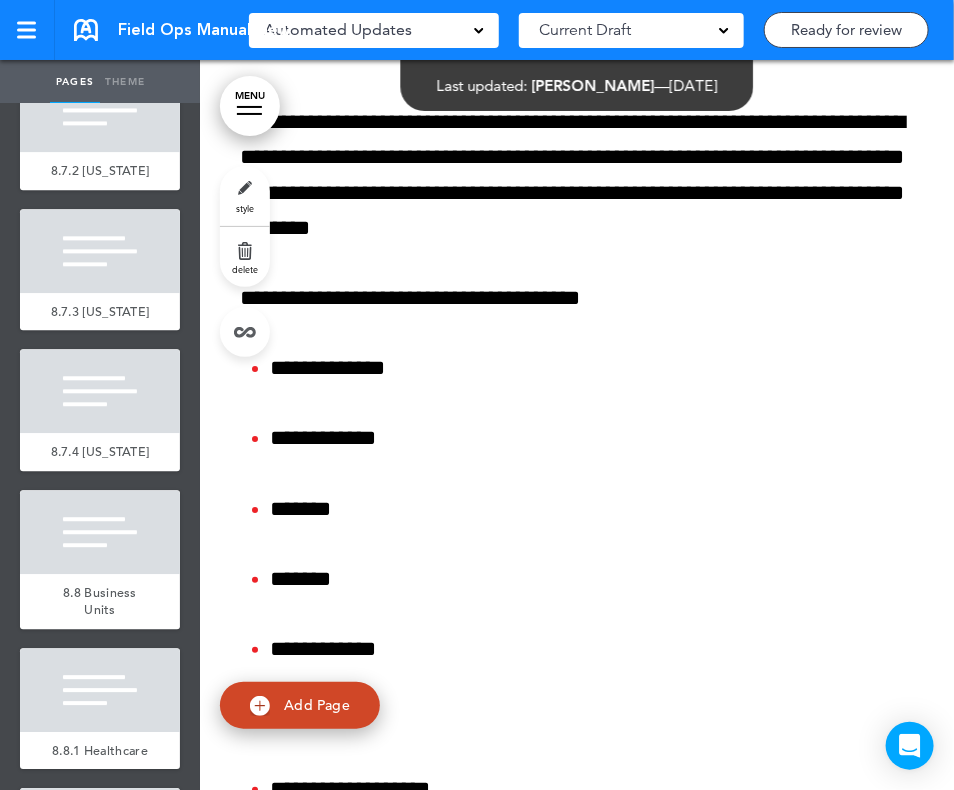 scroll, scrollTop: 21610, scrollLeft: 0, axis: vertical 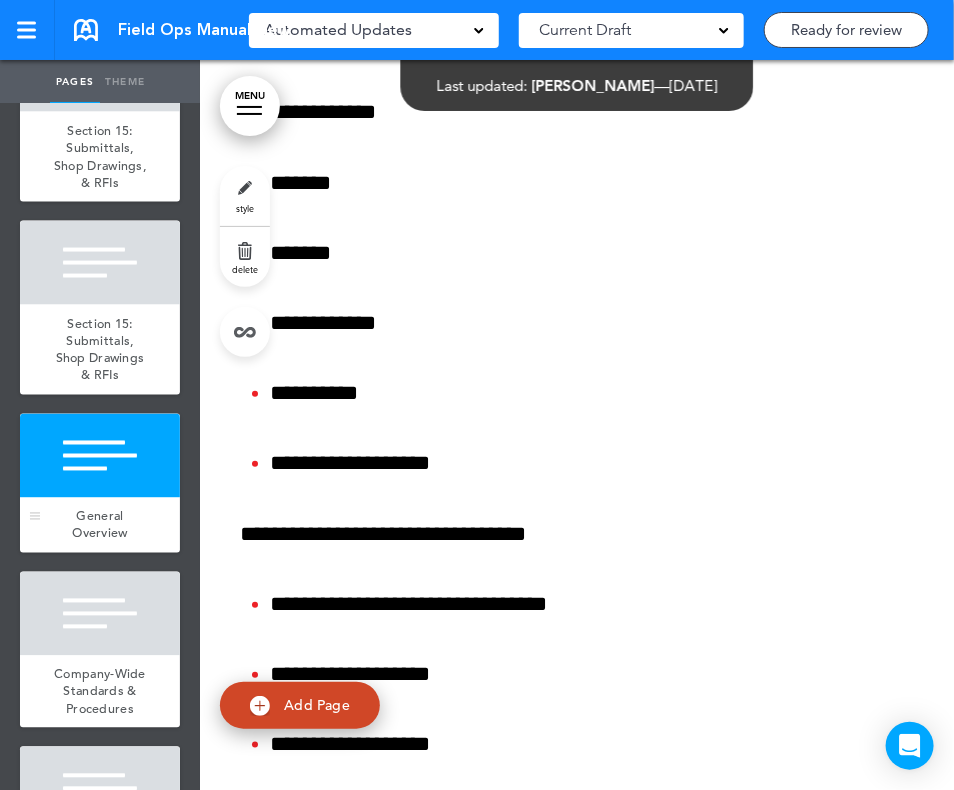 click on "General Overview" at bounding box center (99, 525) 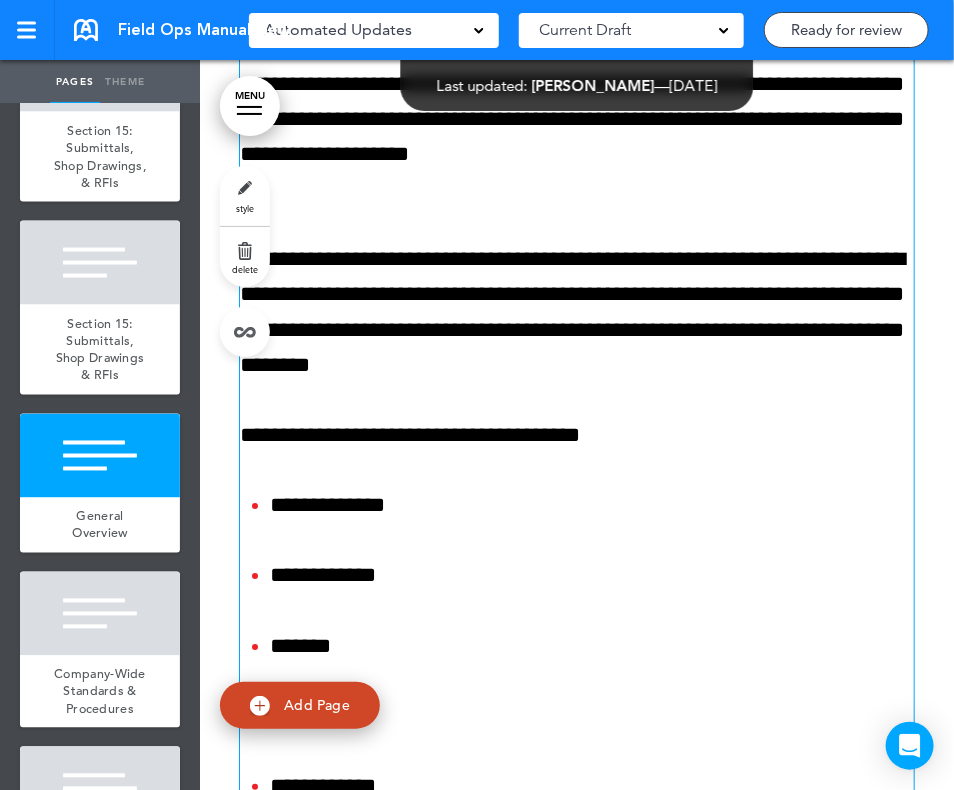 scroll, scrollTop: 21151, scrollLeft: 0, axis: vertical 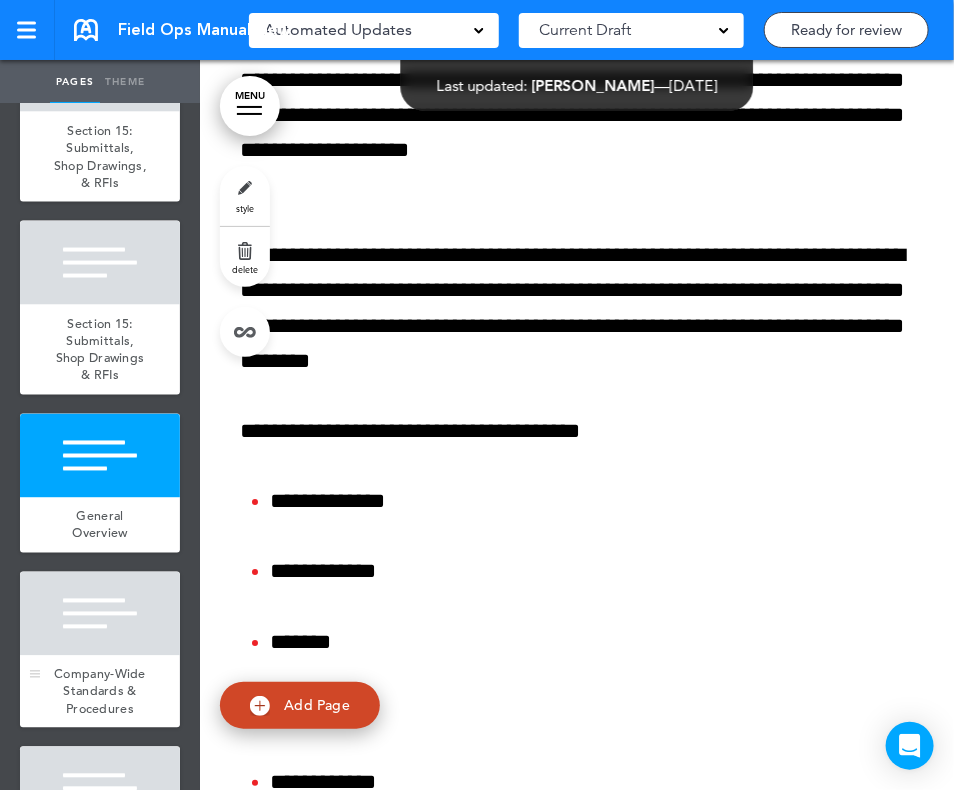 click at bounding box center (100, 614) 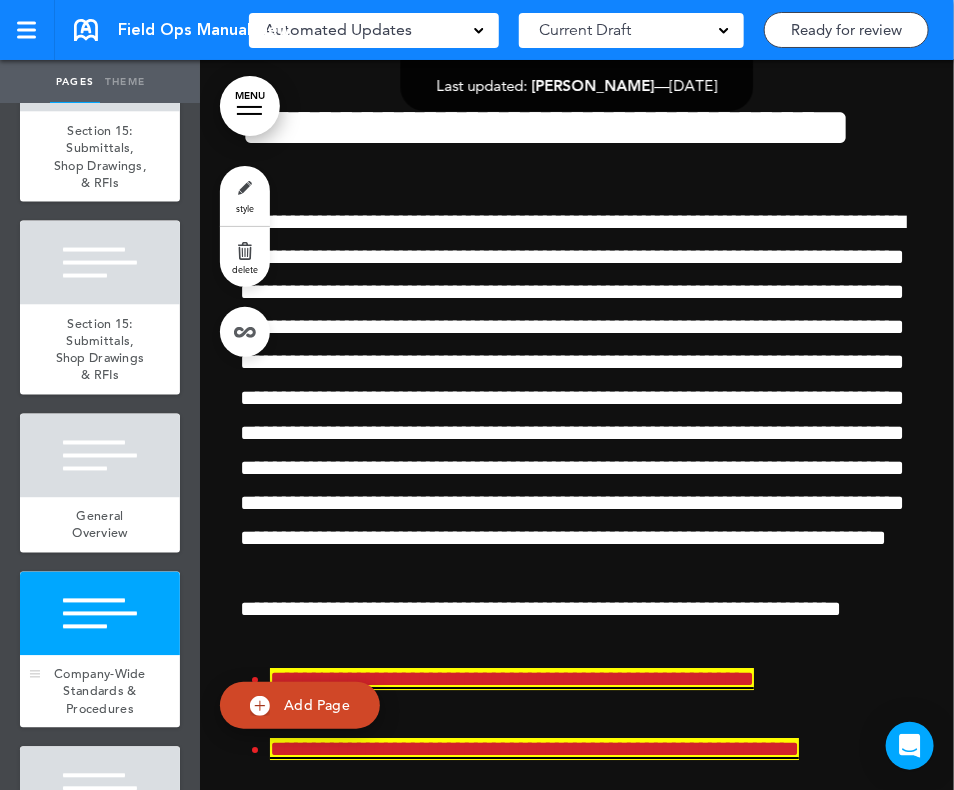 scroll, scrollTop: 22914, scrollLeft: 0, axis: vertical 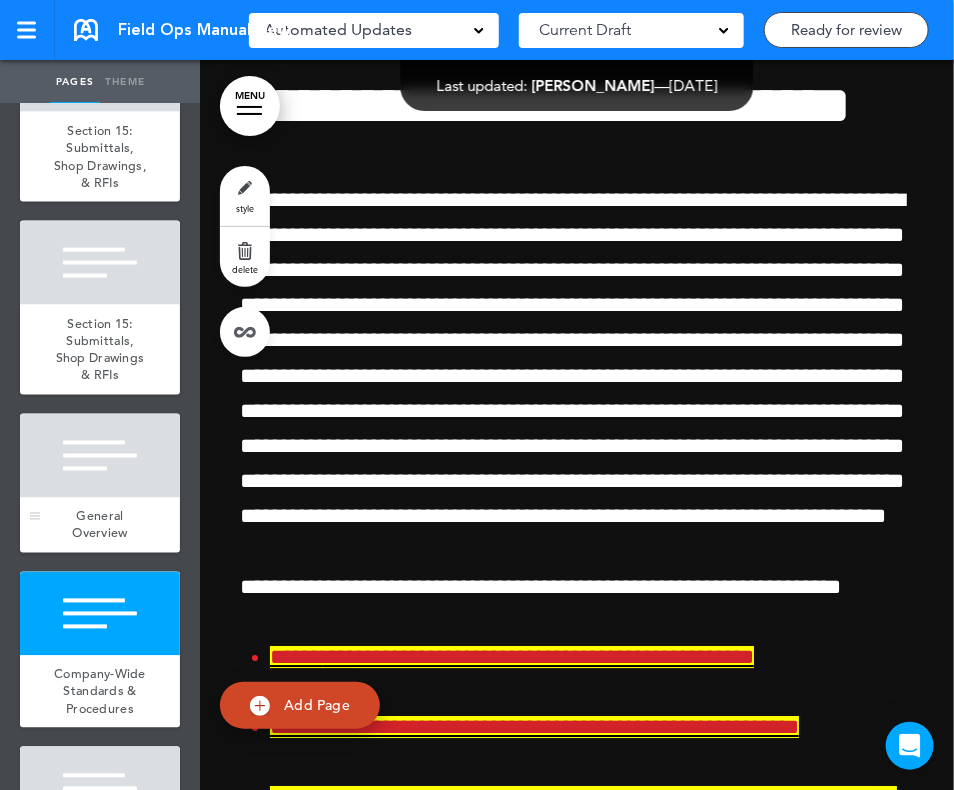 click on "General Overview" at bounding box center [99, 525] 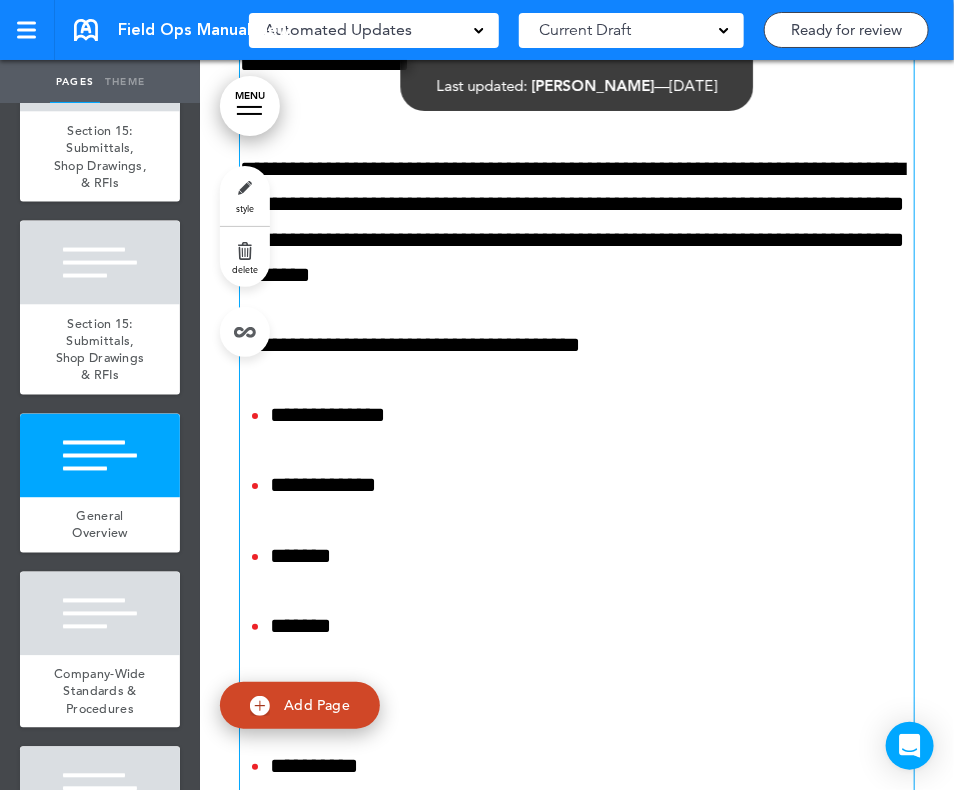 scroll, scrollTop: 21228, scrollLeft: 0, axis: vertical 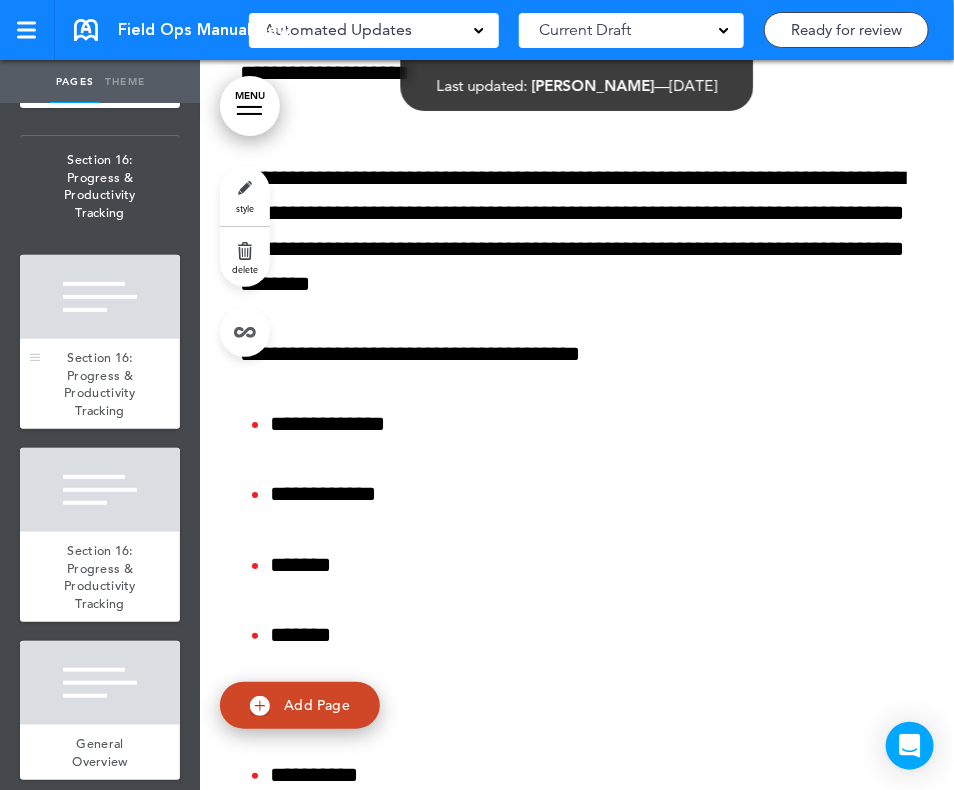 click at bounding box center [100, 297] 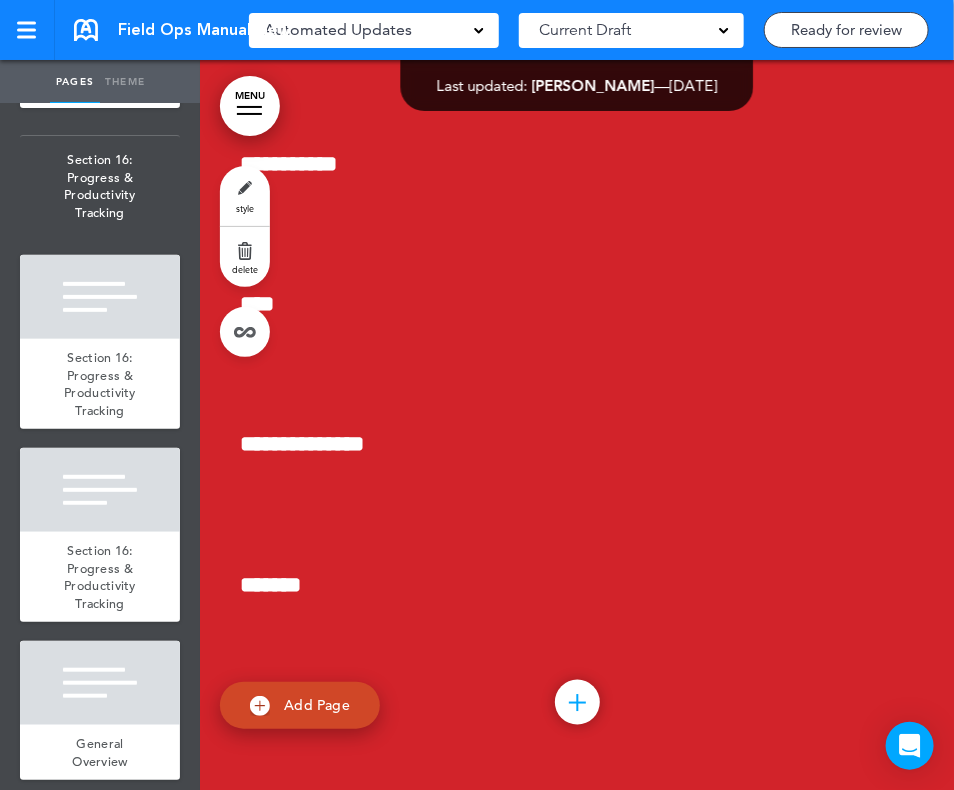 scroll, scrollTop: 61898, scrollLeft: 0, axis: vertical 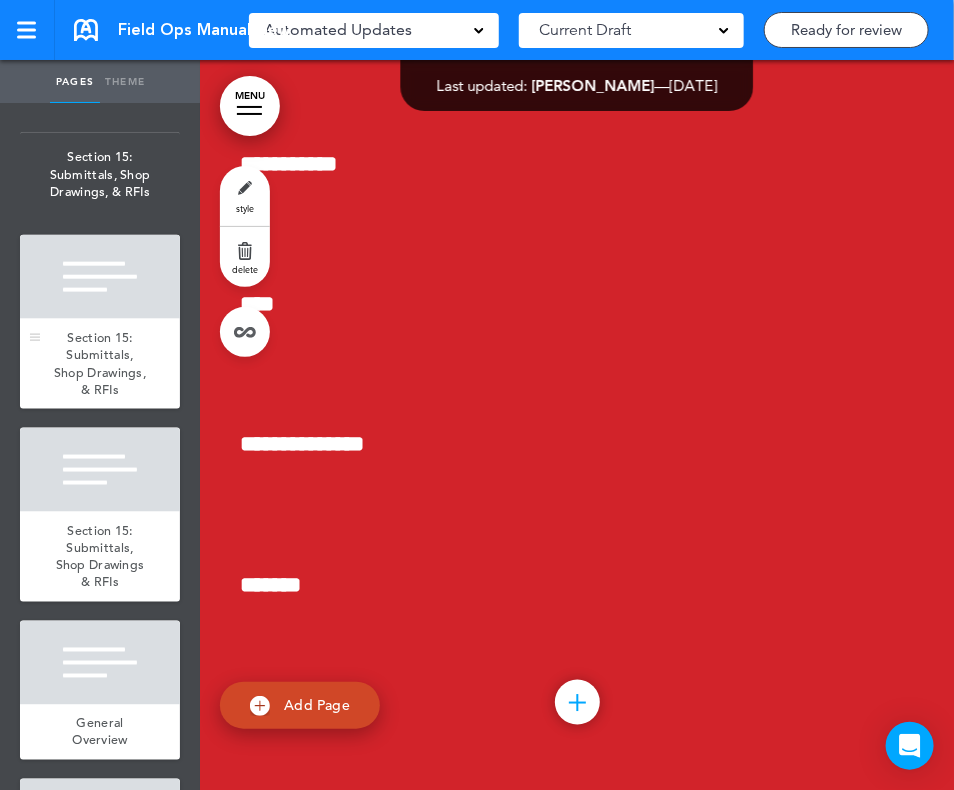 click at bounding box center [100, 277] 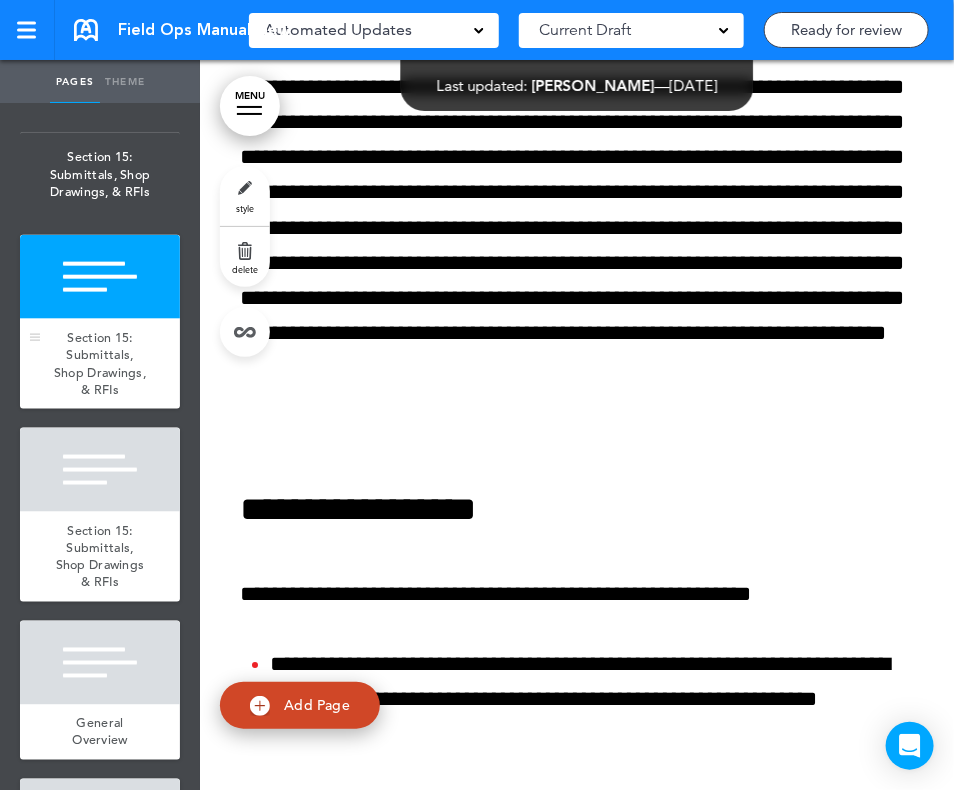 scroll, scrollTop: 20365, scrollLeft: 0, axis: vertical 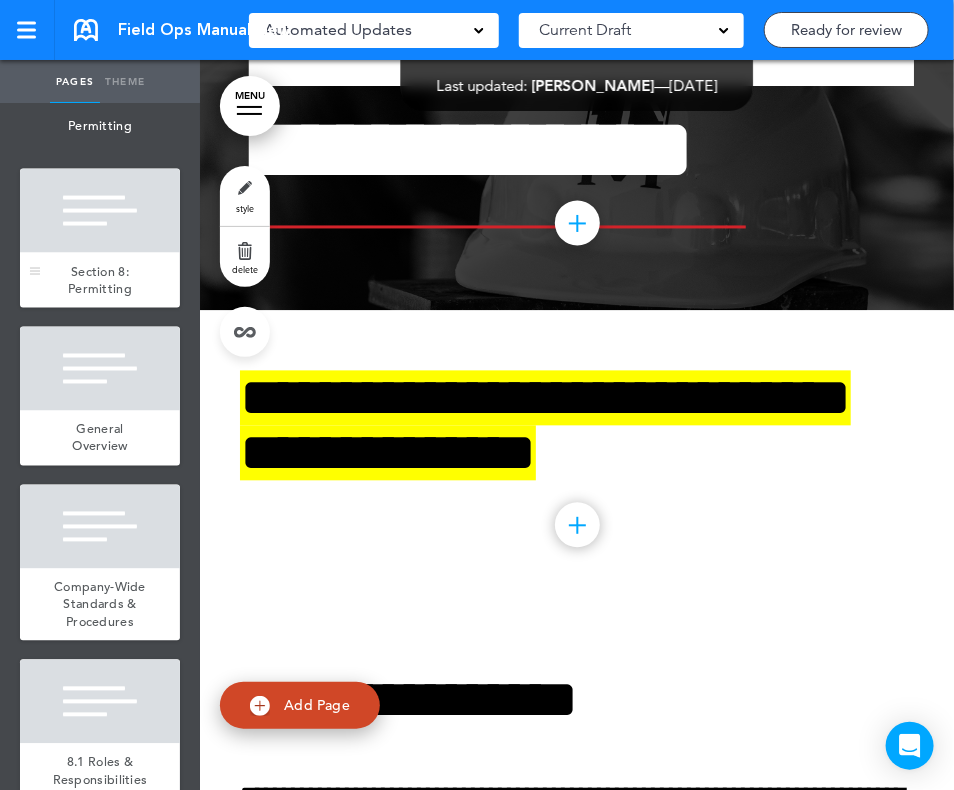 click at bounding box center (100, 211) 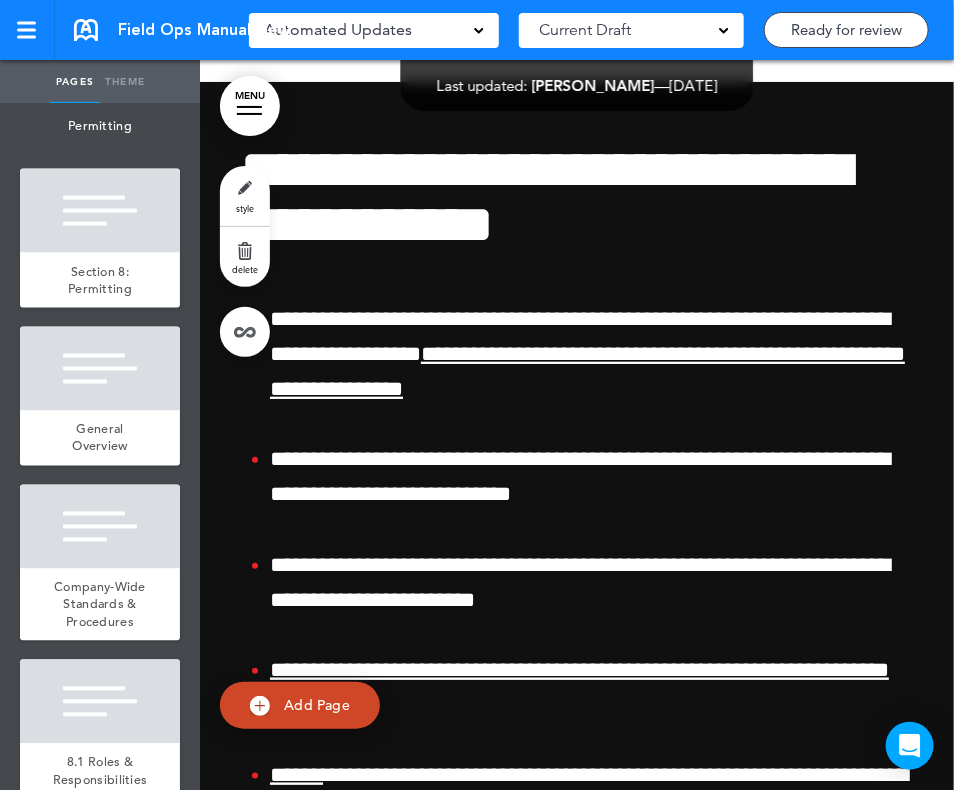 scroll, scrollTop: 4395, scrollLeft: 0, axis: vertical 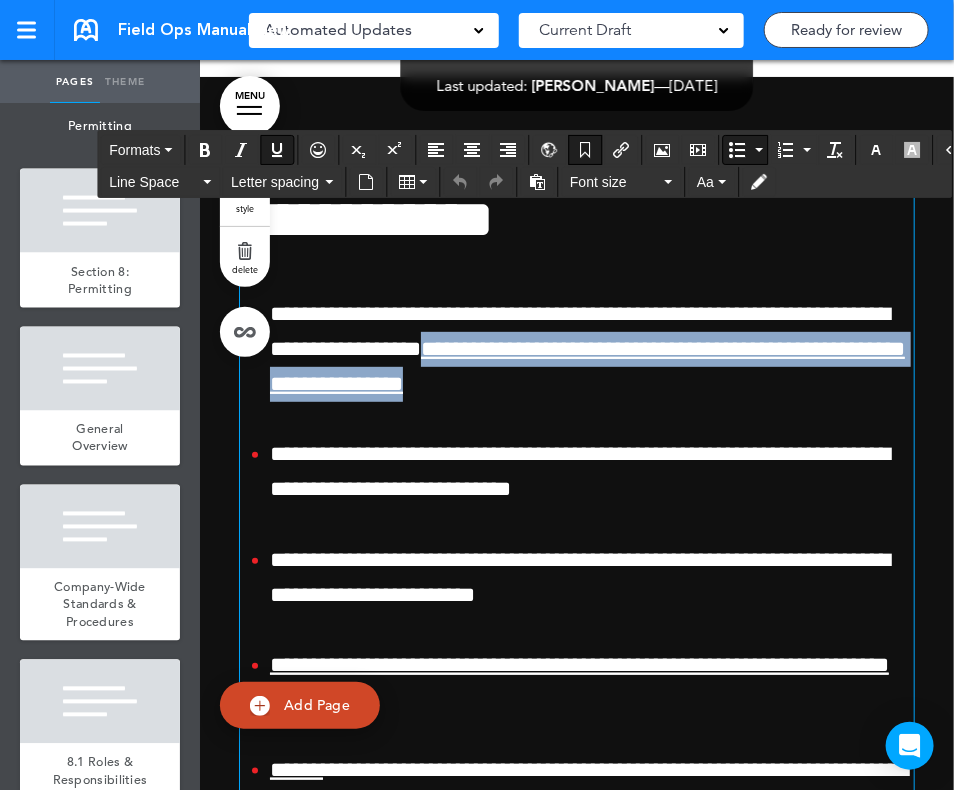 drag, startPoint x: 669, startPoint y: 385, endPoint x: 532, endPoint y: 346, distance: 142.44298 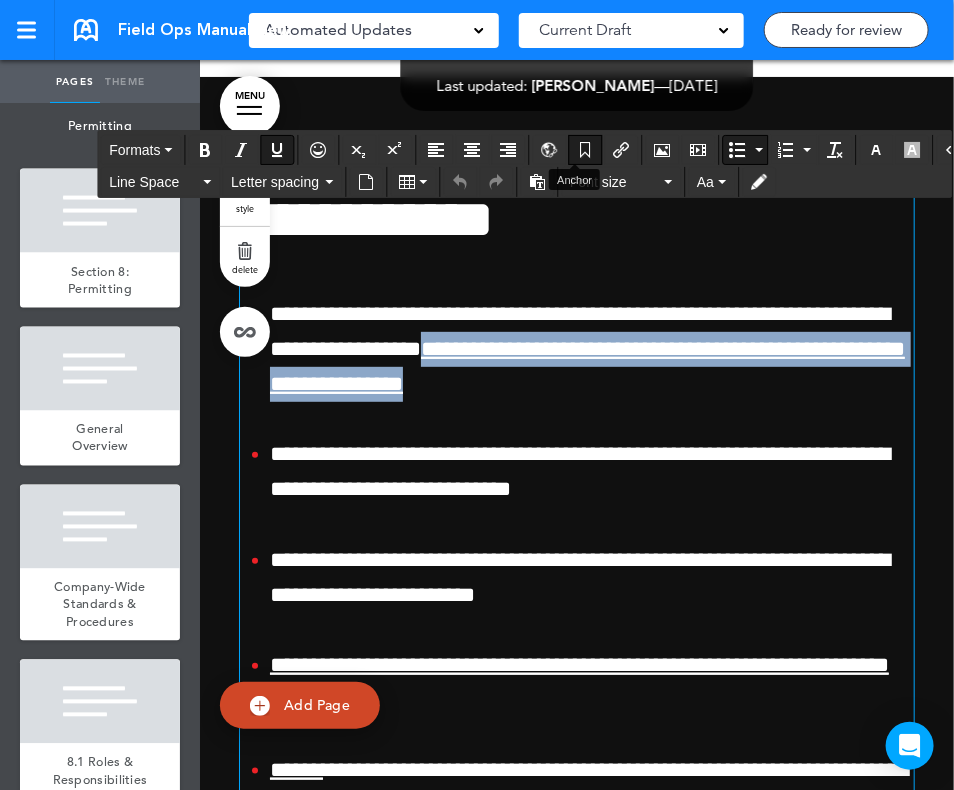 click at bounding box center (585, 150) 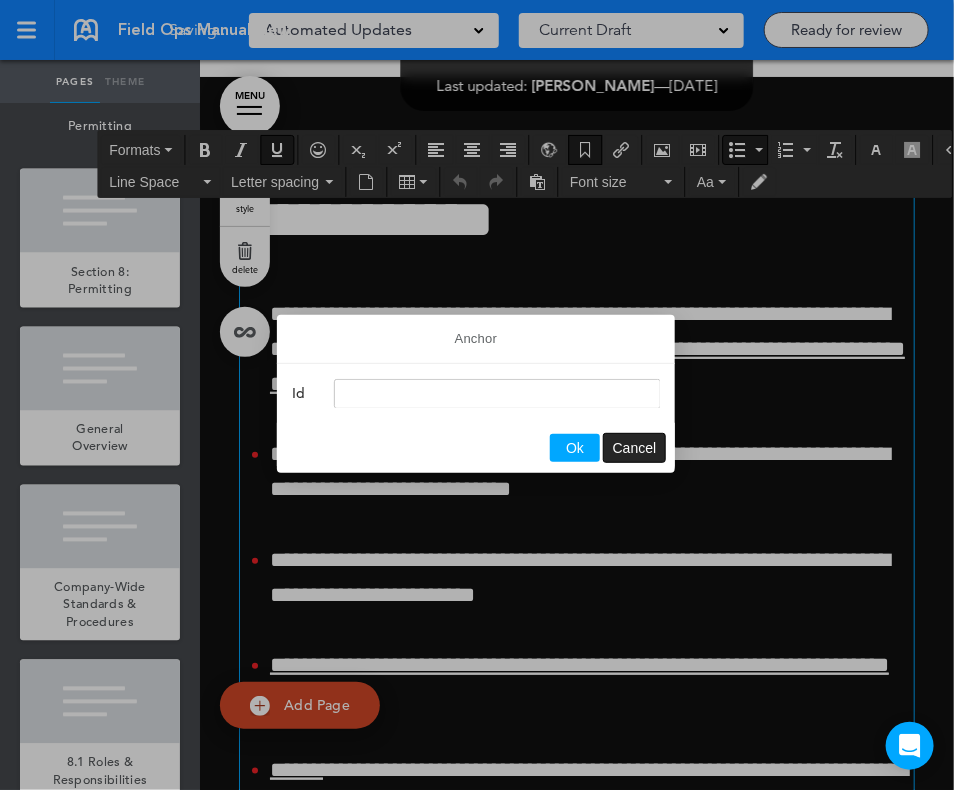 click on "Cancel" at bounding box center [634, 448] 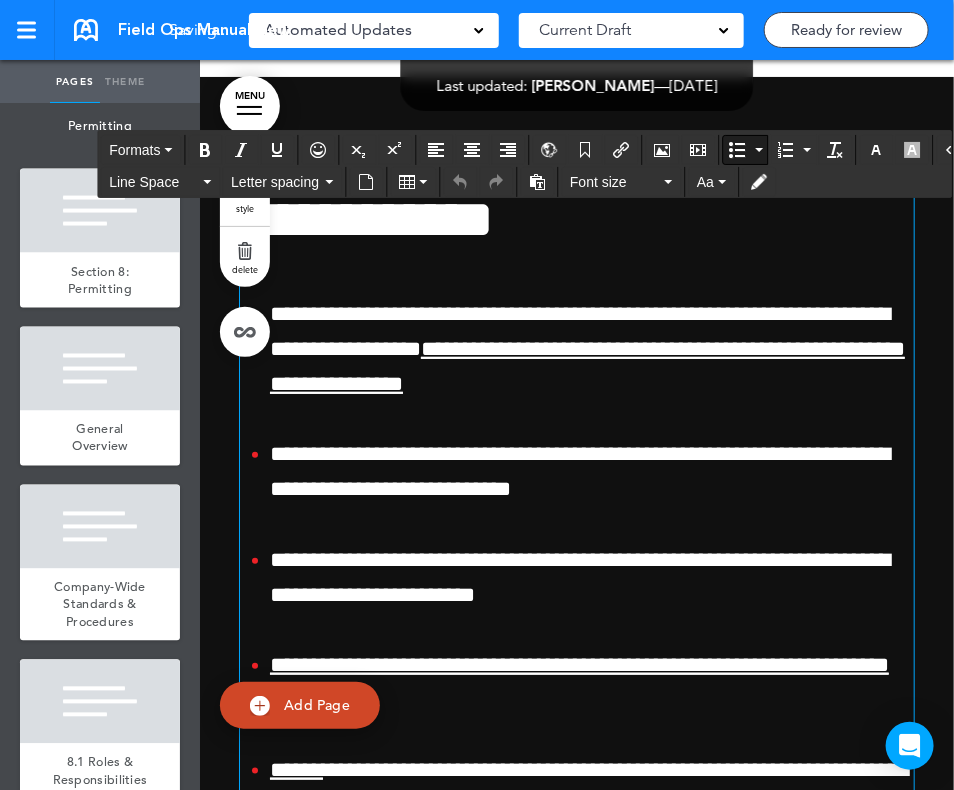click on "**********" at bounding box center [577, 841] 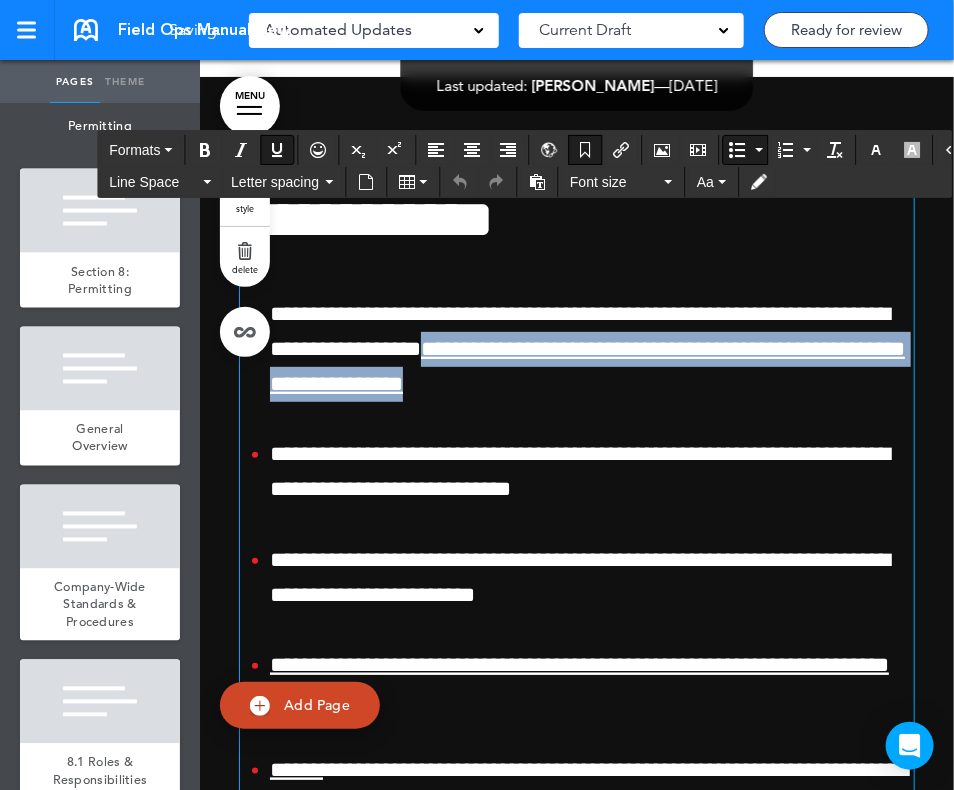 drag, startPoint x: 643, startPoint y: 390, endPoint x: 534, endPoint y: 343, distance: 118.70131 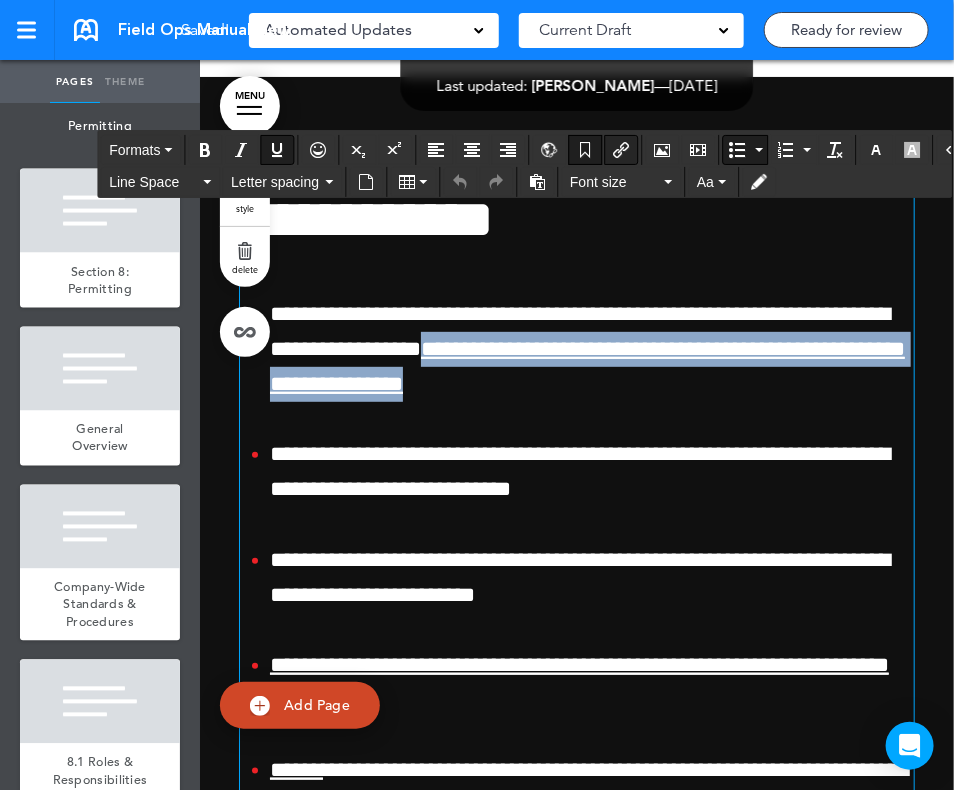 click at bounding box center [621, 150] 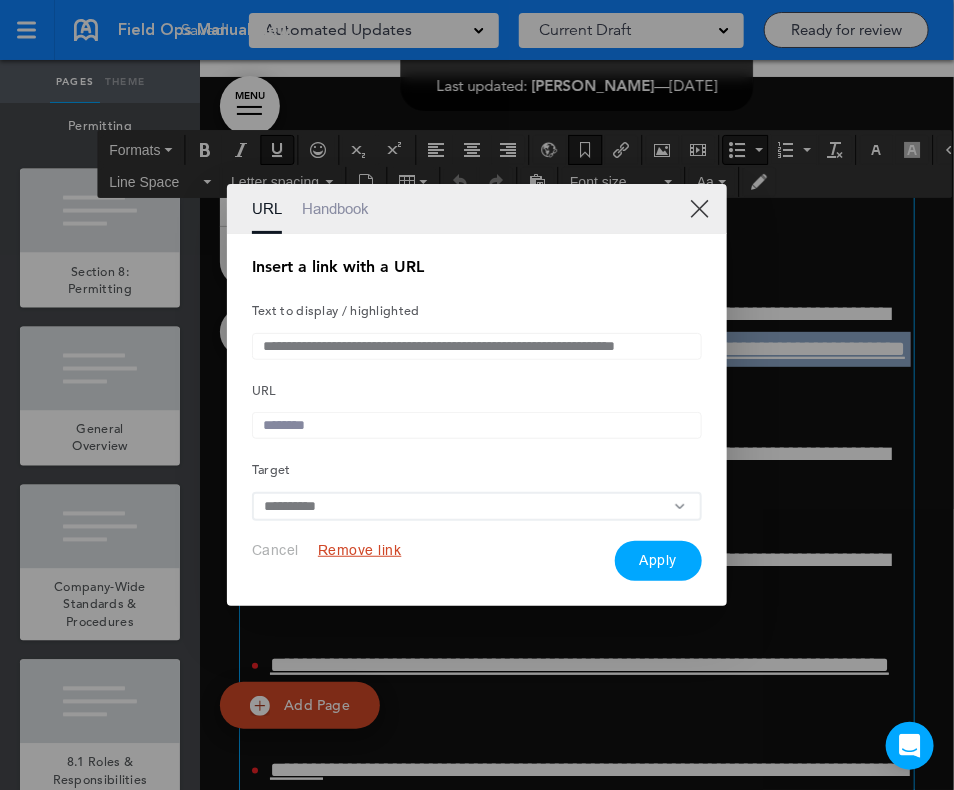 click on "Remove link" at bounding box center [360, 550] 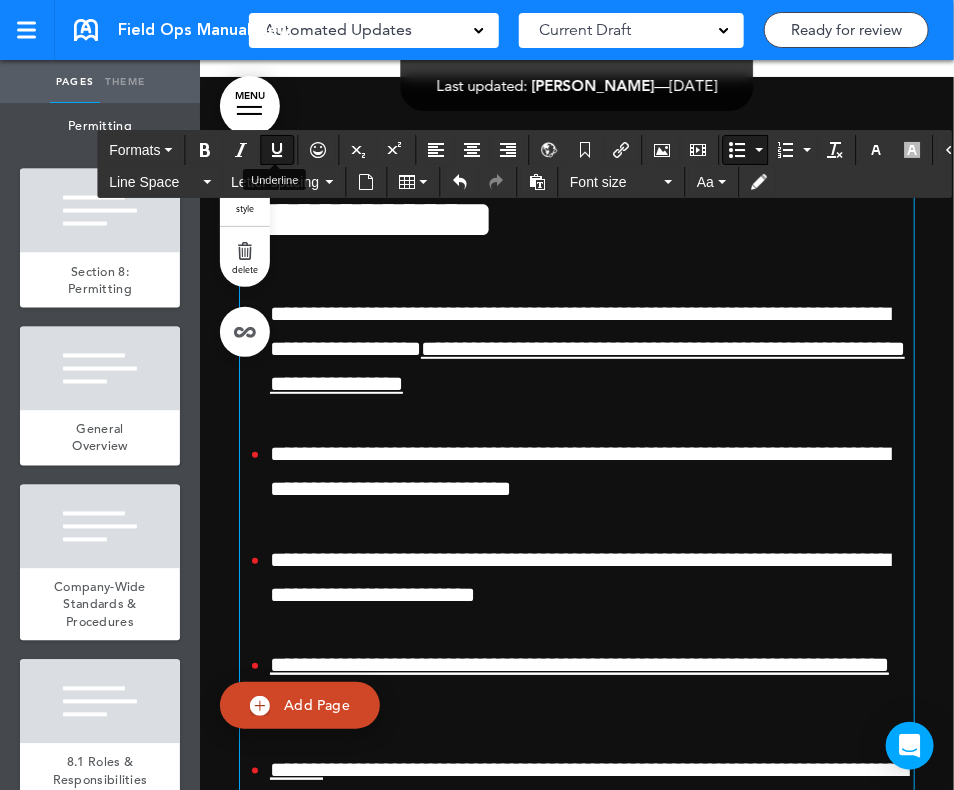 click at bounding box center (277, 150) 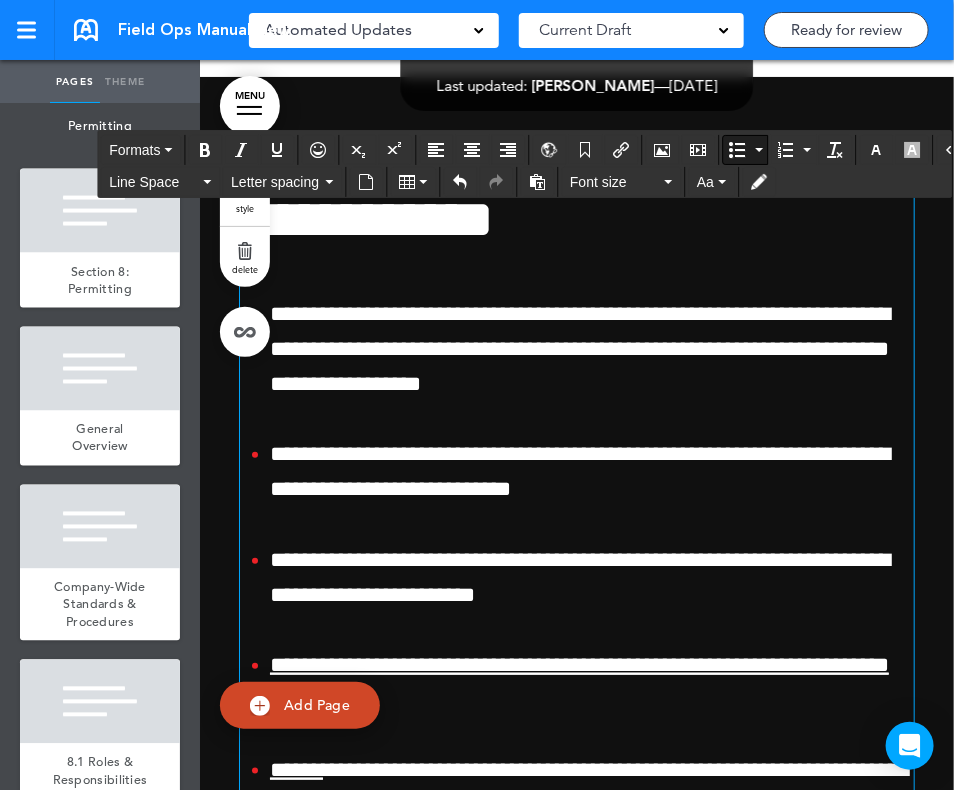 click on "**********" at bounding box center (580, 349) 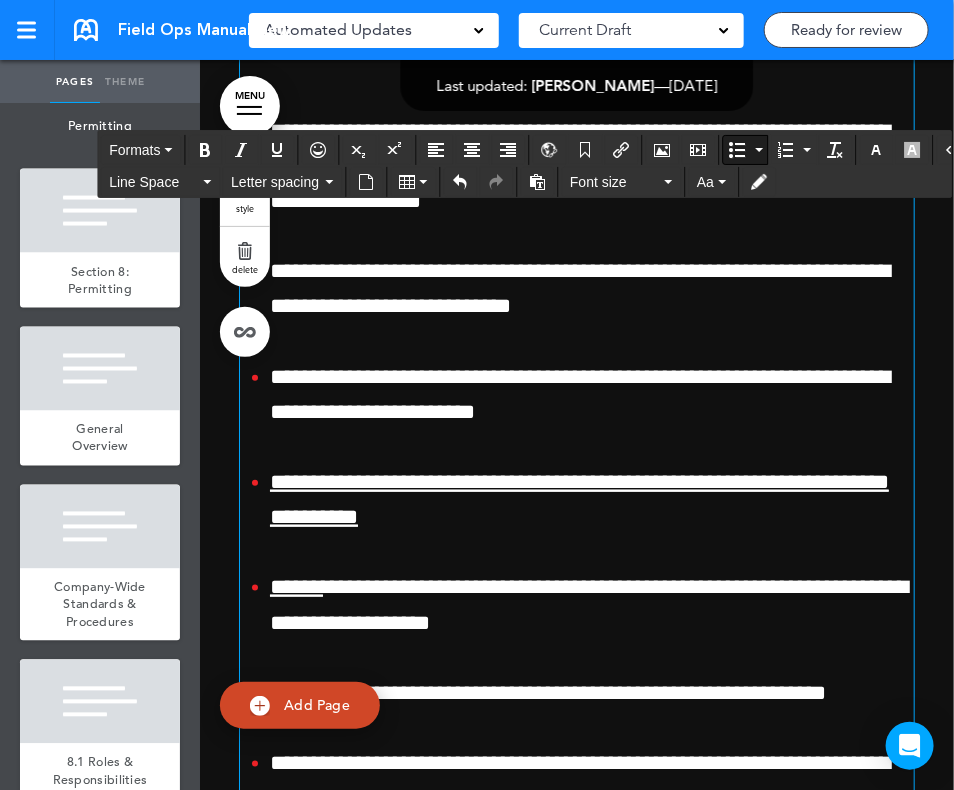 scroll, scrollTop: 4616, scrollLeft: 0, axis: vertical 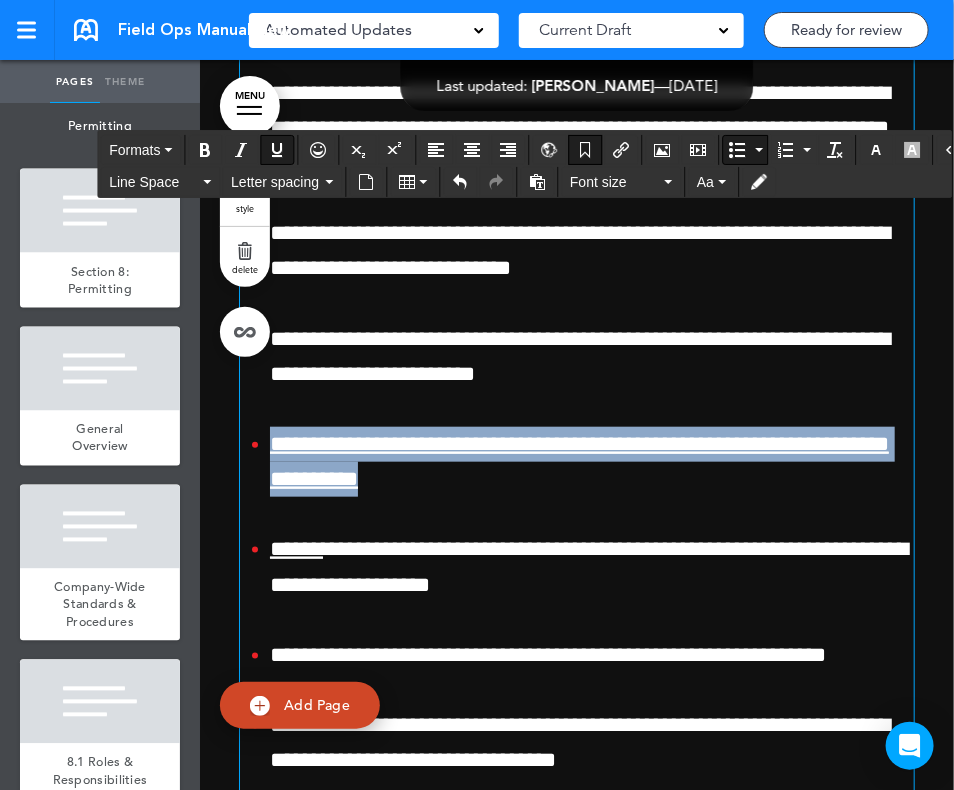drag, startPoint x: 273, startPoint y: 443, endPoint x: 449, endPoint y: 500, distance: 185 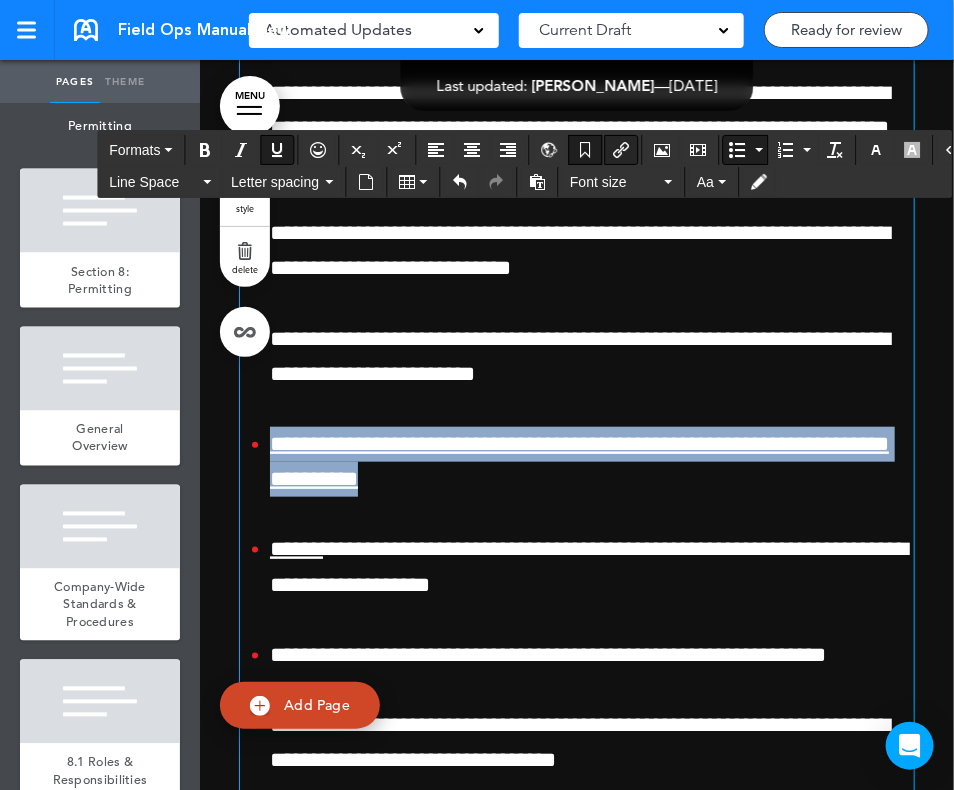 click at bounding box center (621, 150) 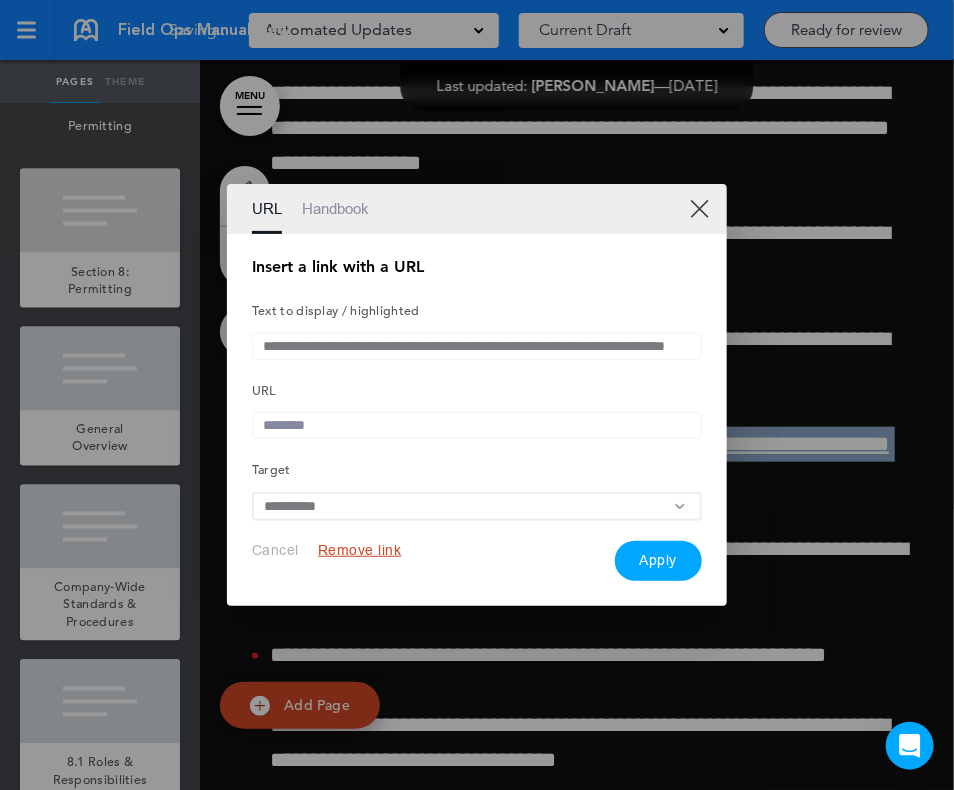 click on "Remove link" at bounding box center [360, 550] 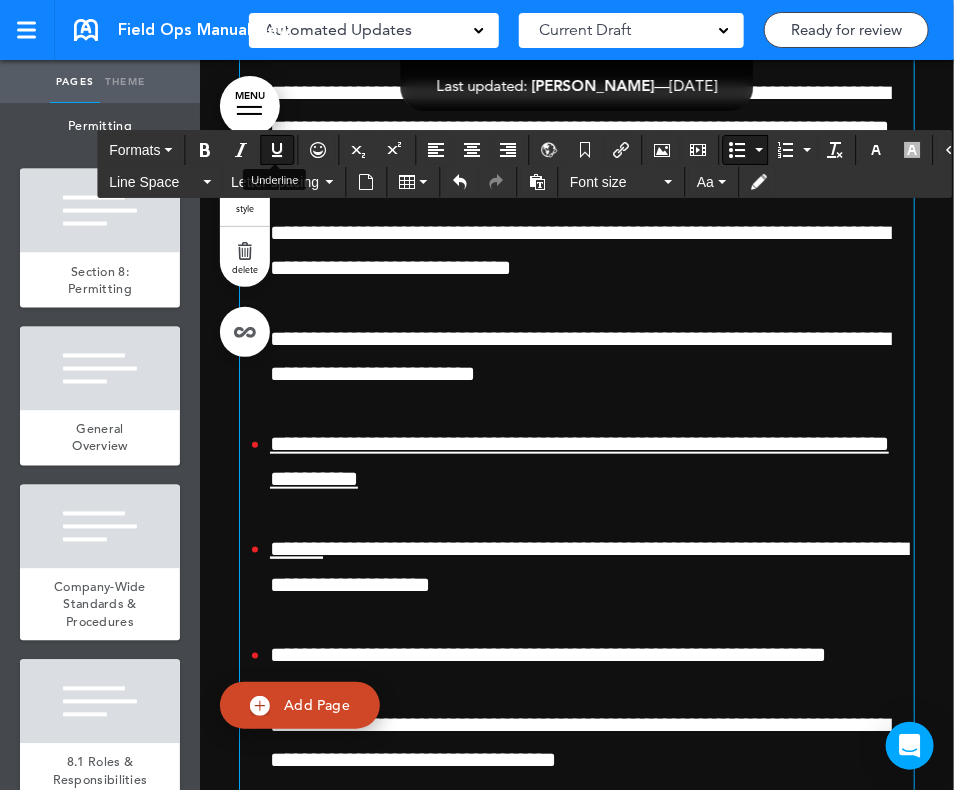 click at bounding box center [277, 150] 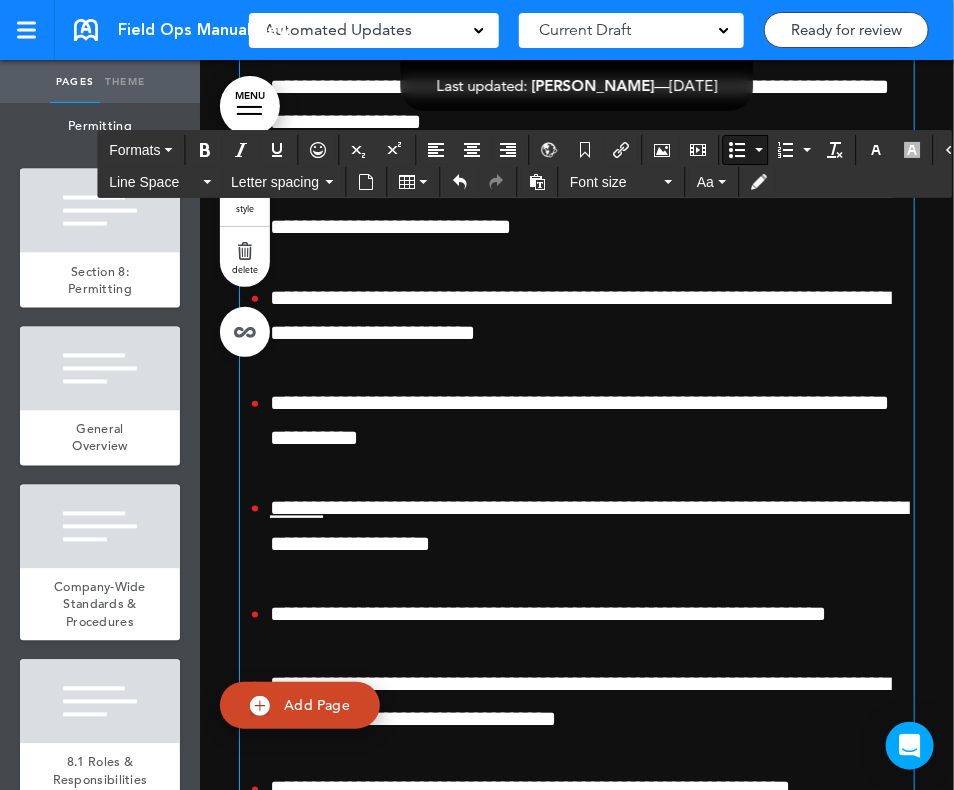 scroll, scrollTop: 4658, scrollLeft: 0, axis: vertical 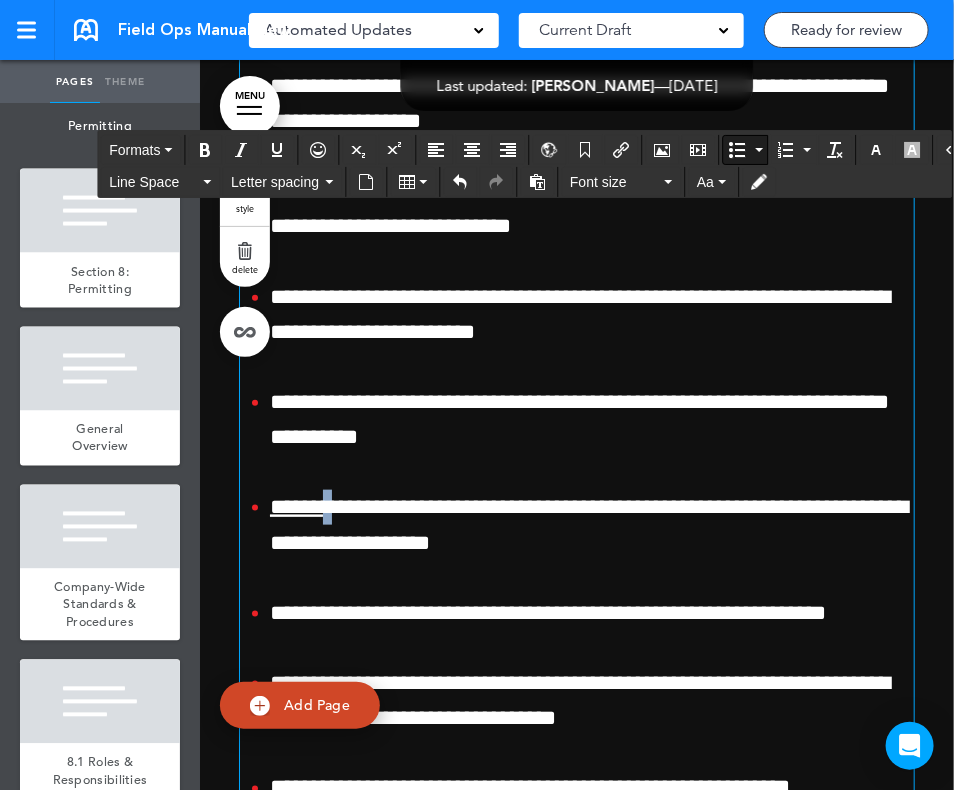 drag, startPoint x: 351, startPoint y: 504, endPoint x: 341, endPoint y: 503, distance: 10.049875 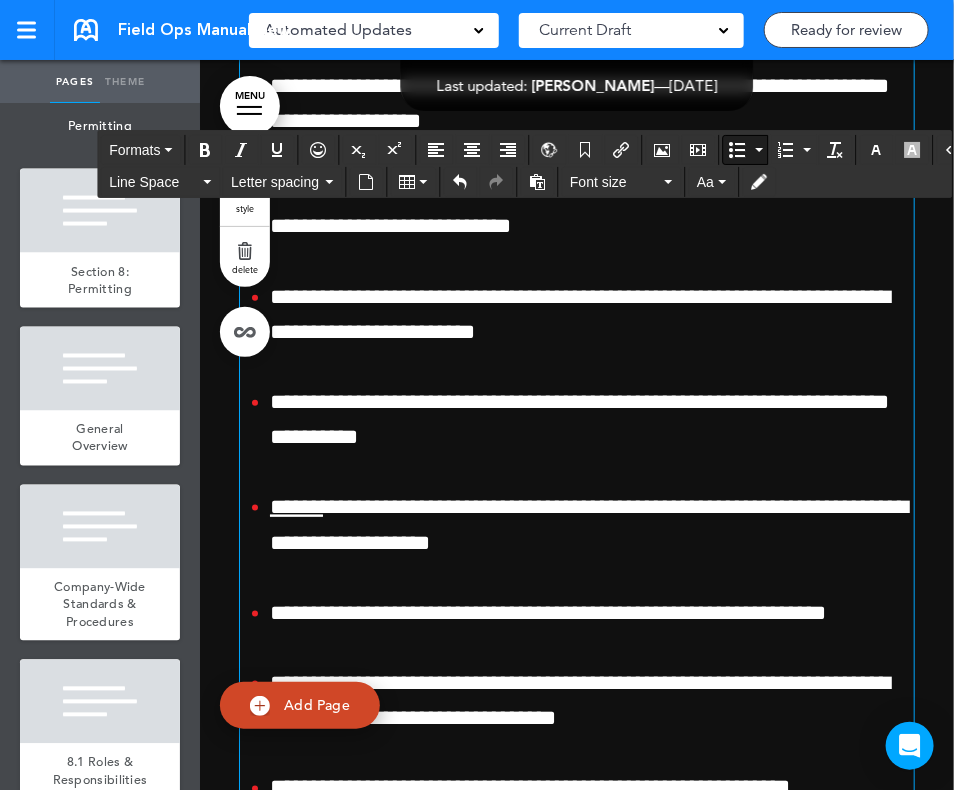 type 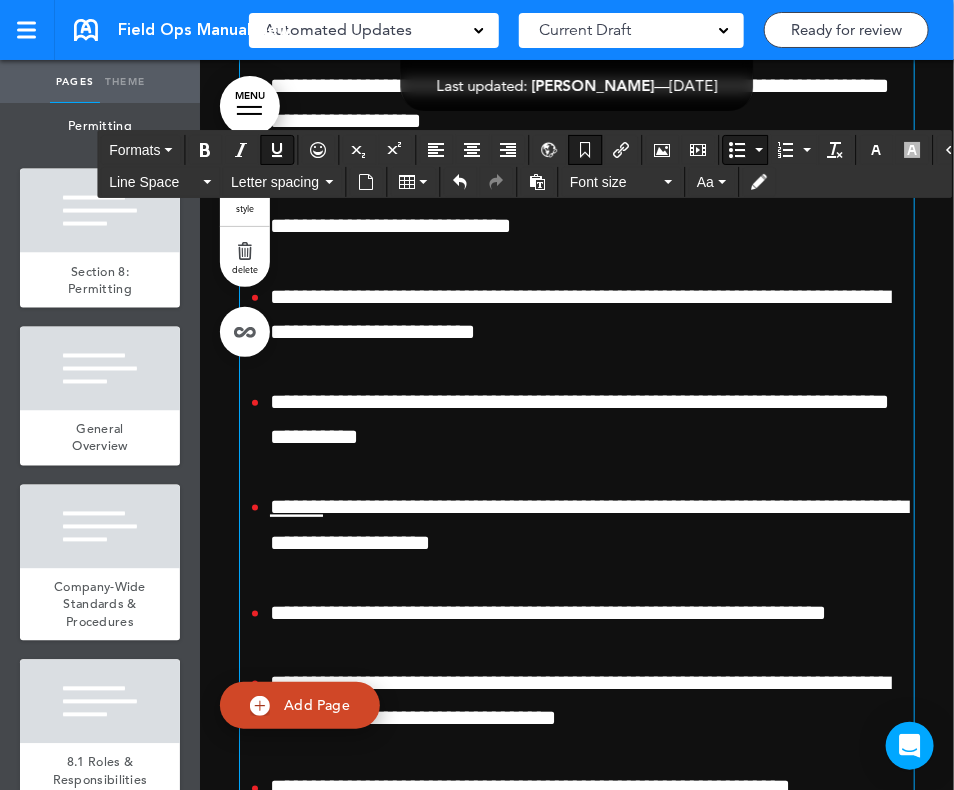 click on "**********" at bounding box center [592, 525] 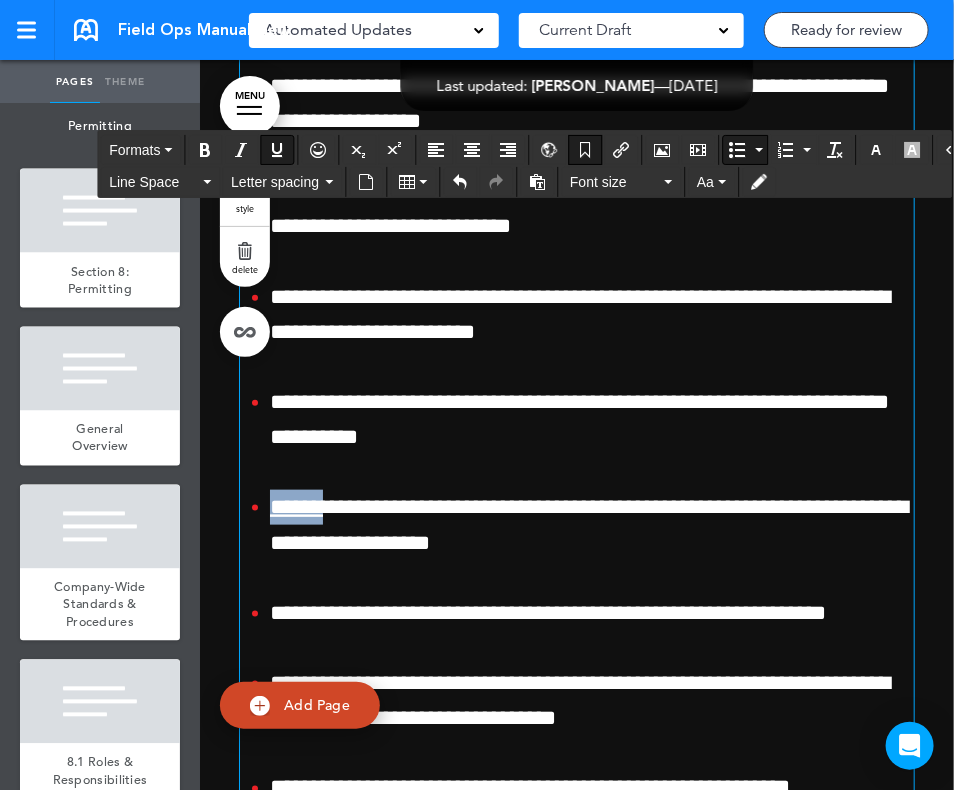 click on "**********" at bounding box center (592, 525) 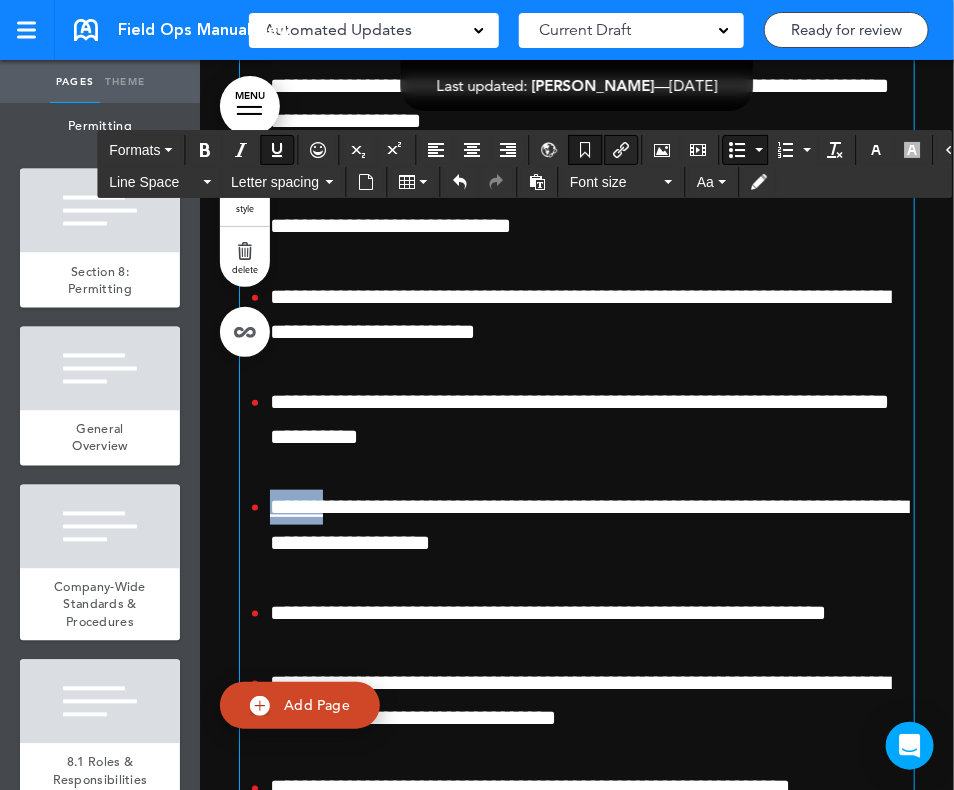 click at bounding box center [621, 150] 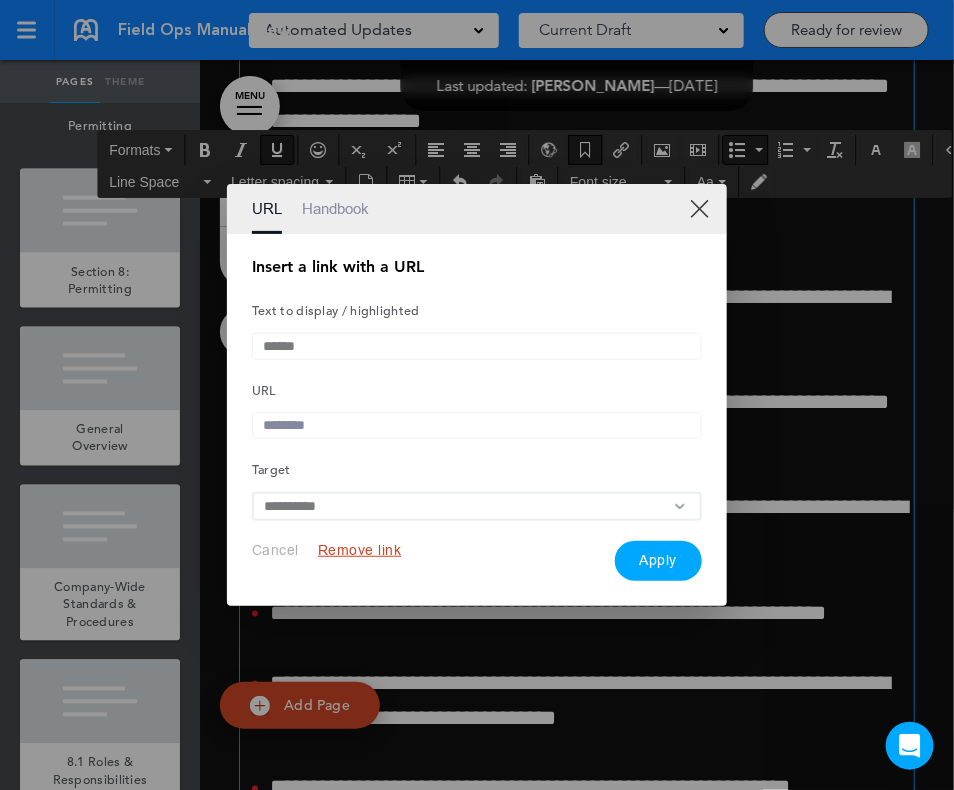 click on "Remove link" at bounding box center (360, 550) 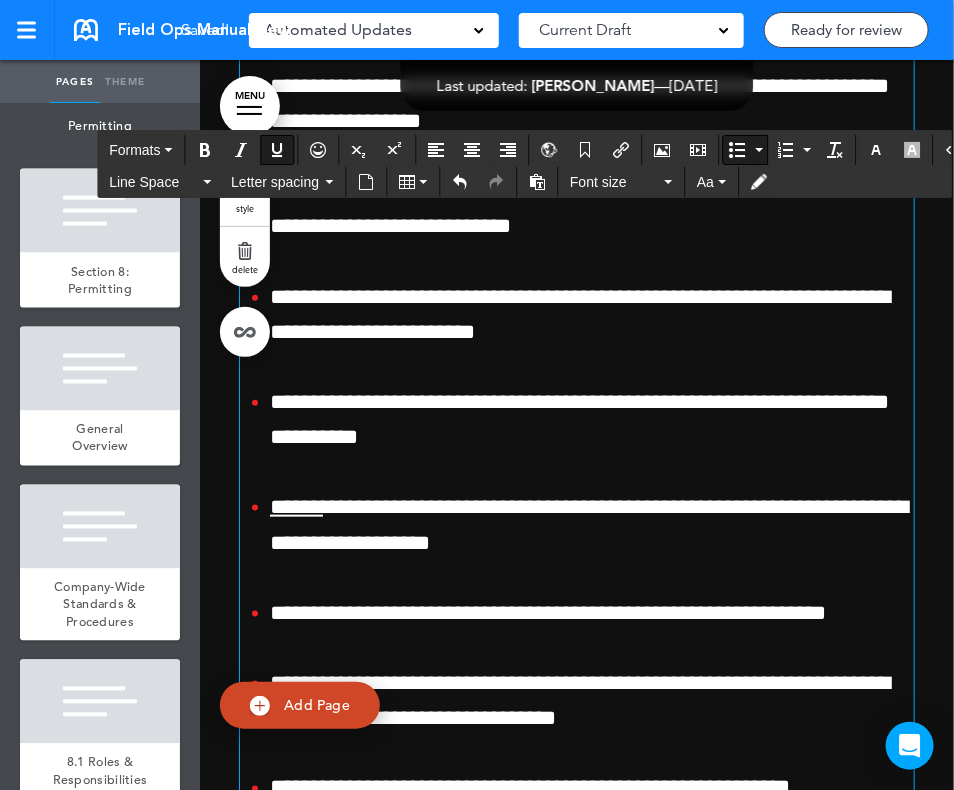 click at bounding box center (277, 150) 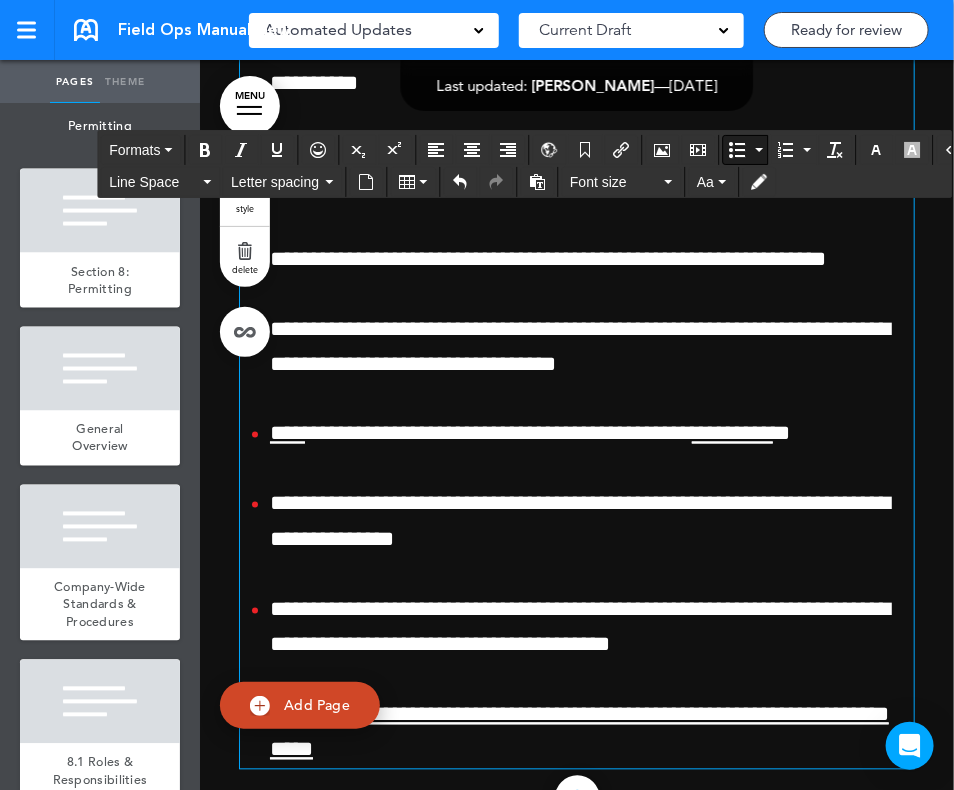 scroll, scrollTop: 5018, scrollLeft: 0, axis: vertical 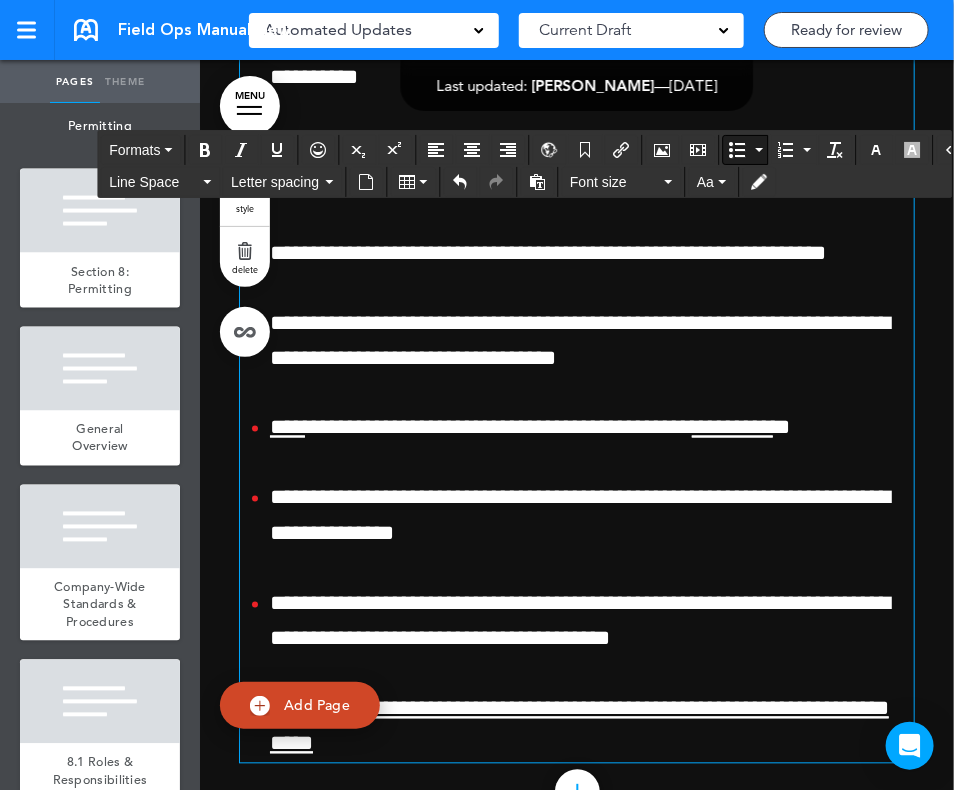 click on "****" at bounding box center (287, 428) 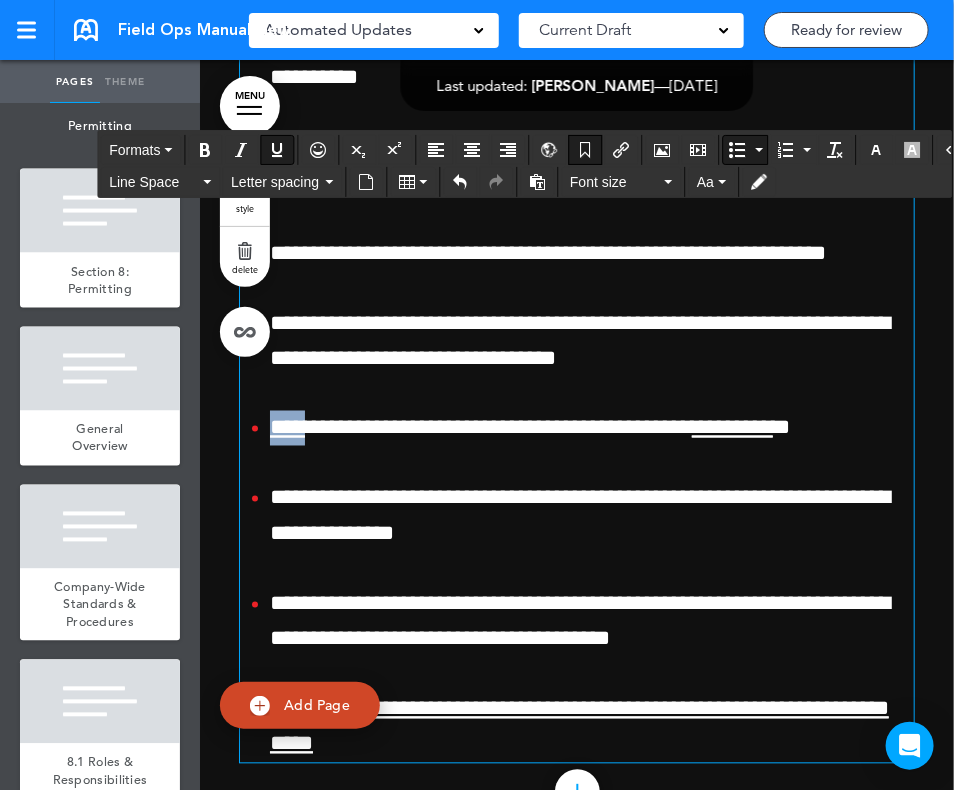 click on "****" at bounding box center [287, 428] 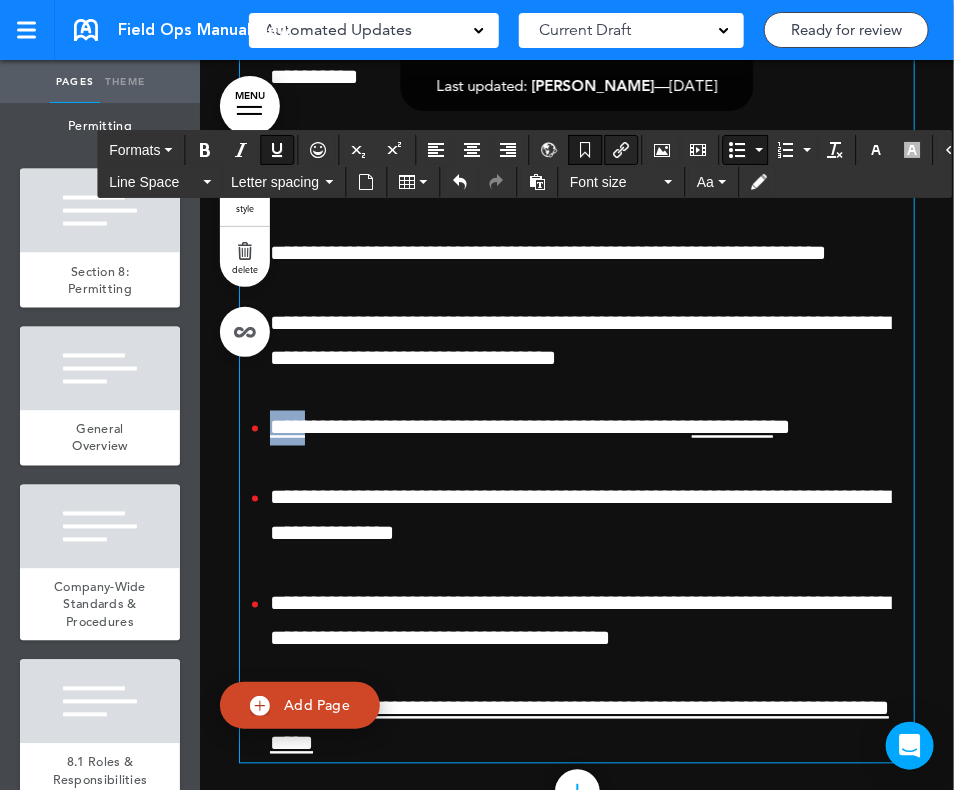 click at bounding box center (621, 150) 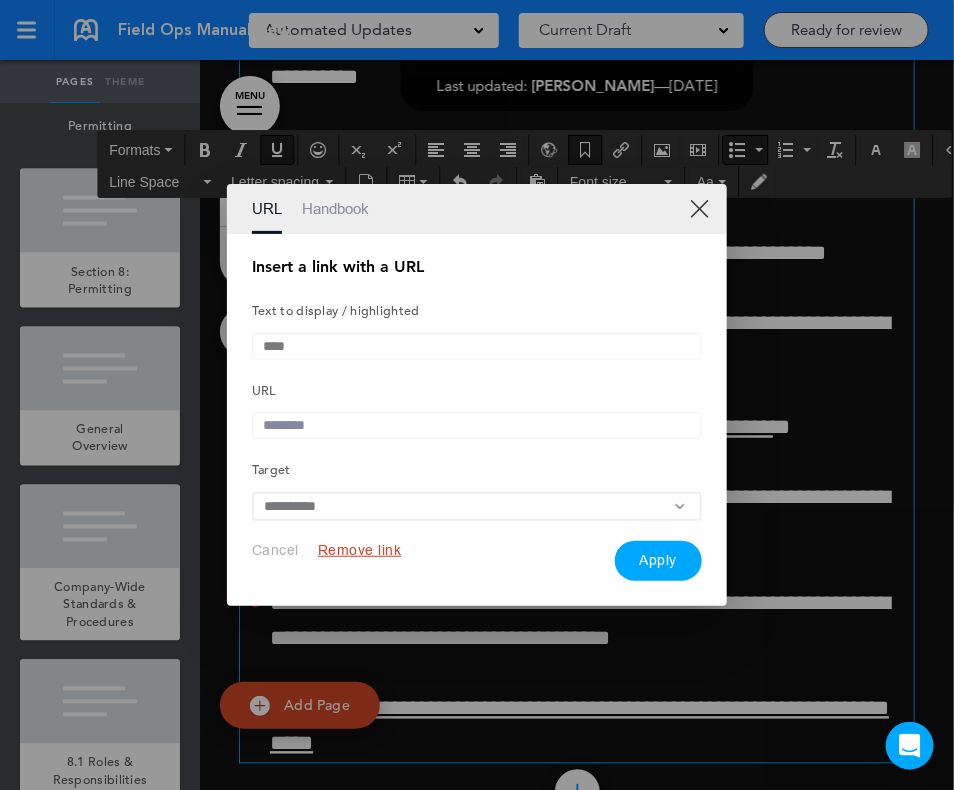 click on "**********" at bounding box center [477, 420] 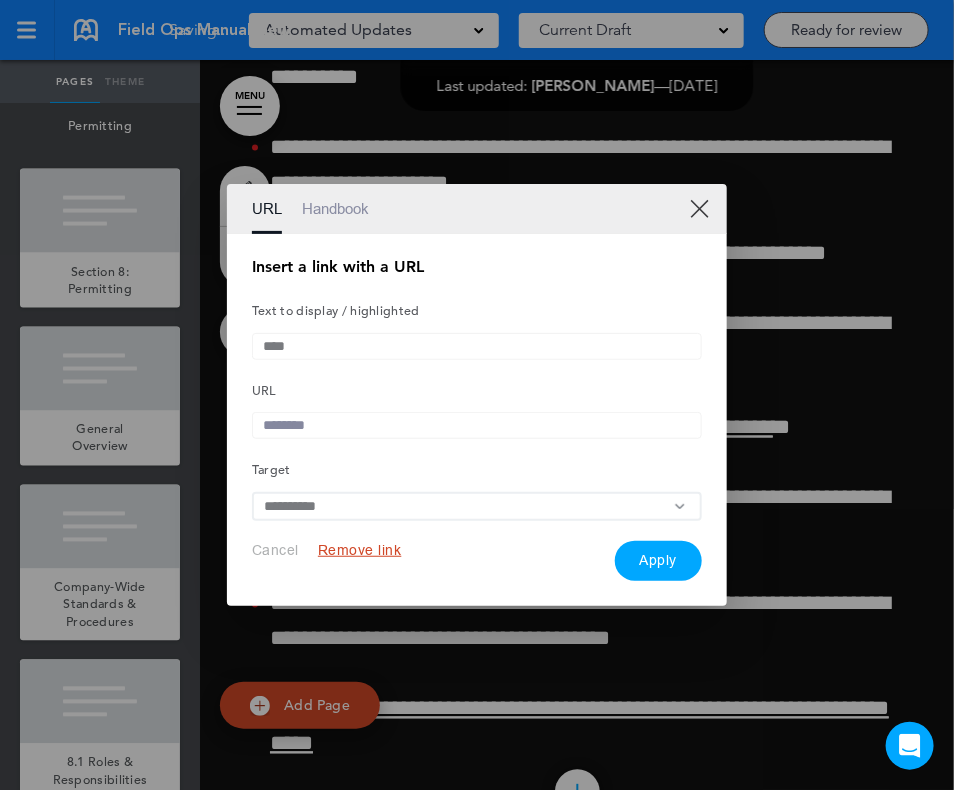 click on "Remove link" at bounding box center [360, 550] 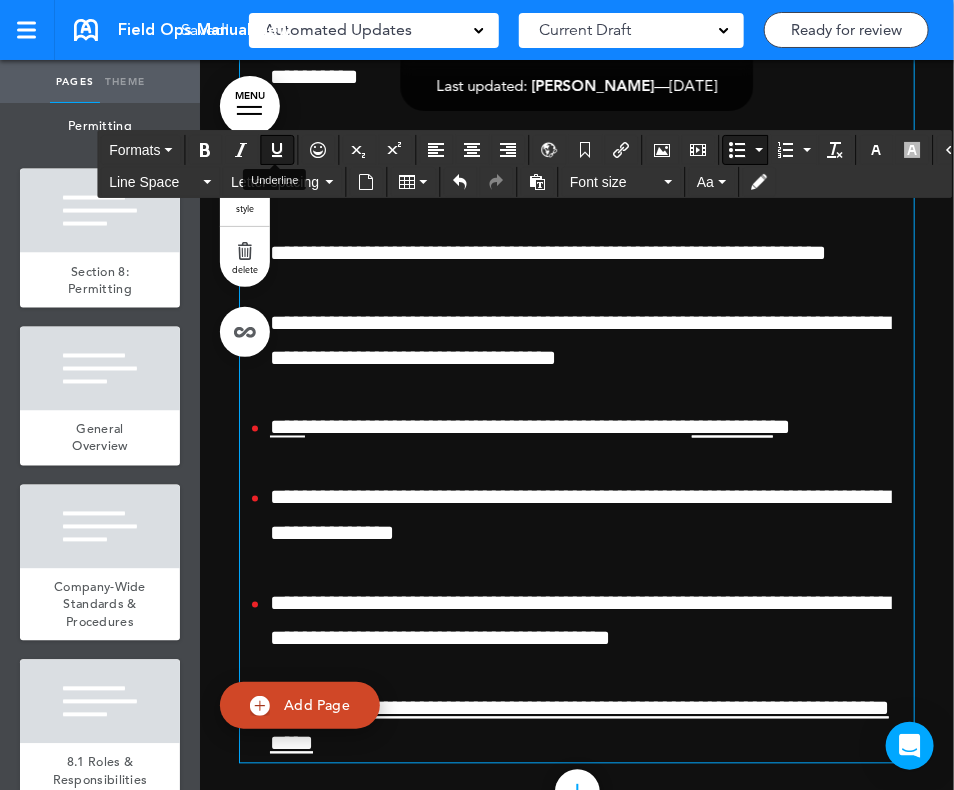 click at bounding box center [277, 150] 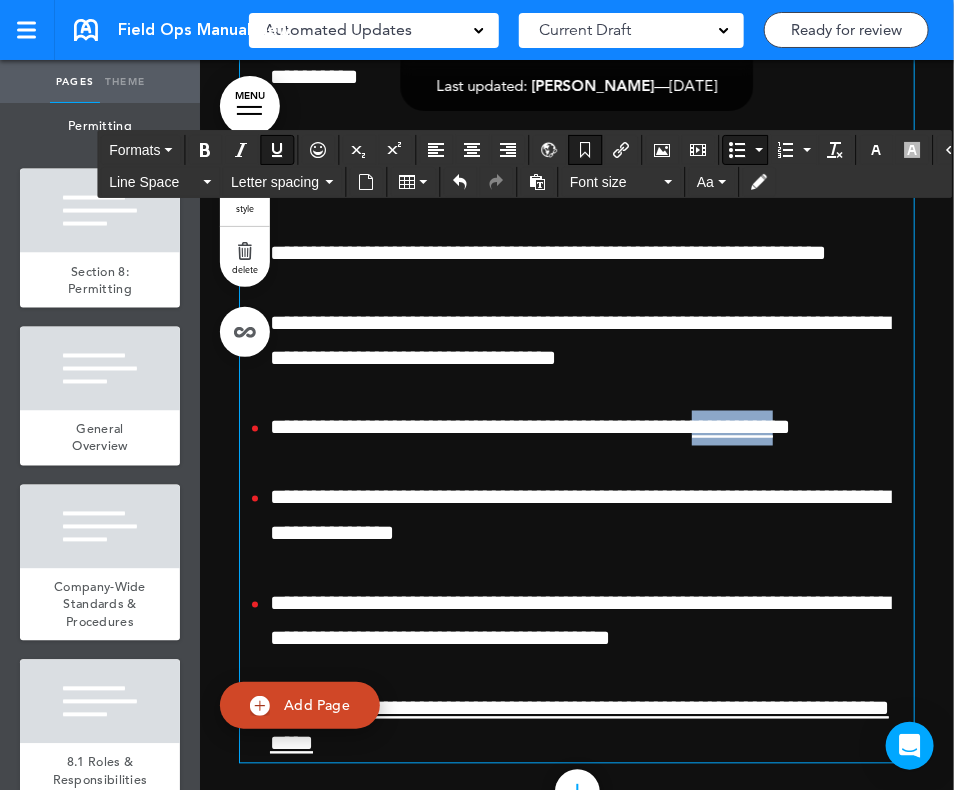 drag, startPoint x: 719, startPoint y: 430, endPoint x: 819, endPoint y: 430, distance: 100 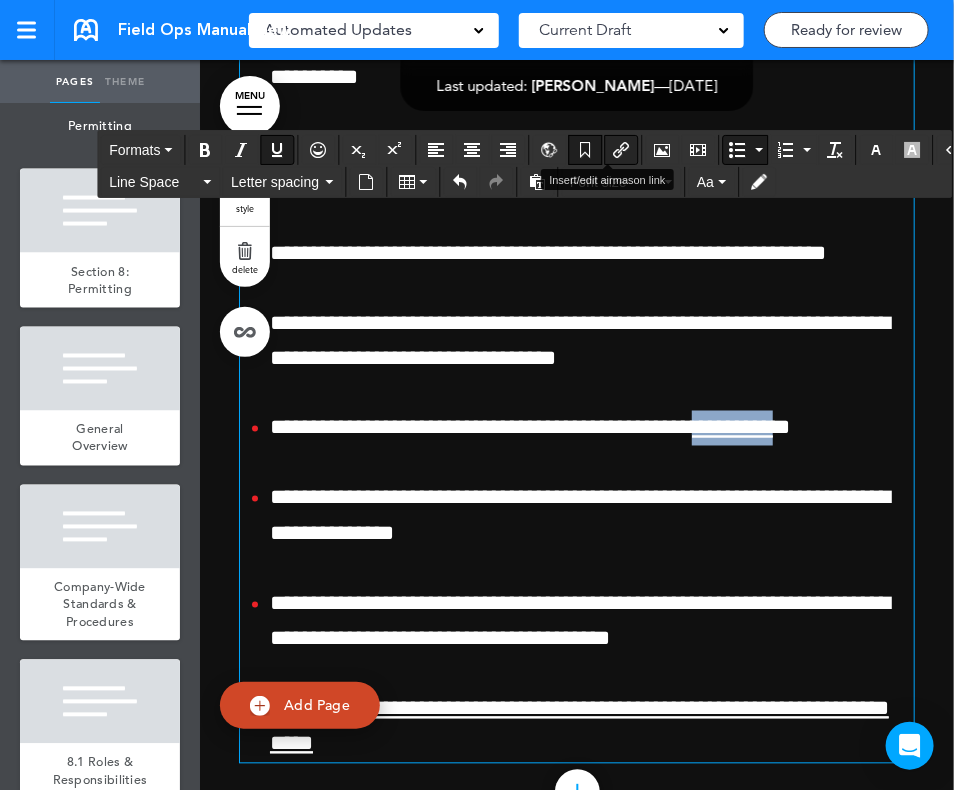 click at bounding box center (621, 150) 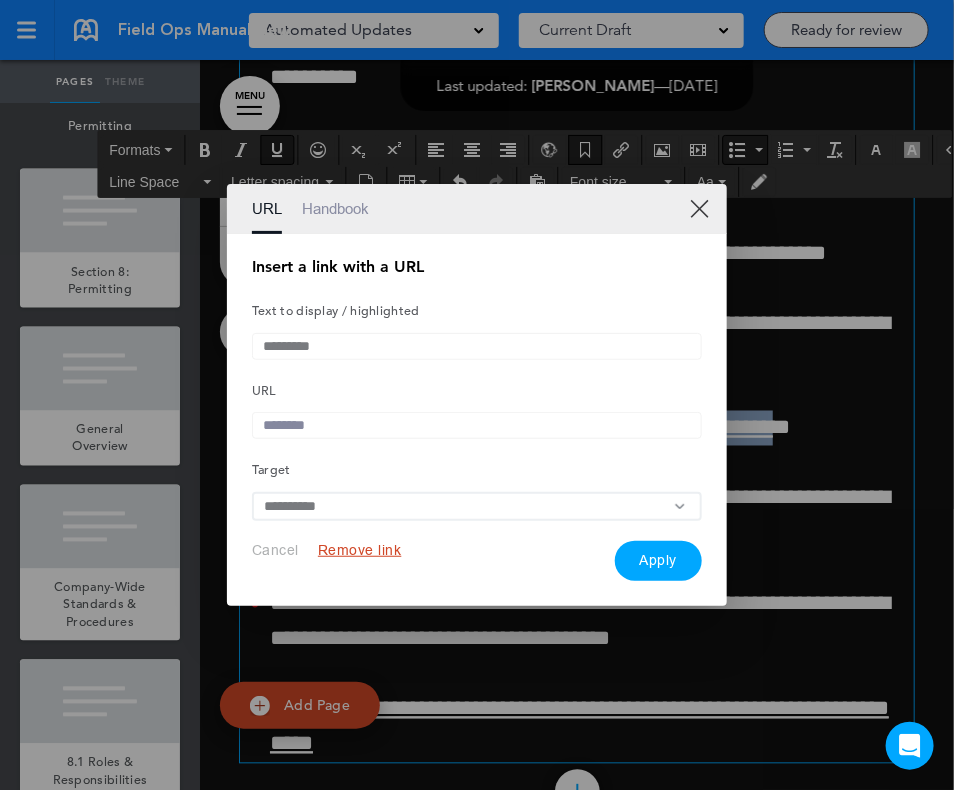 click on "Remove link" at bounding box center (360, 550) 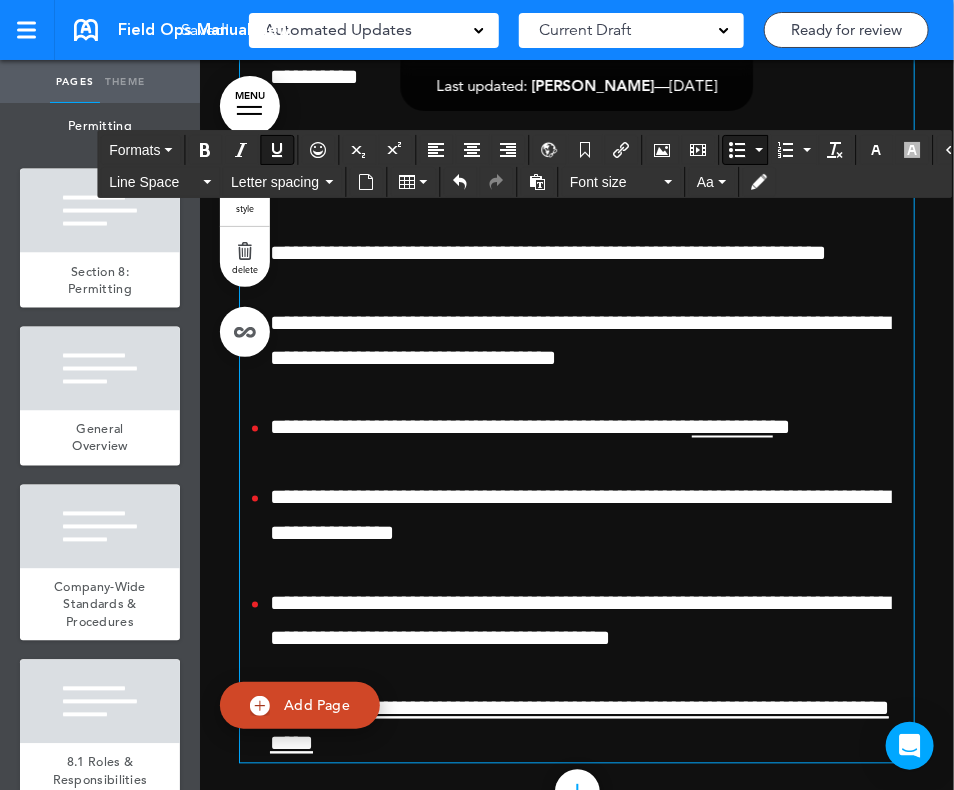click at bounding box center [277, 150] 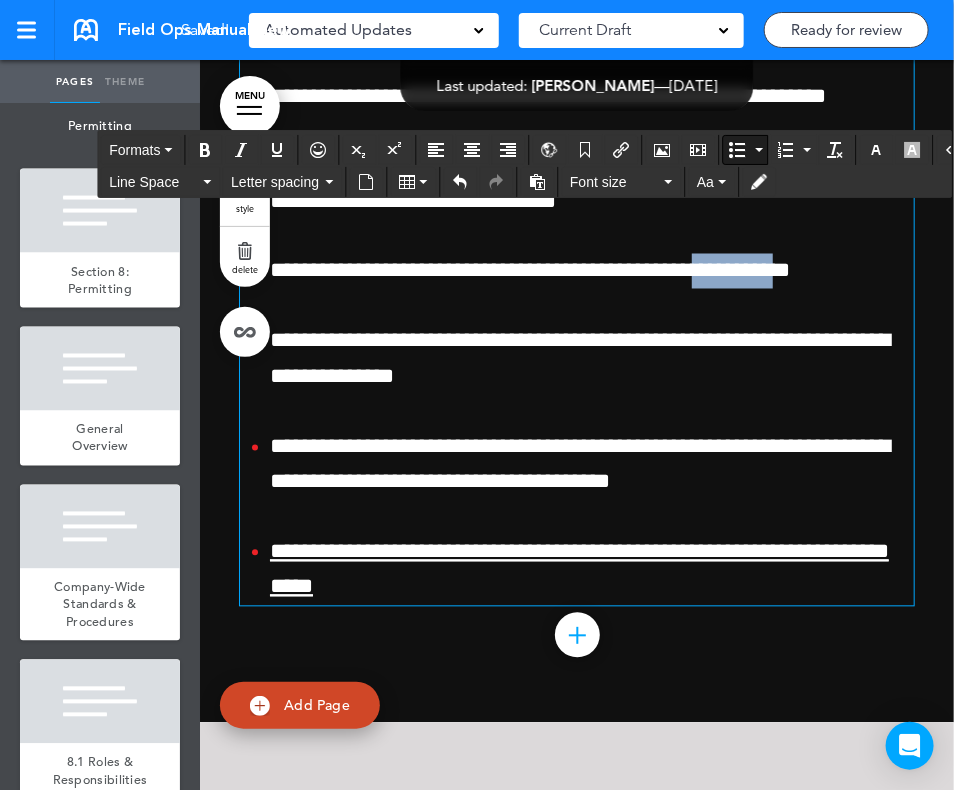 scroll, scrollTop: 5189, scrollLeft: 0, axis: vertical 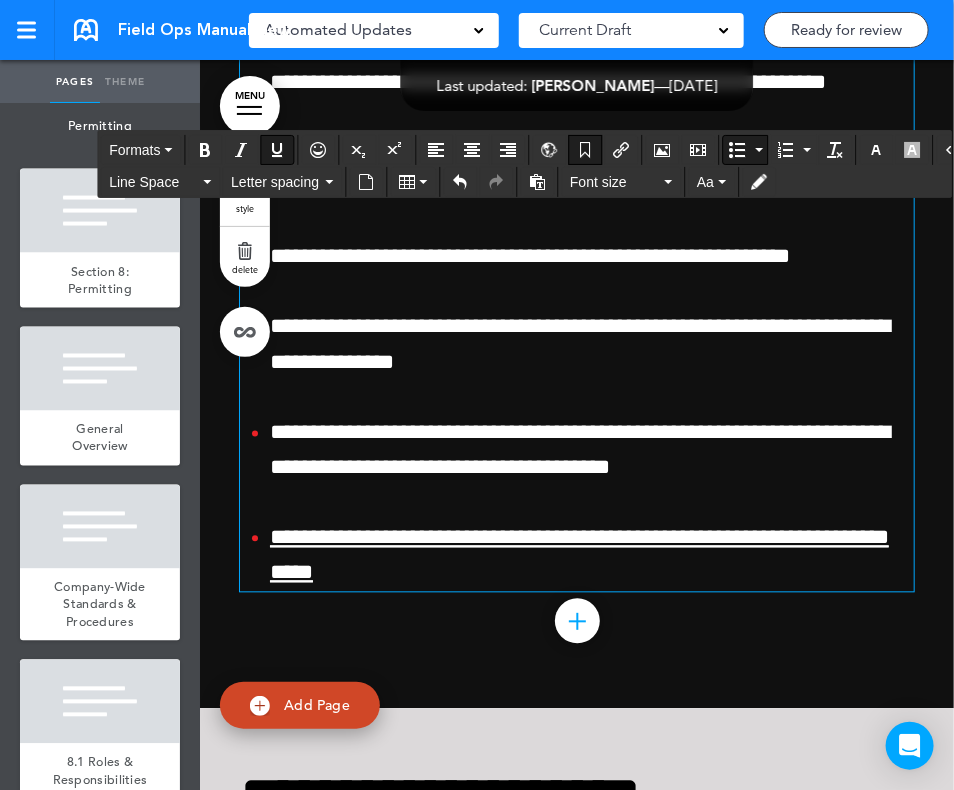 click on "**********" at bounding box center [579, 555] 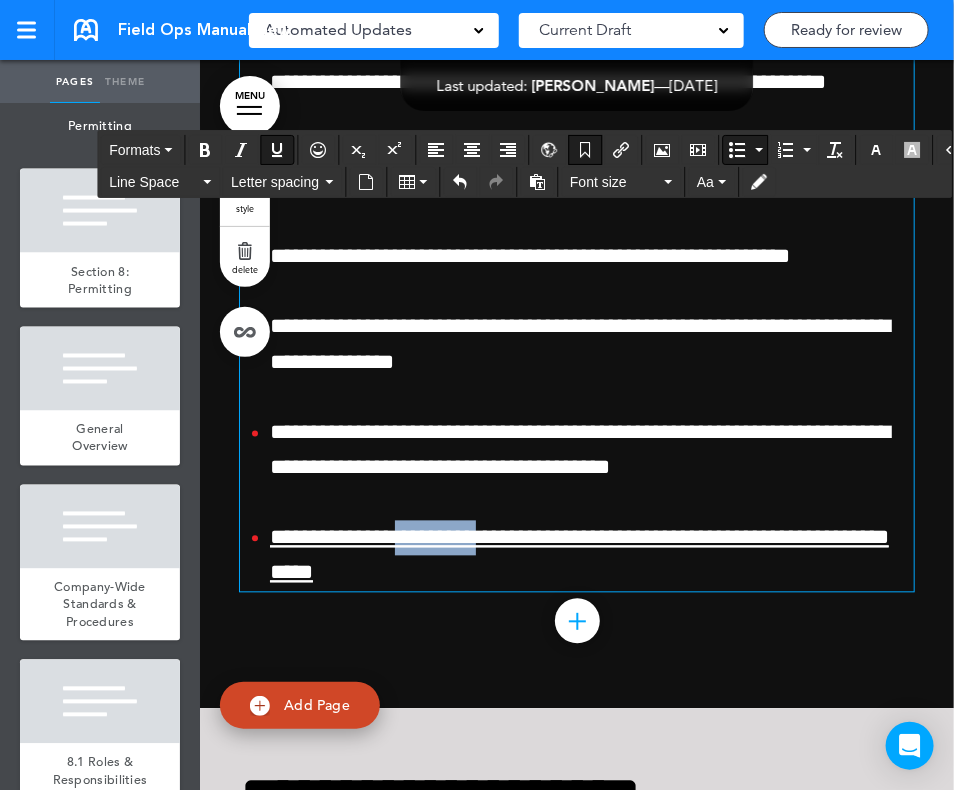 click on "**********" at bounding box center [579, 555] 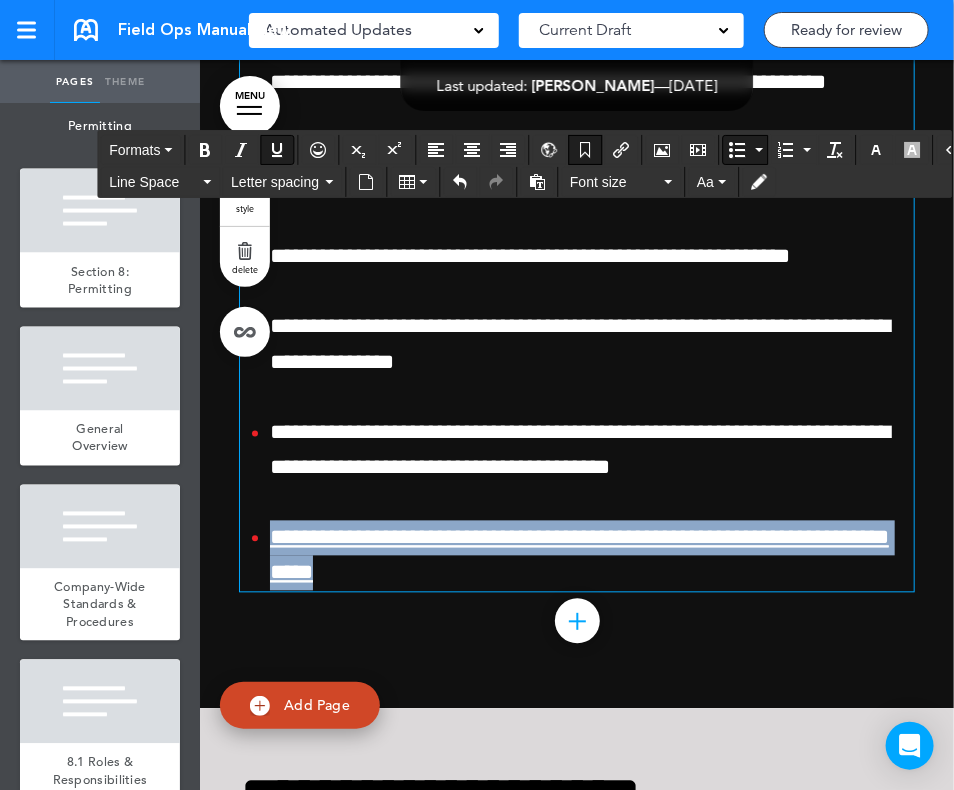 click on "**********" at bounding box center [579, 555] 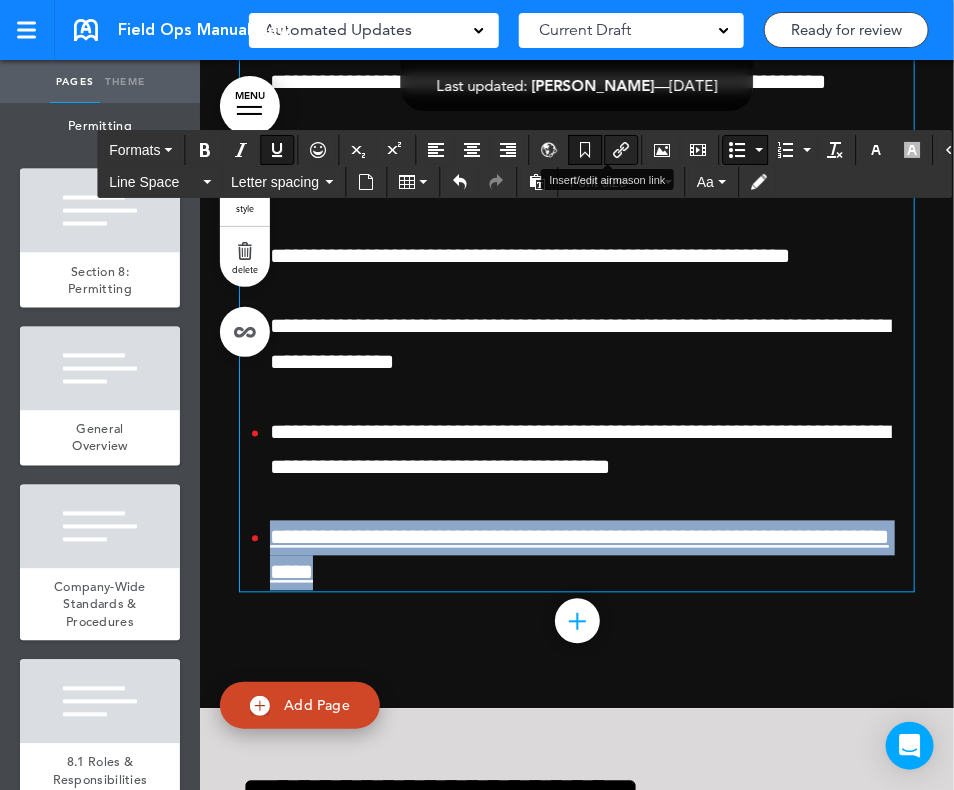 click at bounding box center (621, 150) 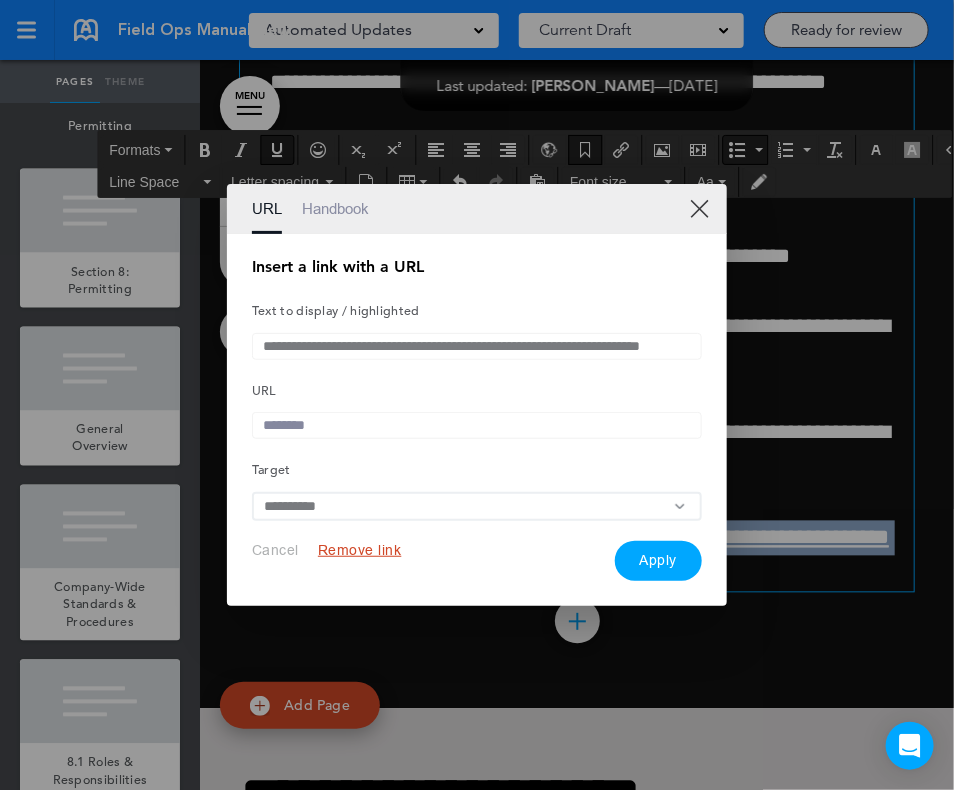 click on "Remove link" at bounding box center (360, 550) 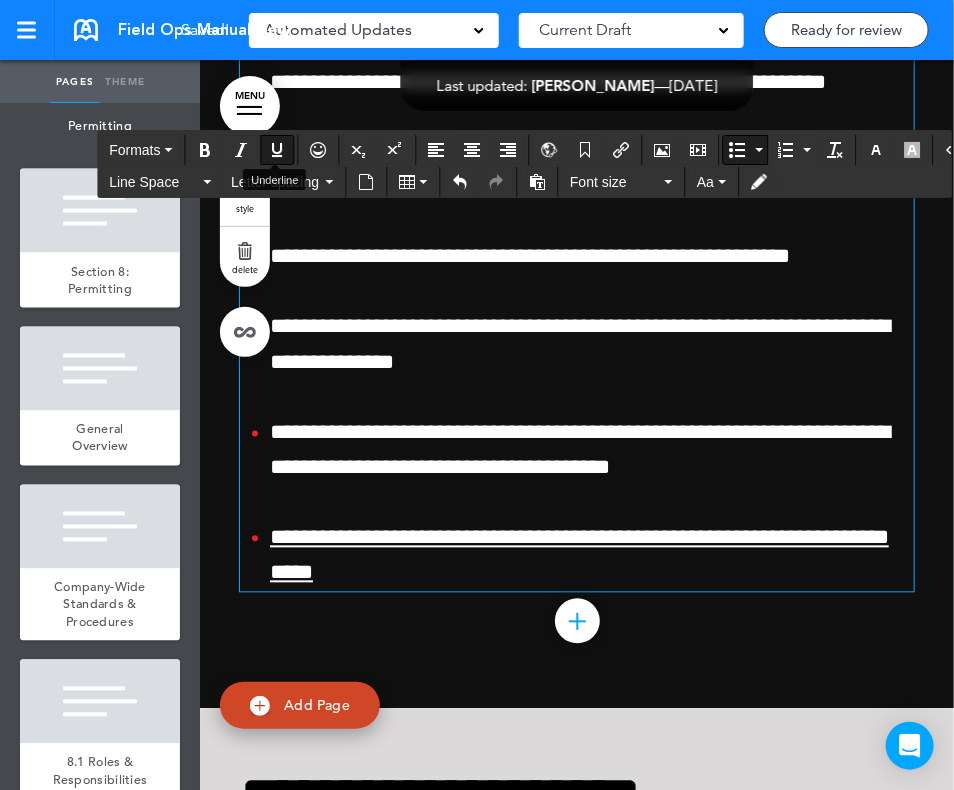 click at bounding box center (277, 150) 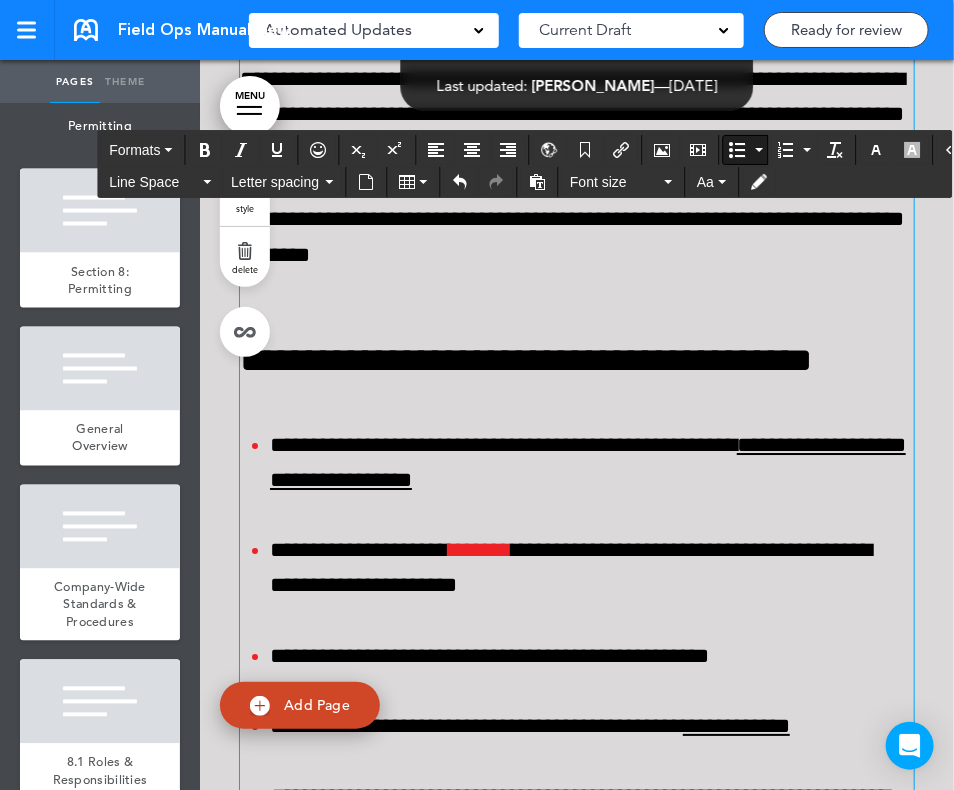 scroll, scrollTop: 6011, scrollLeft: 0, axis: vertical 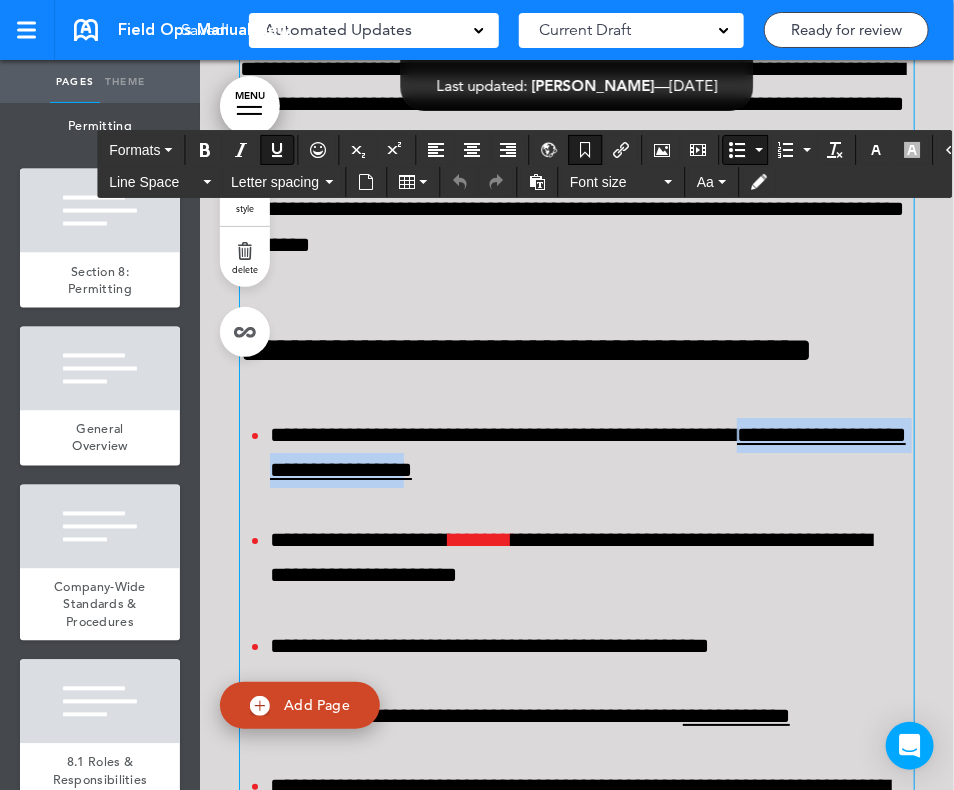 drag, startPoint x: 799, startPoint y: 435, endPoint x: 531, endPoint y: 474, distance: 270.8228 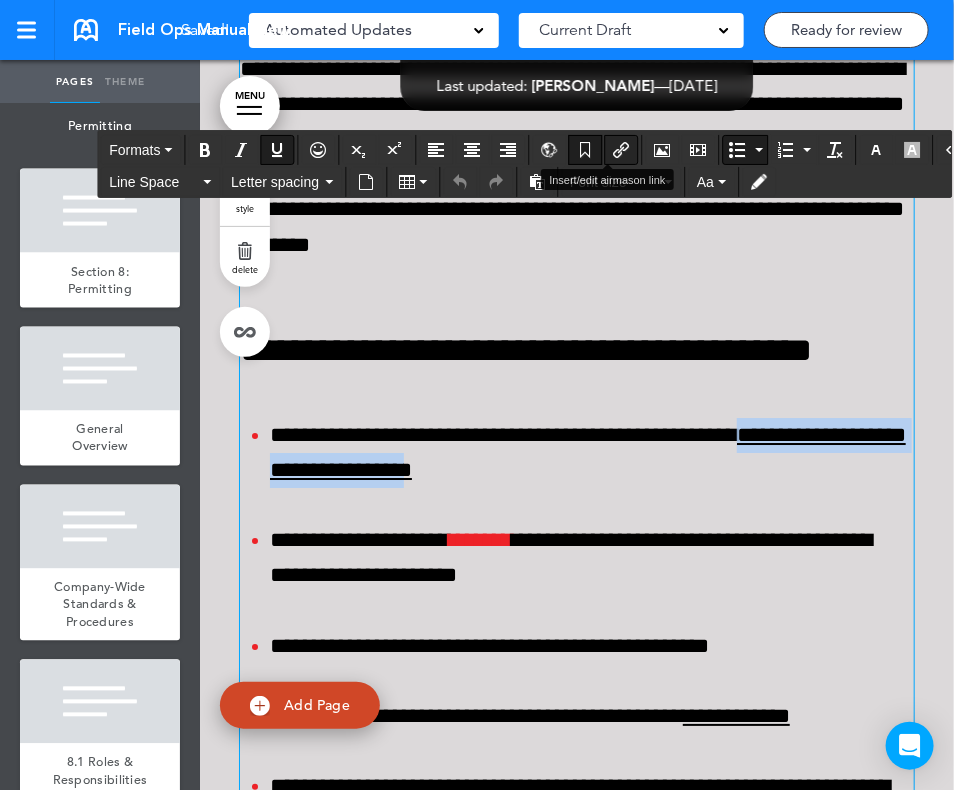 click at bounding box center (621, 150) 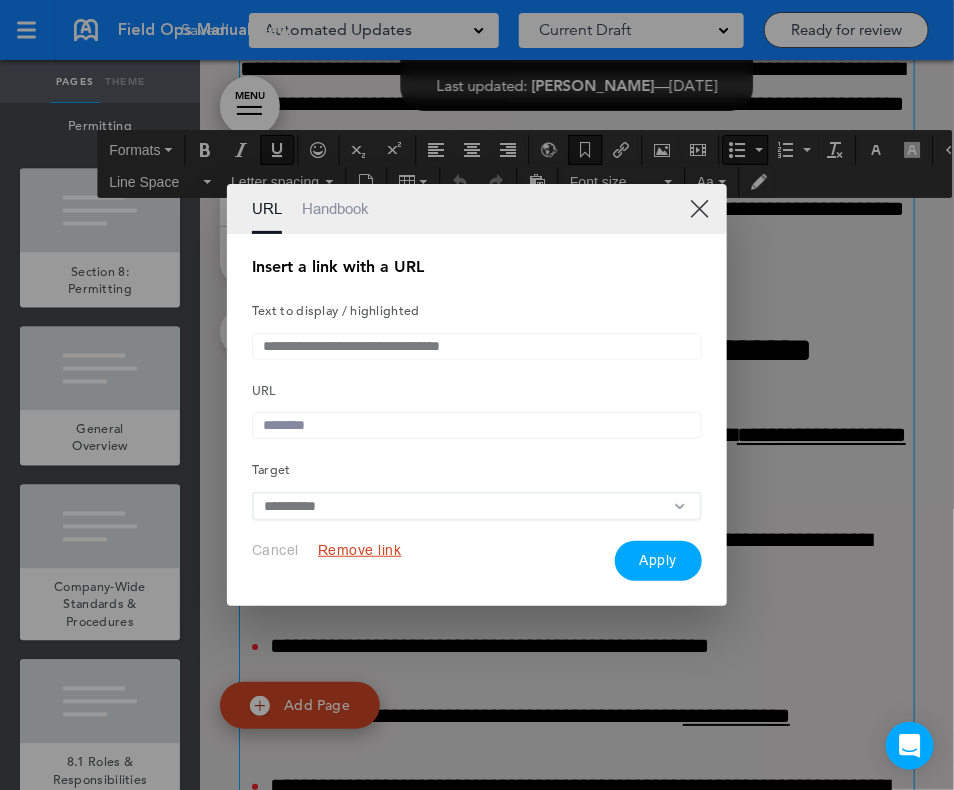 click on "**********" at bounding box center [477, 420] 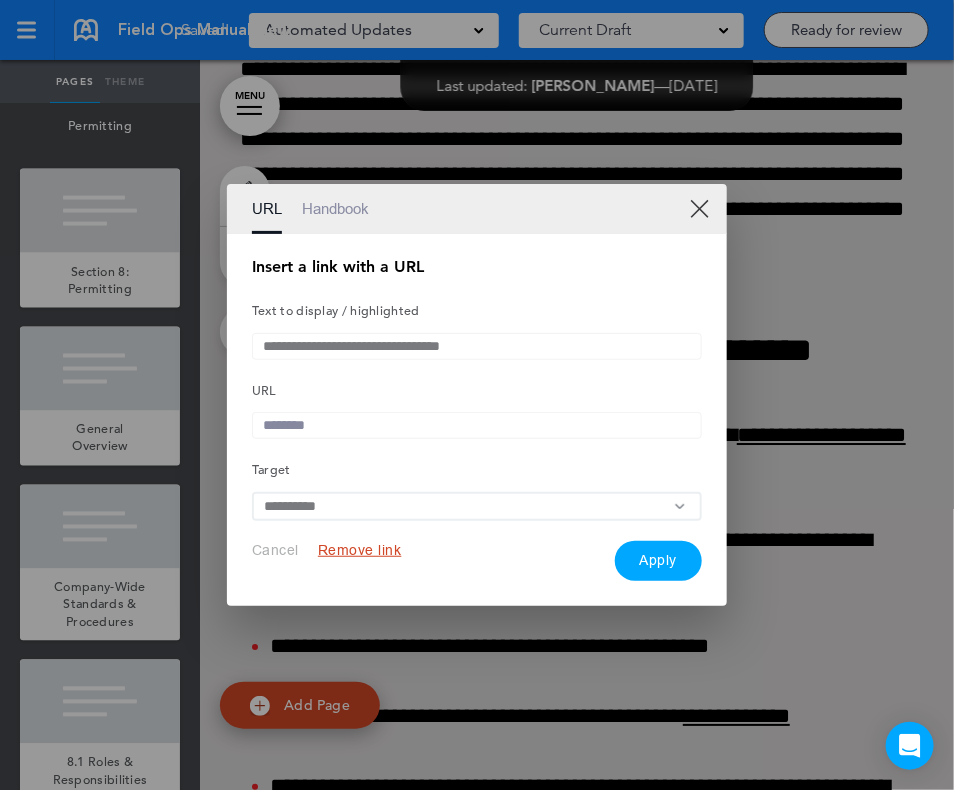 click on "Remove link" at bounding box center [360, 550] 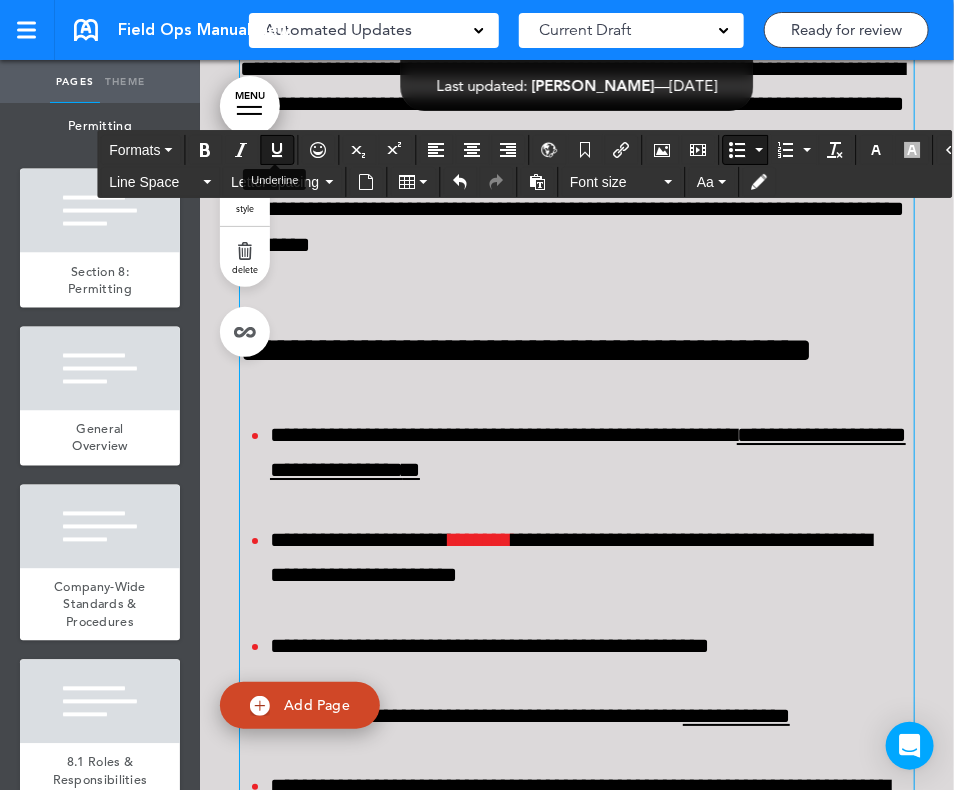 click at bounding box center [277, 150] 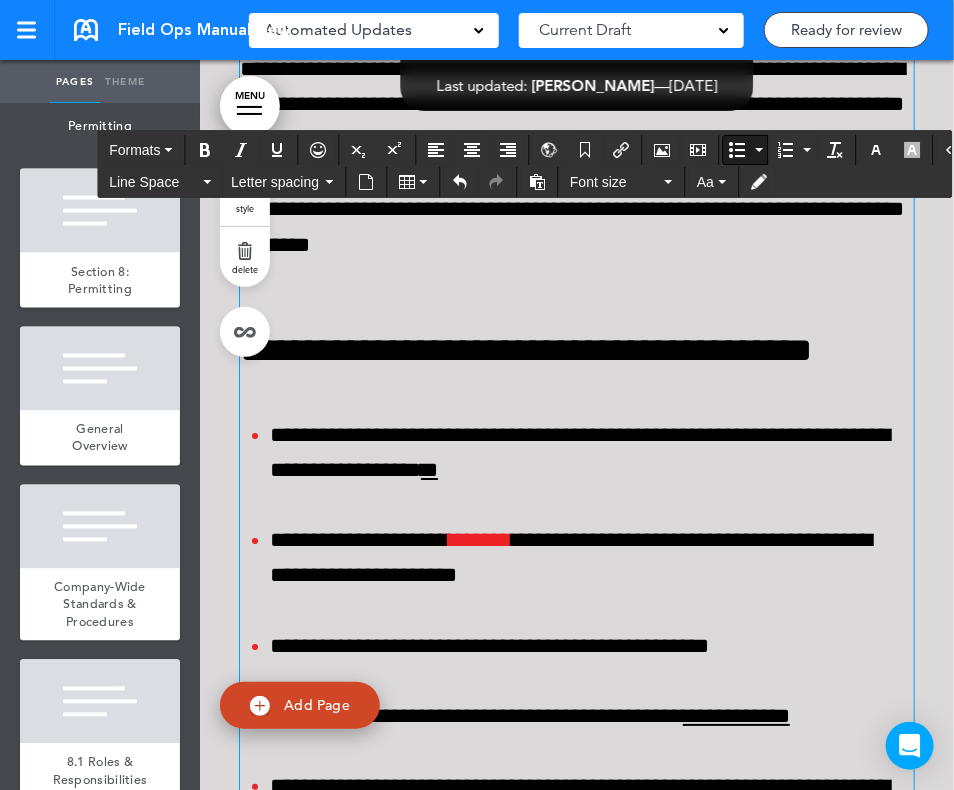 click on "**********" at bounding box center [577, 516] 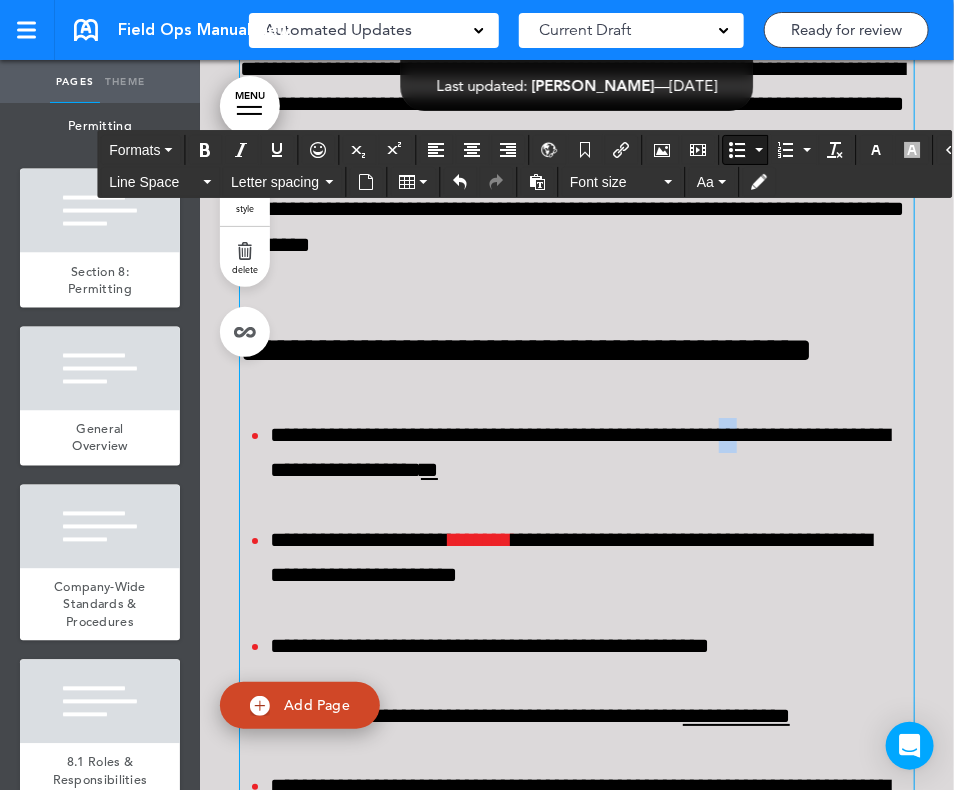 click on "**********" at bounding box center [592, 453] 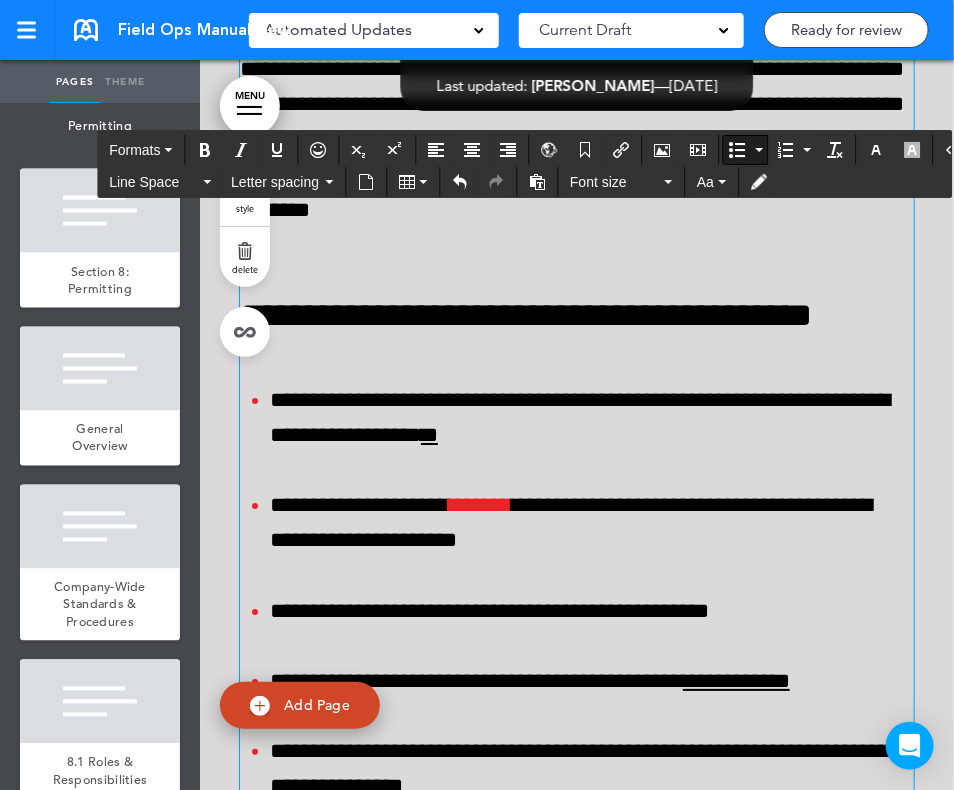 scroll, scrollTop: 6047, scrollLeft: 0, axis: vertical 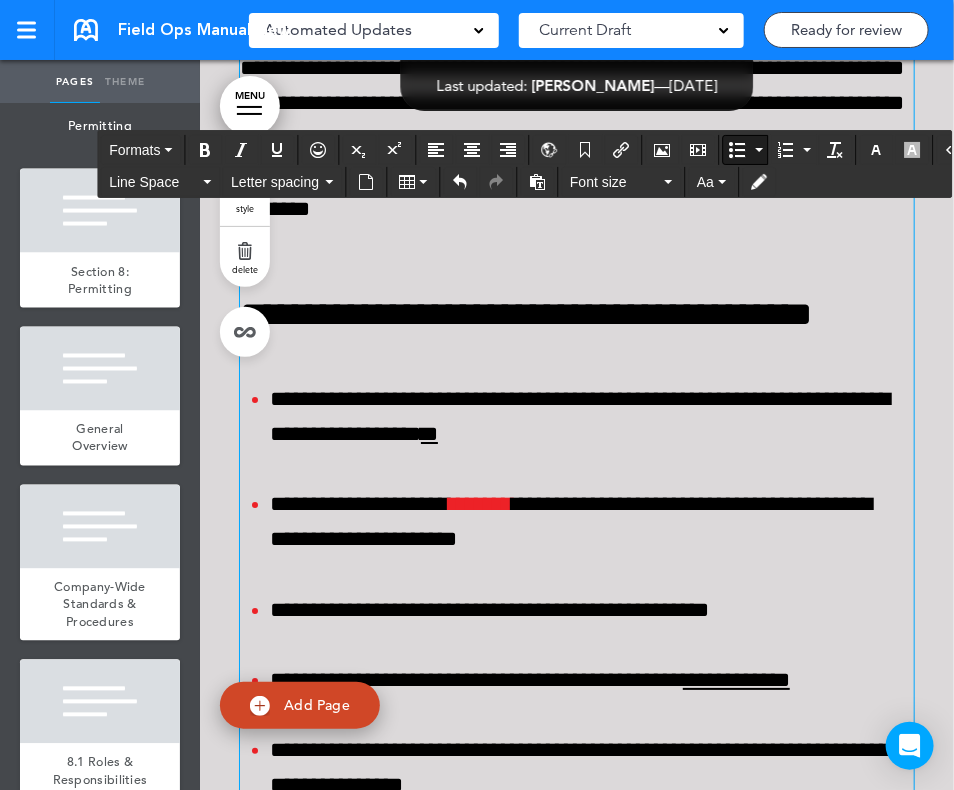 click on "*******" at bounding box center [480, 504] 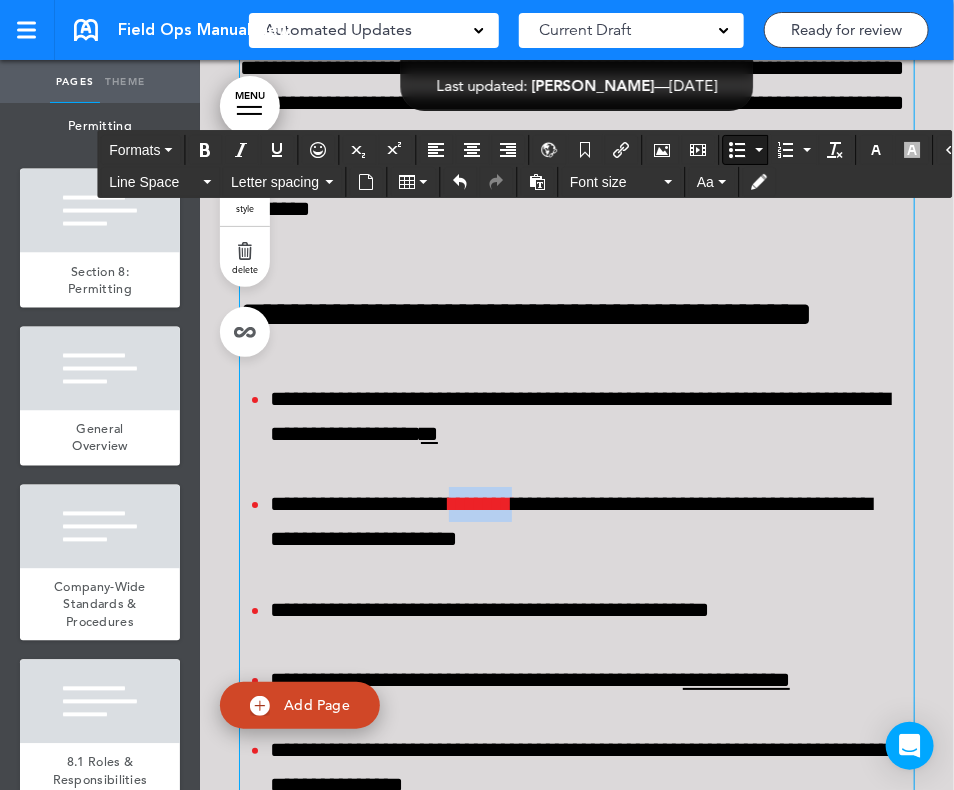 click on "*******" at bounding box center [480, 504] 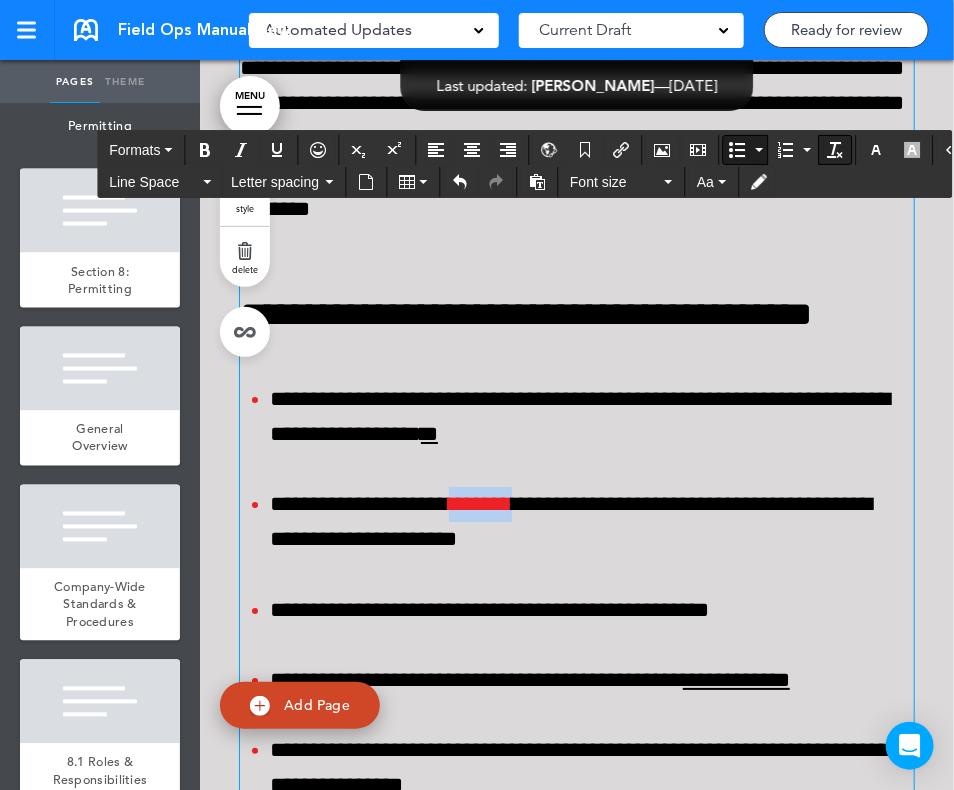 click at bounding box center (835, 150) 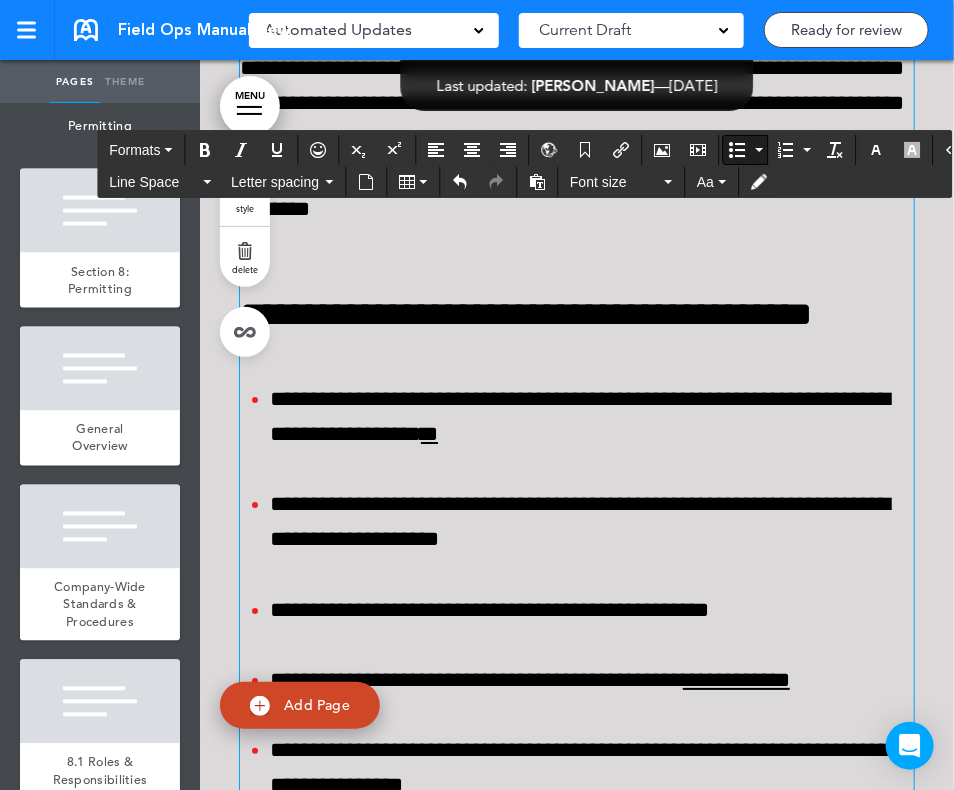 click on "**********" at bounding box center (577, 480) 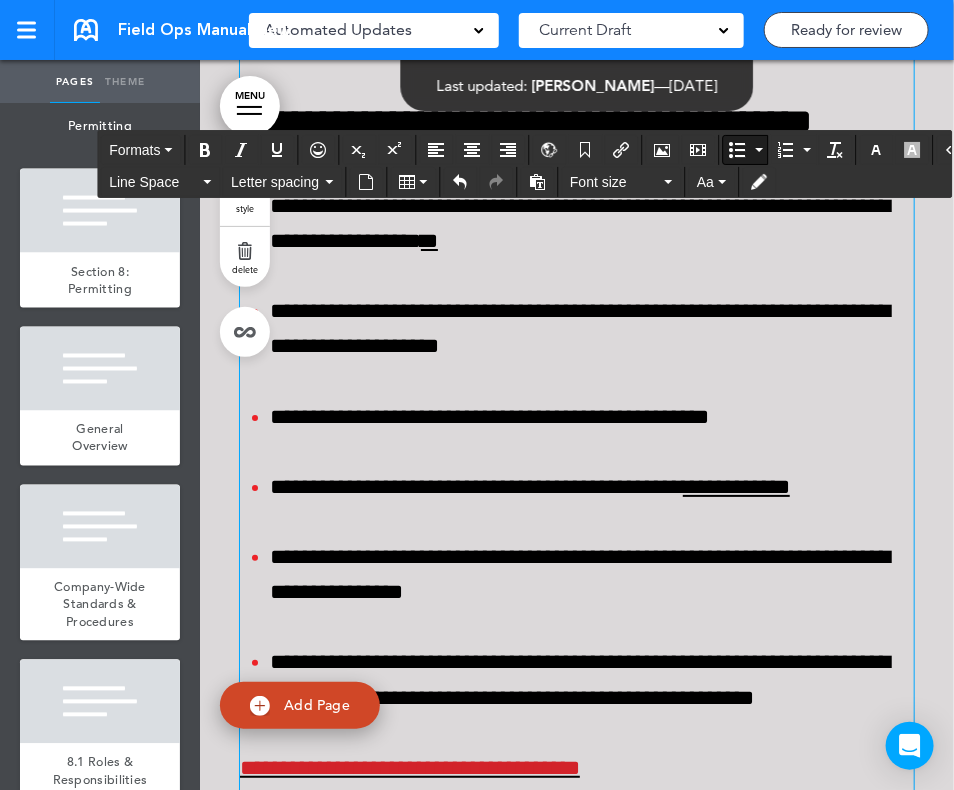 scroll, scrollTop: 6260, scrollLeft: 0, axis: vertical 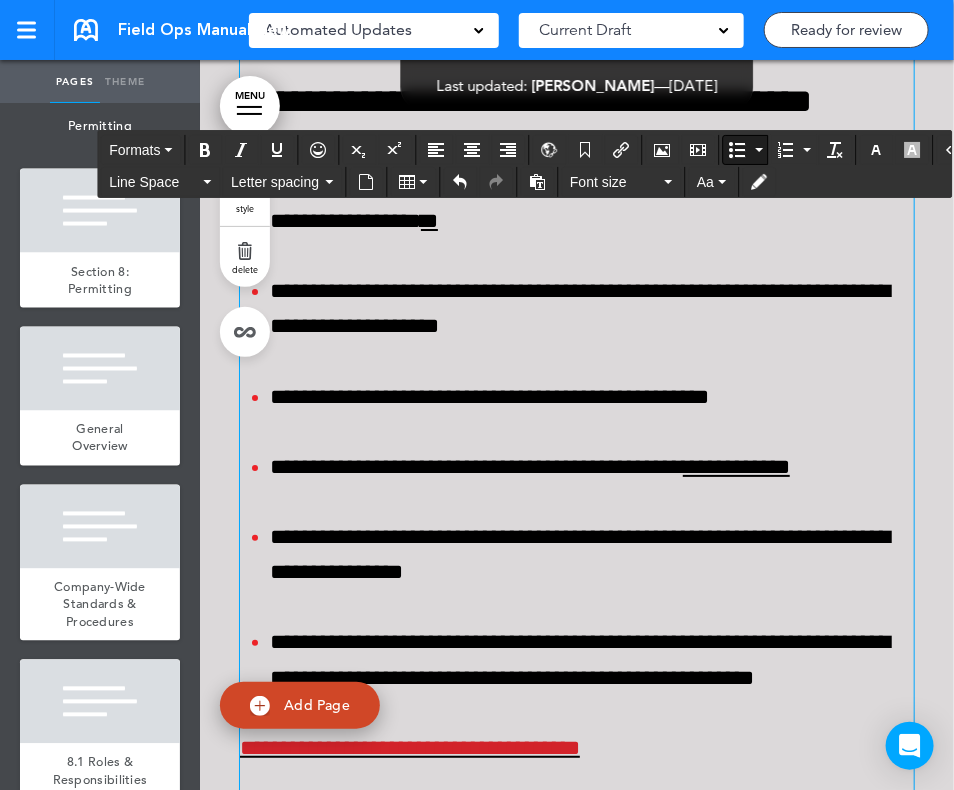 click on "**********" at bounding box center (736, 467) 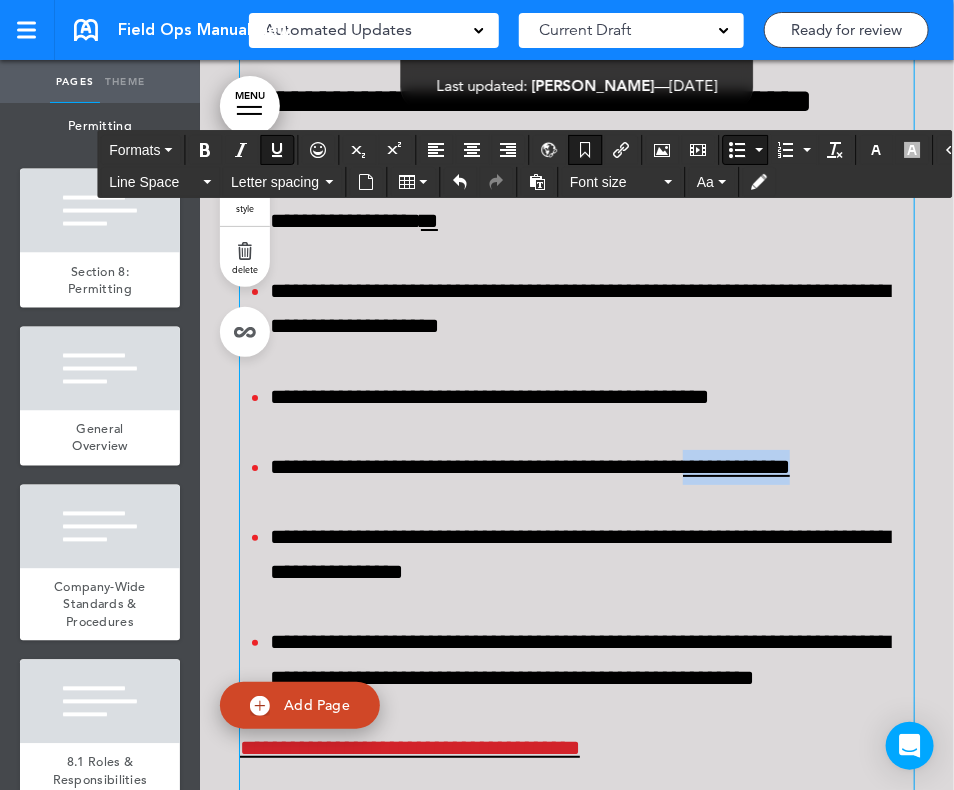 click on "**********" at bounding box center [736, 467] 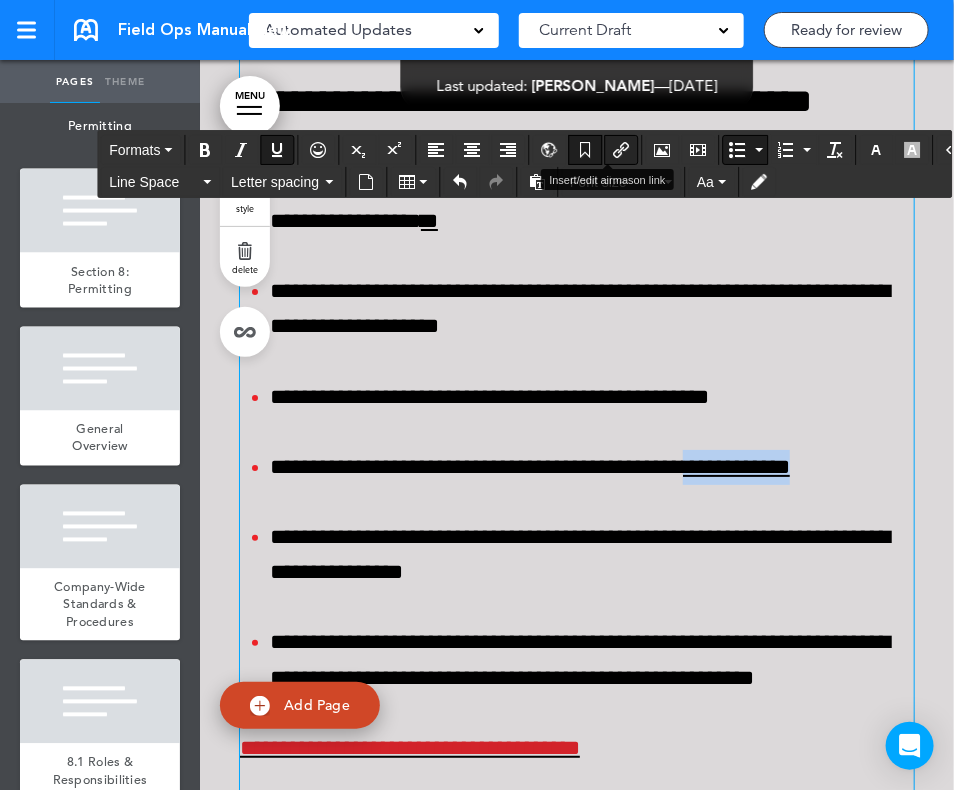 click at bounding box center [621, 150] 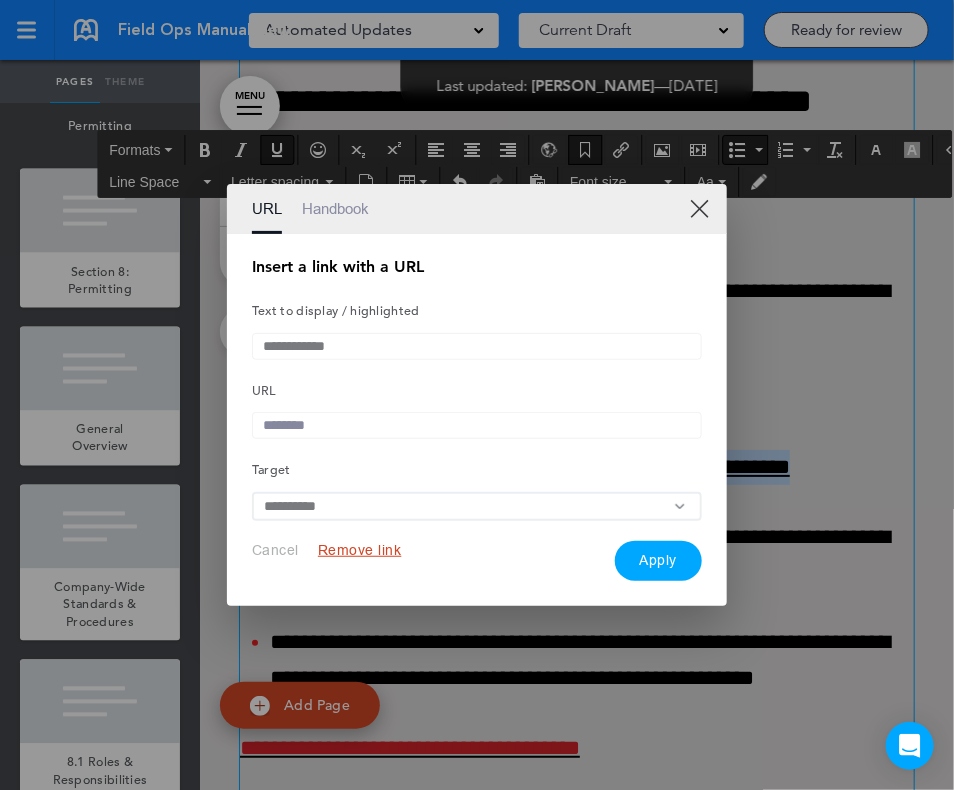 click on "Remove link" at bounding box center [360, 550] 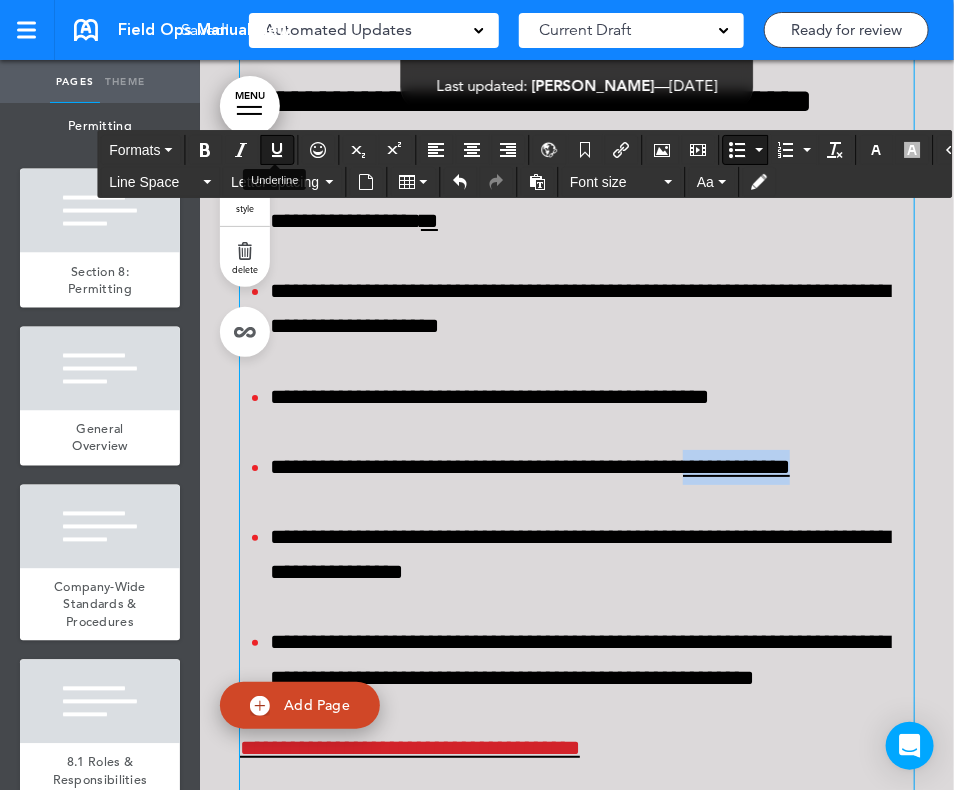 click at bounding box center (277, 150) 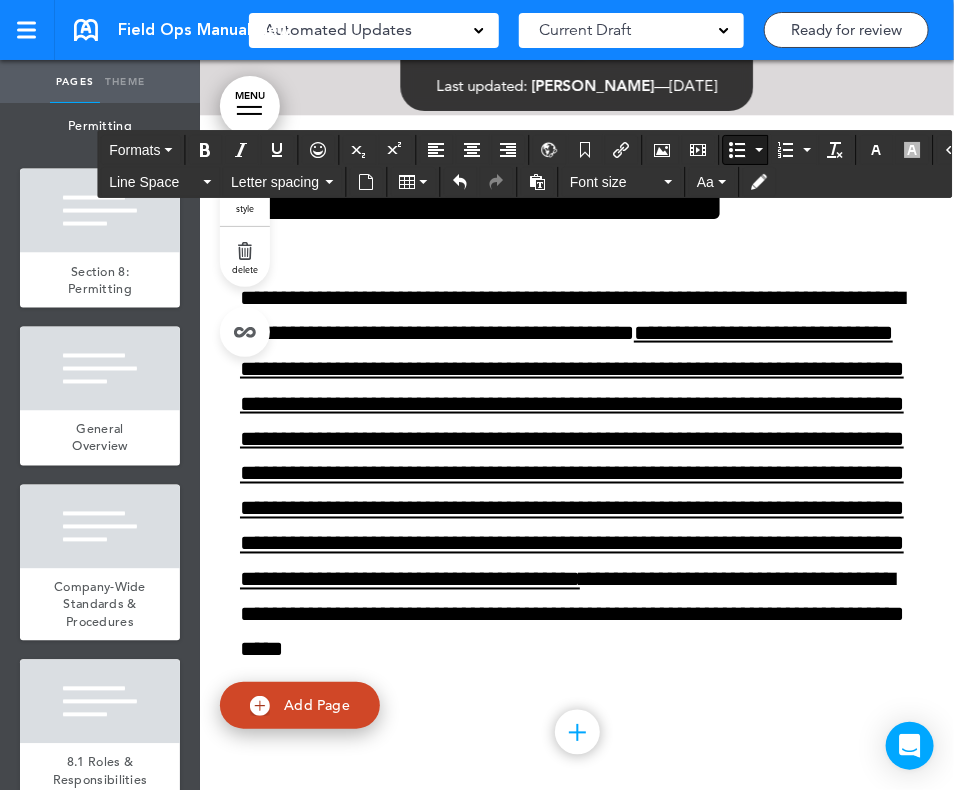 scroll, scrollTop: 7101, scrollLeft: 0, axis: vertical 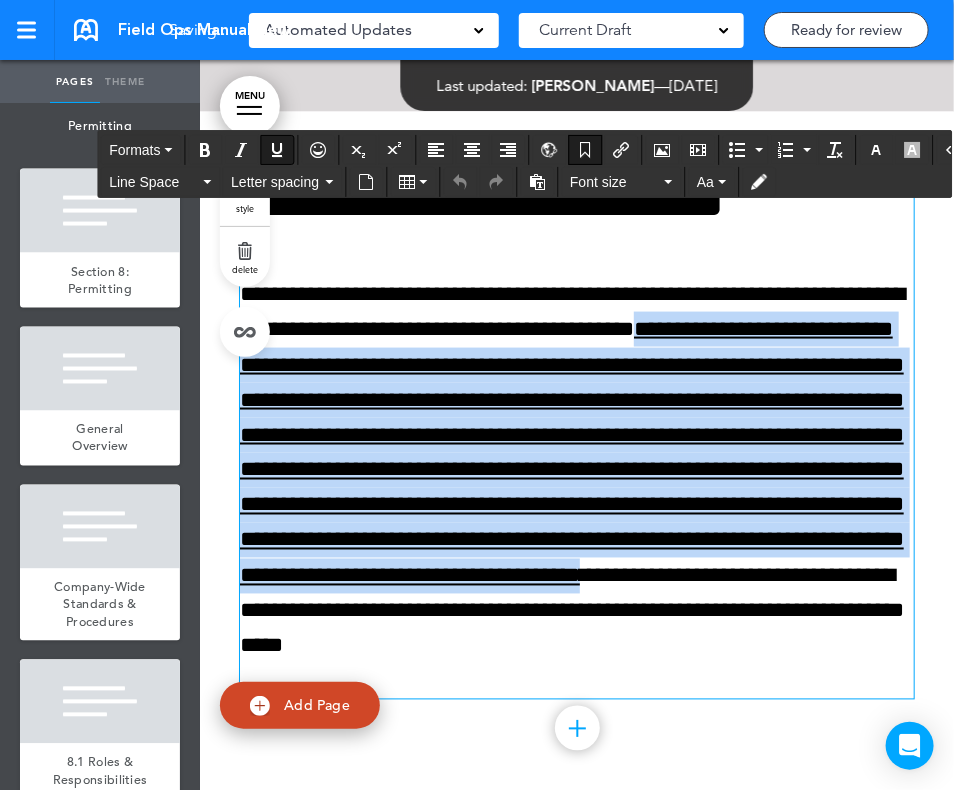 drag, startPoint x: 739, startPoint y: 327, endPoint x: 357, endPoint y: 658, distance: 505.45523 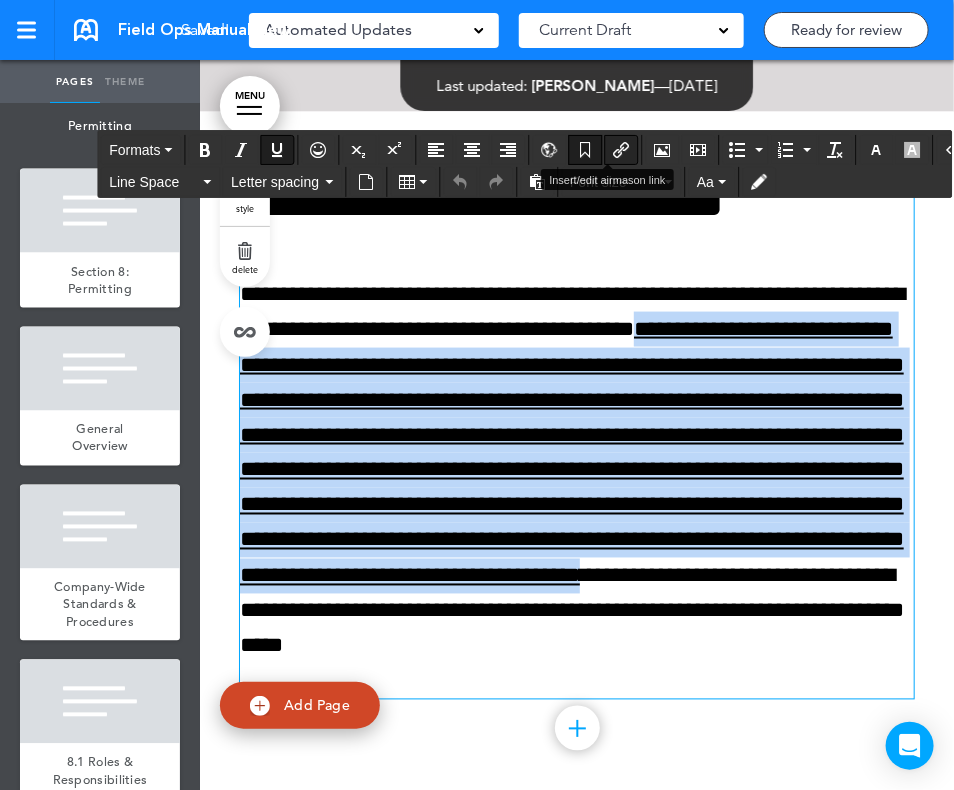 click at bounding box center [621, 150] 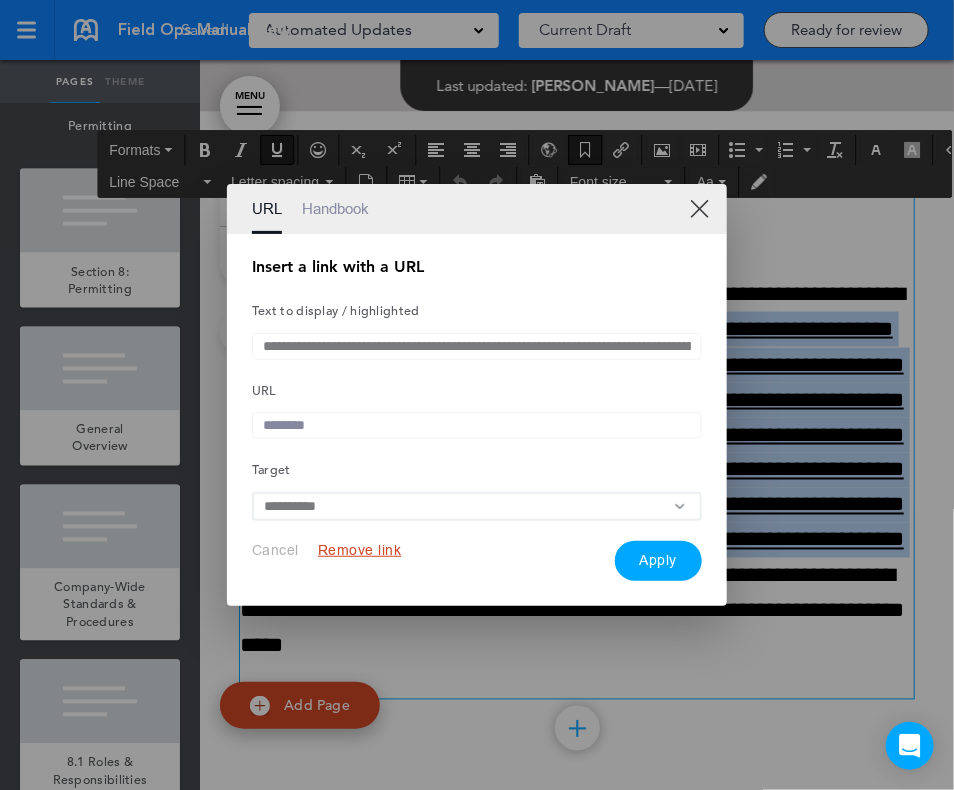 click on "Remove link" at bounding box center (360, 550) 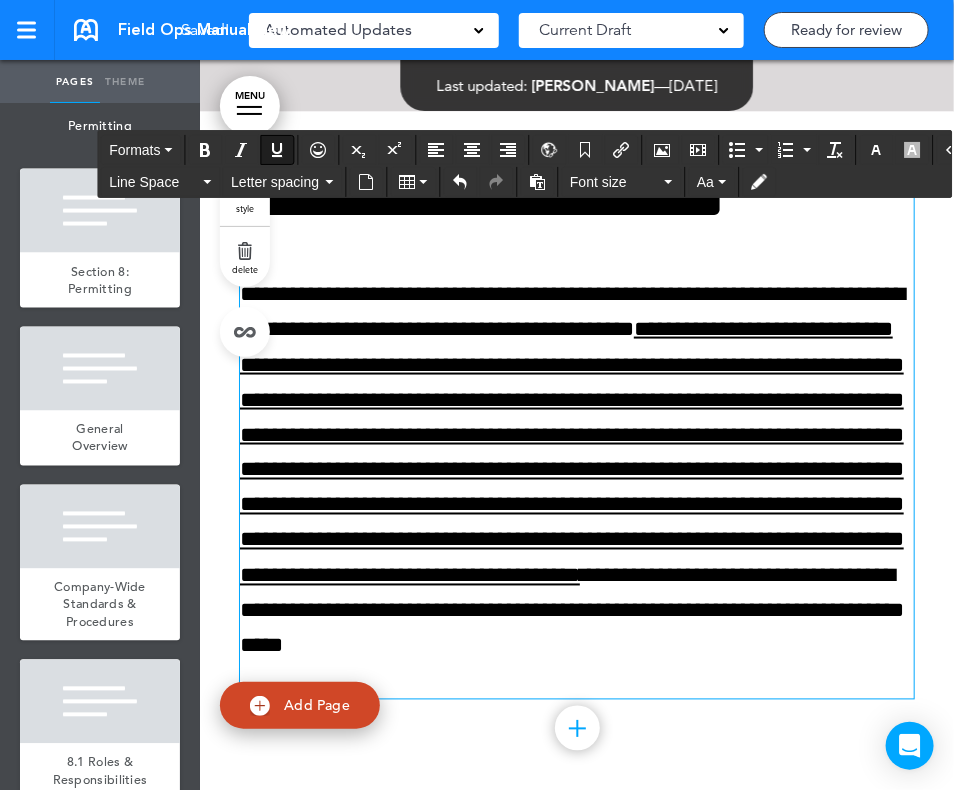 click at bounding box center [277, 150] 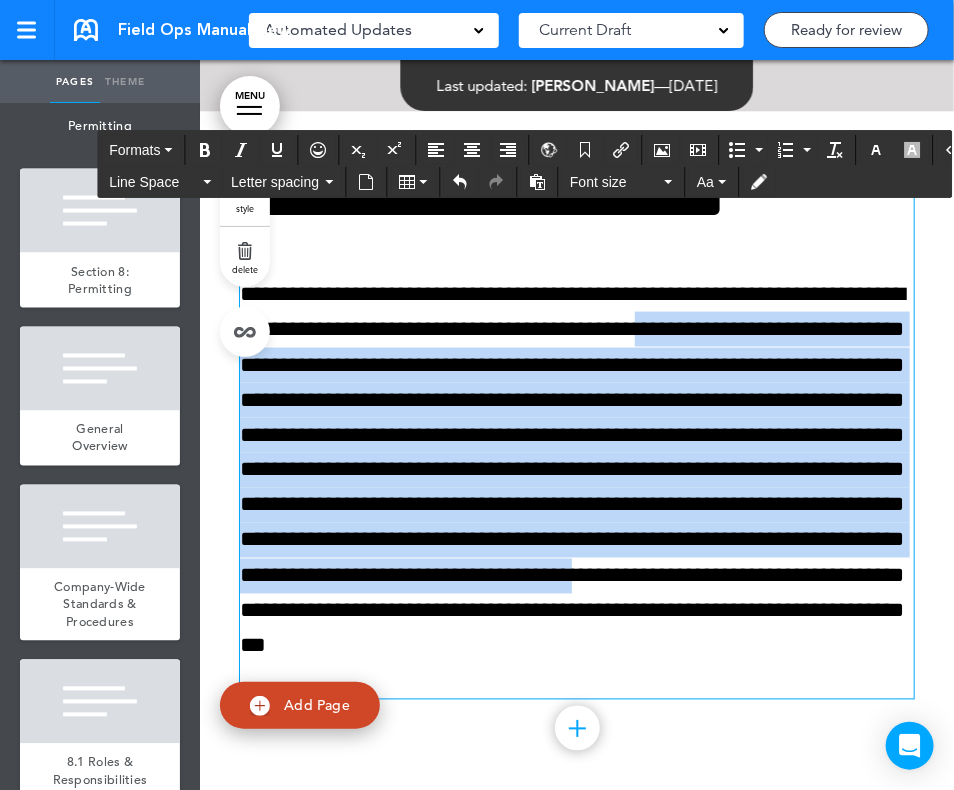 click on "**********" at bounding box center [577, 488] 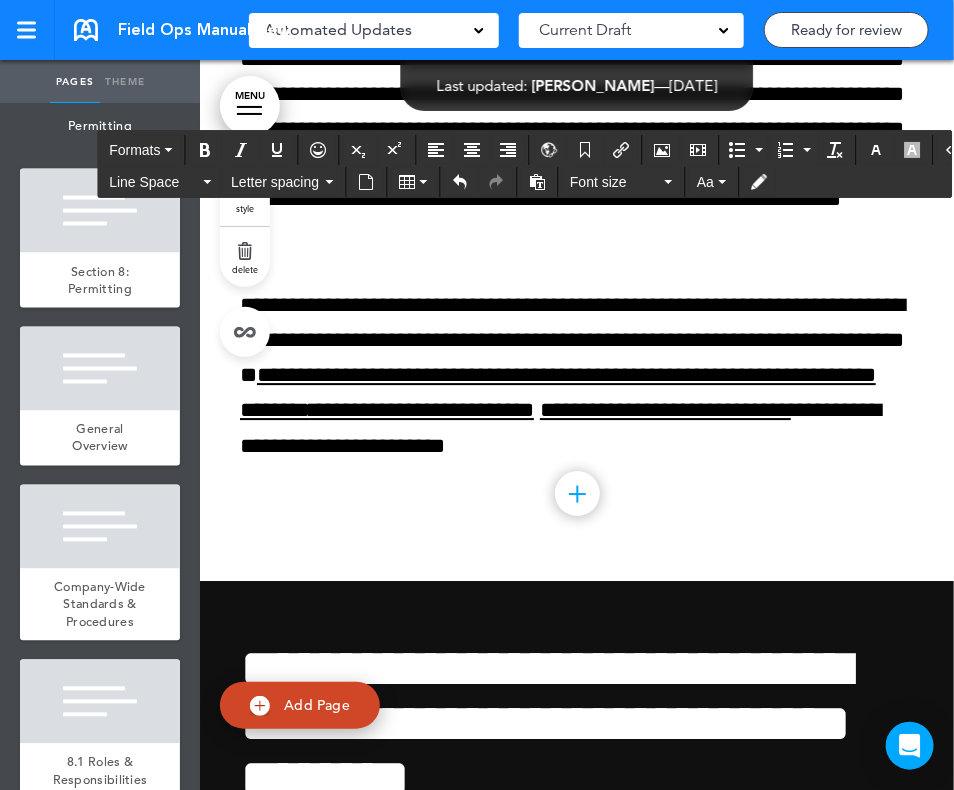 scroll, scrollTop: 10049, scrollLeft: 0, axis: vertical 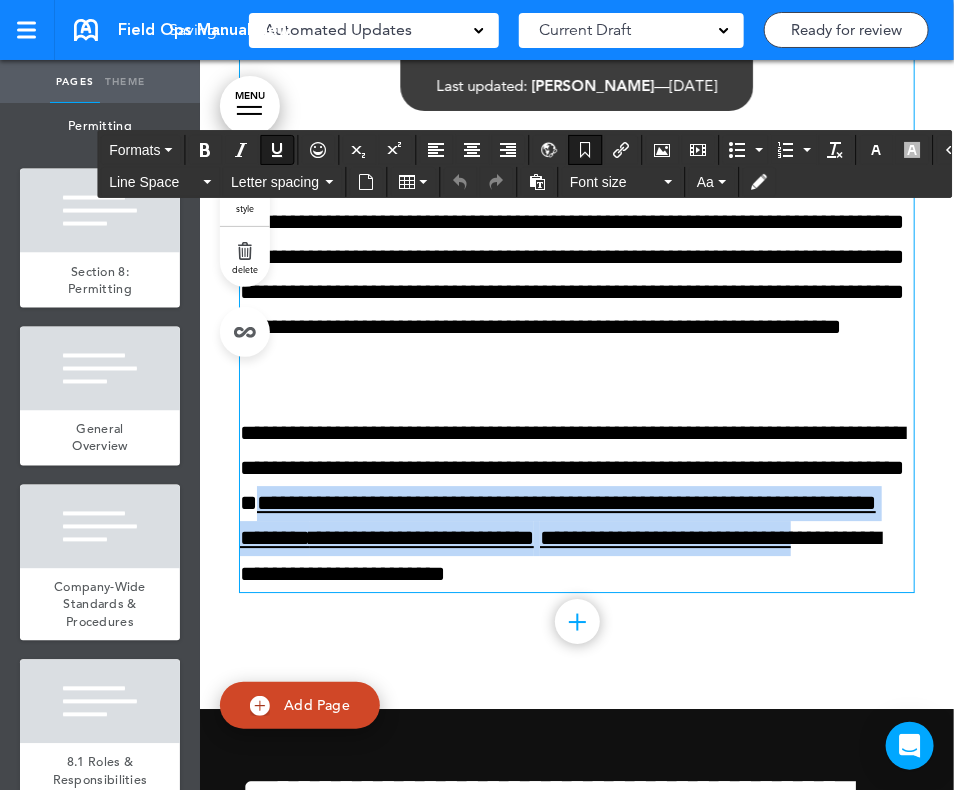 drag, startPoint x: 484, startPoint y: 538, endPoint x: 495, endPoint y: 616, distance: 78.77182 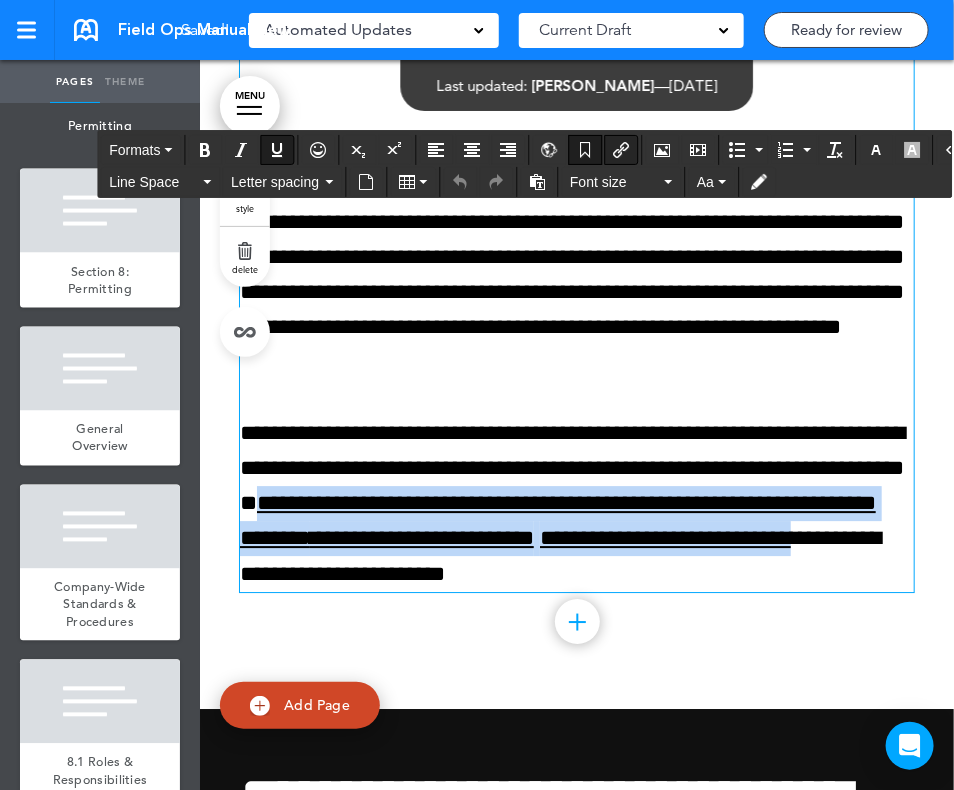 click at bounding box center (621, 150) 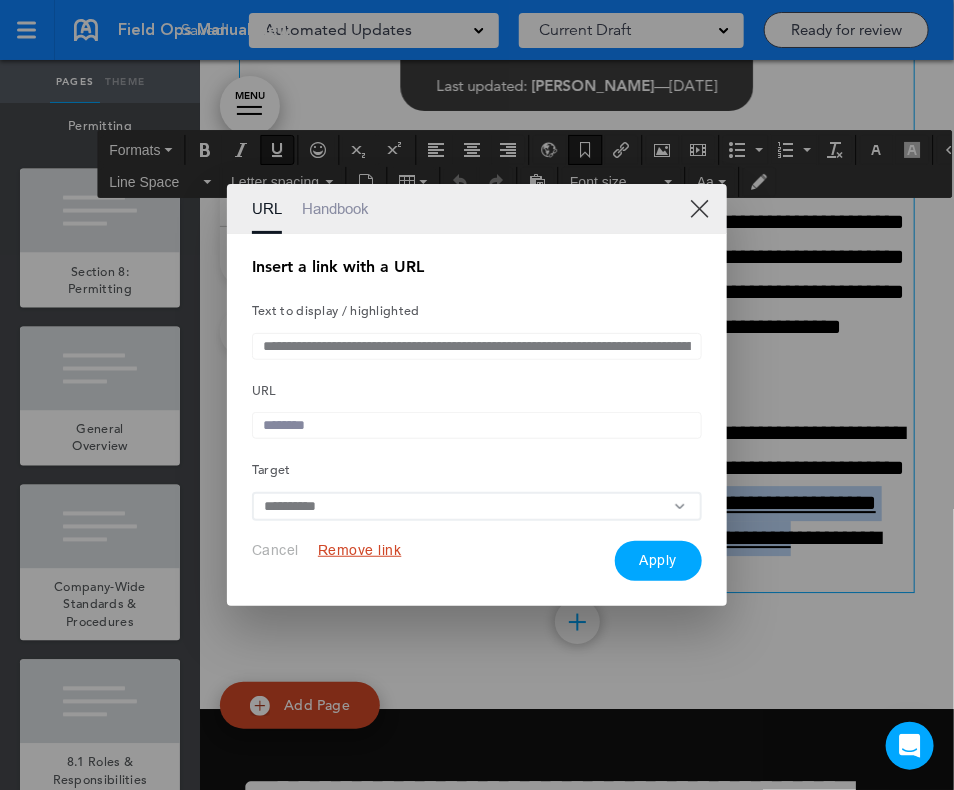 click on "Remove link" at bounding box center (360, 550) 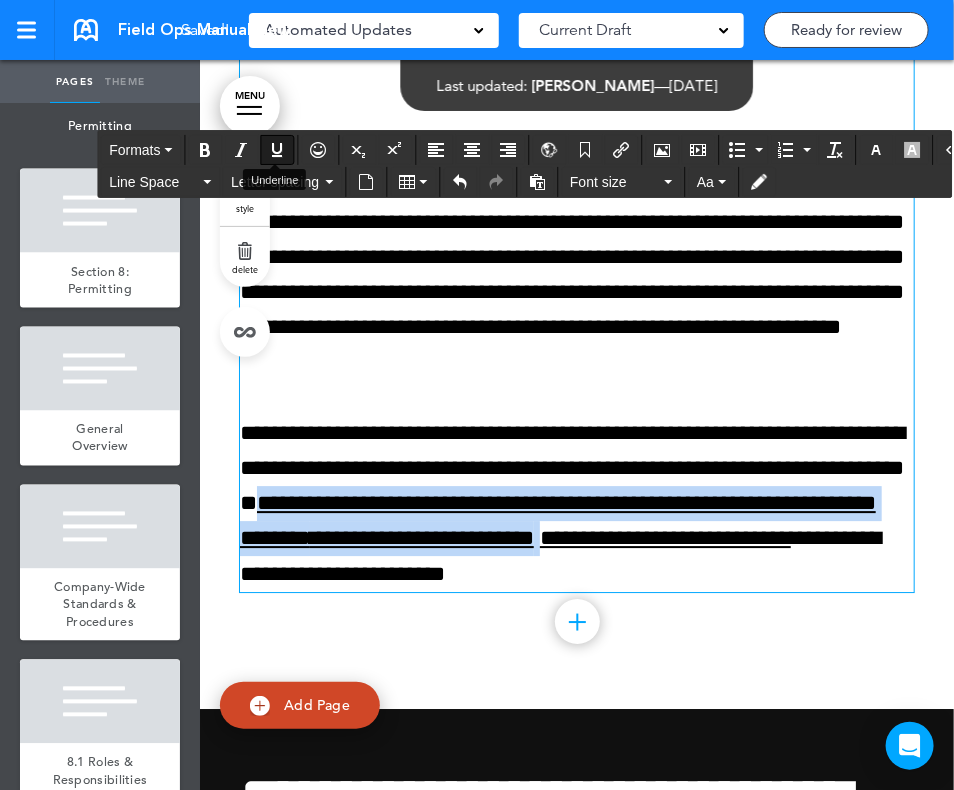 click at bounding box center (277, 150) 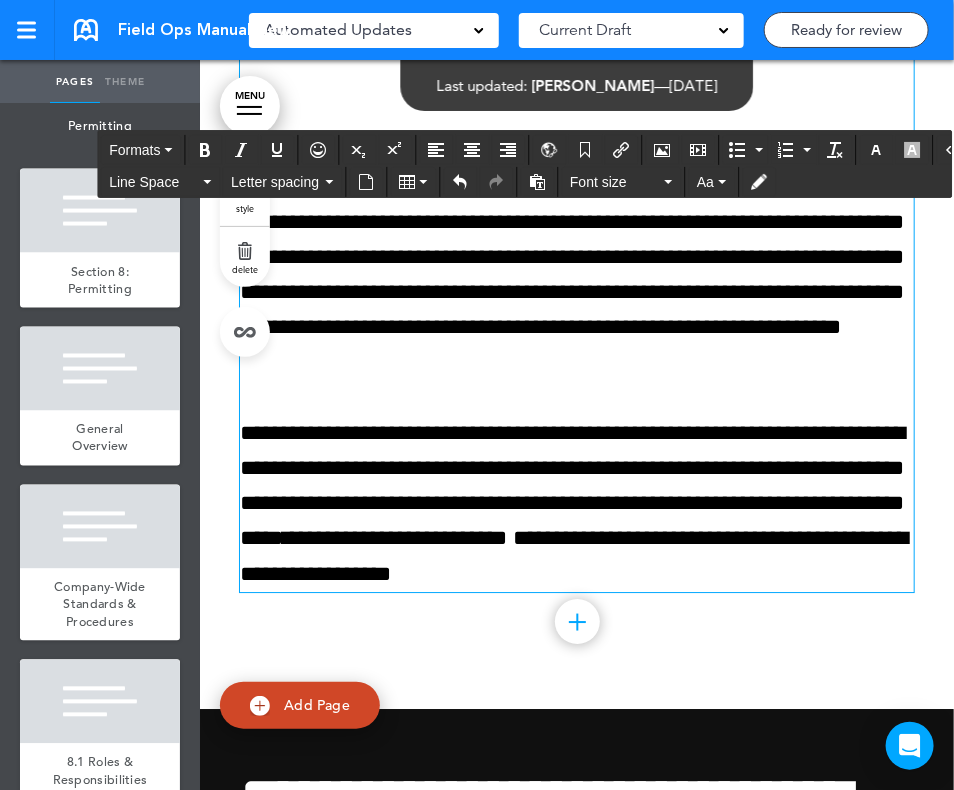 click on "**********" at bounding box center (577, 257) 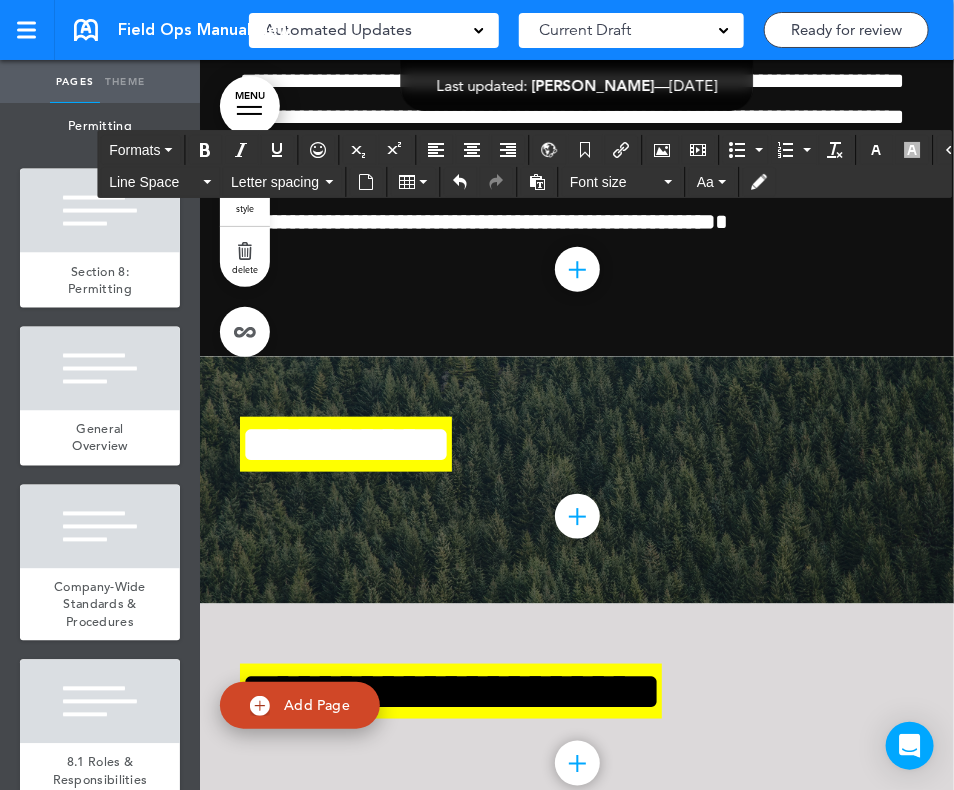 scroll, scrollTop: 11115, scrollLeft: 0, axis: vertical 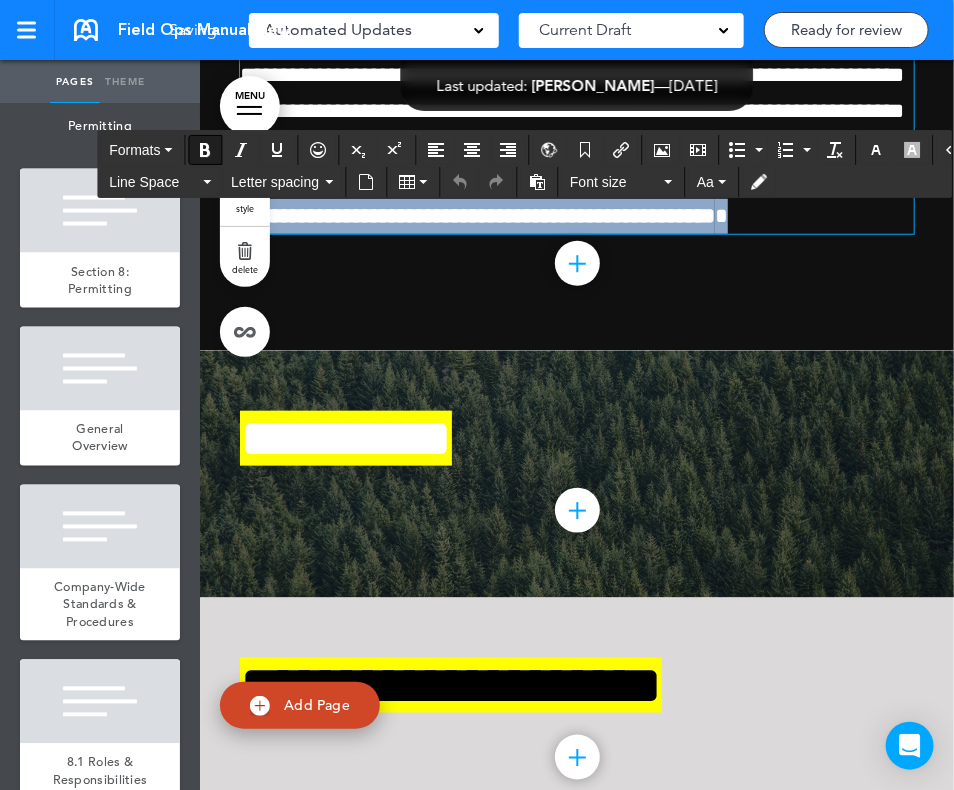 drag, startPoint x: 540, startPoint y: 342, endPoint x: 599, endPoint y: 395, distance: 79.30952 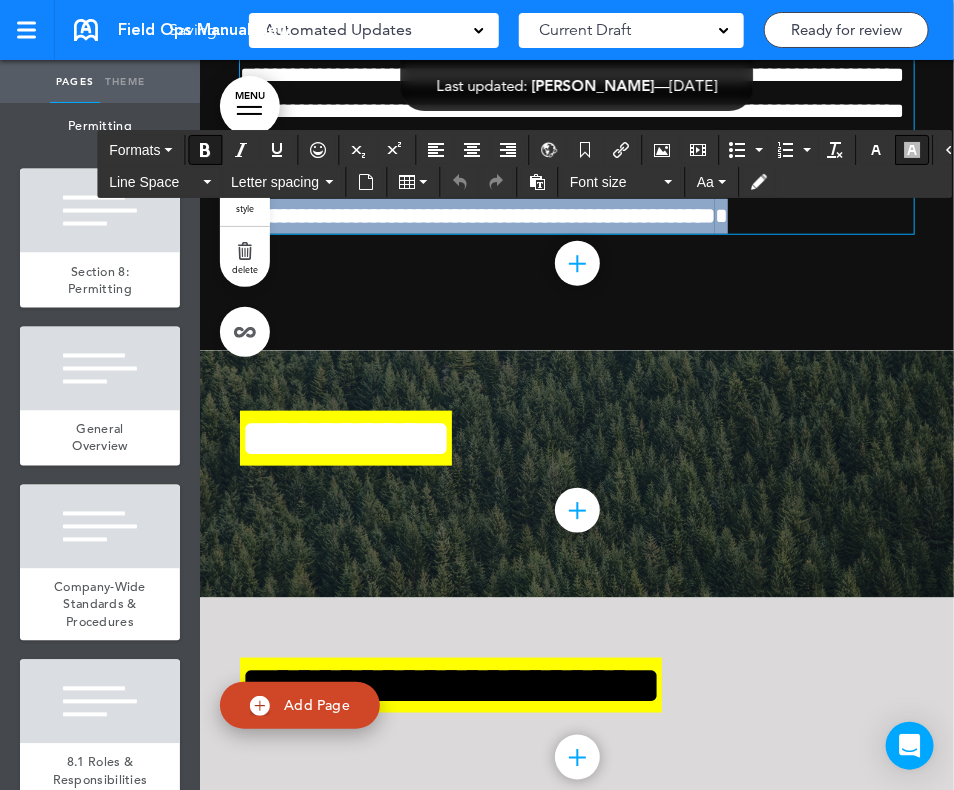 click at bounding box center [912, 150] 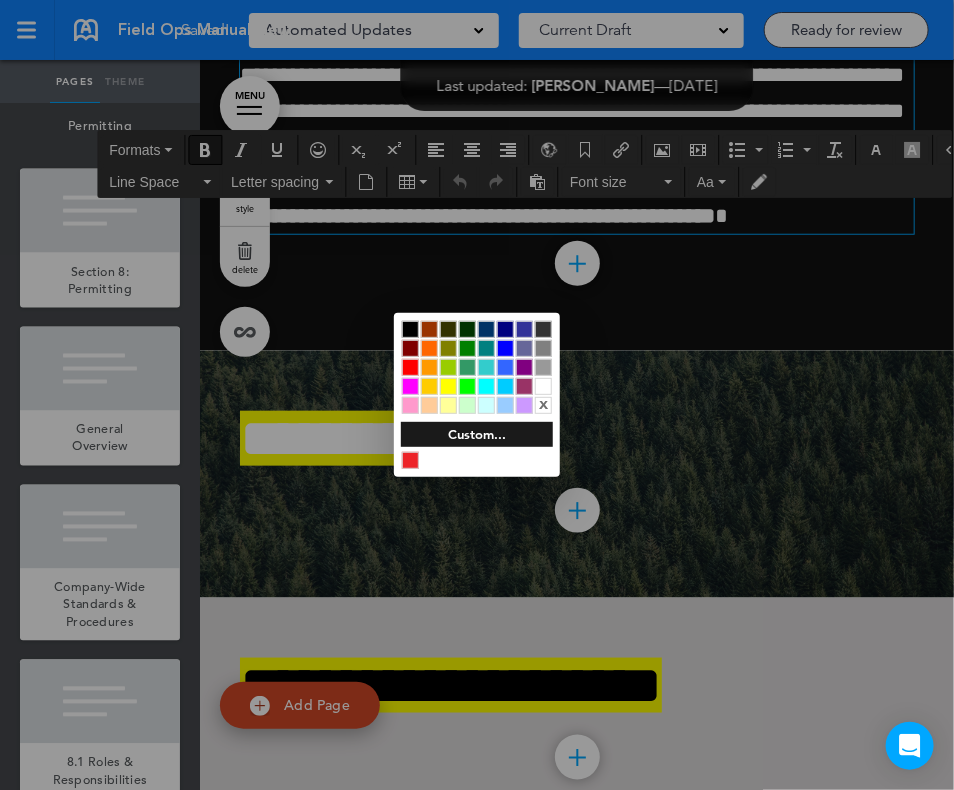 click at bounding box center (448, 386) 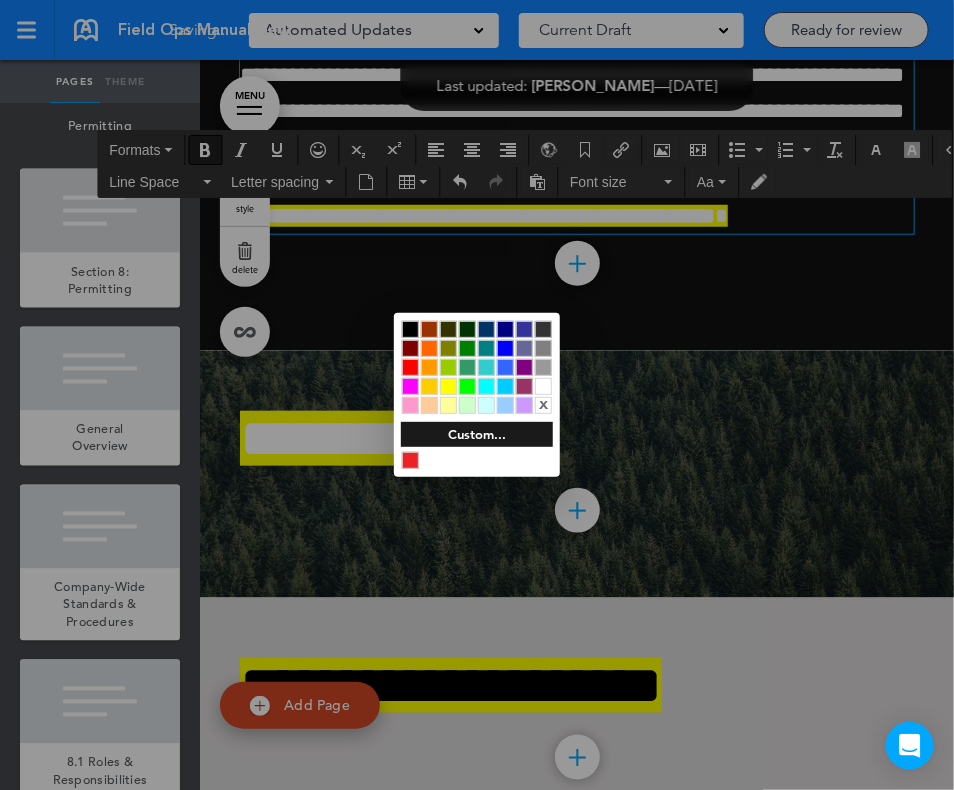 click at bounding box center [477, 395] 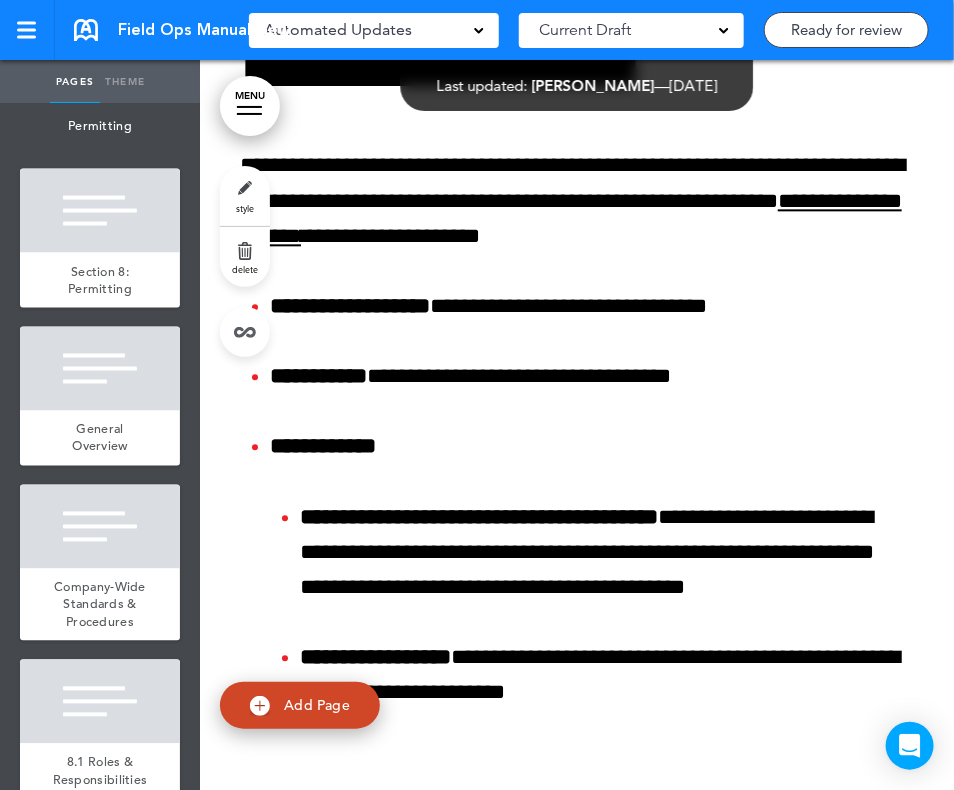 scroll, scrollTop: 11993, scrollLeft: 0, axis: vertical 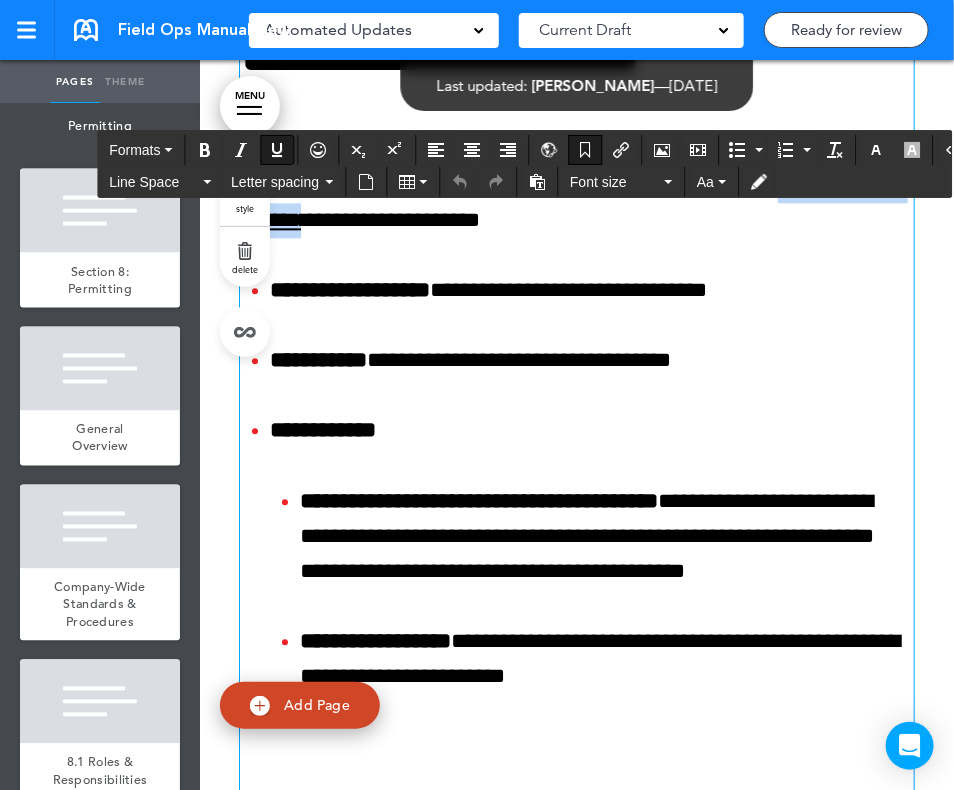 drag, startPoint x: 463, startPoint y: 383, endPoint x: 230, endPoint y: 373, distance: 233.2145 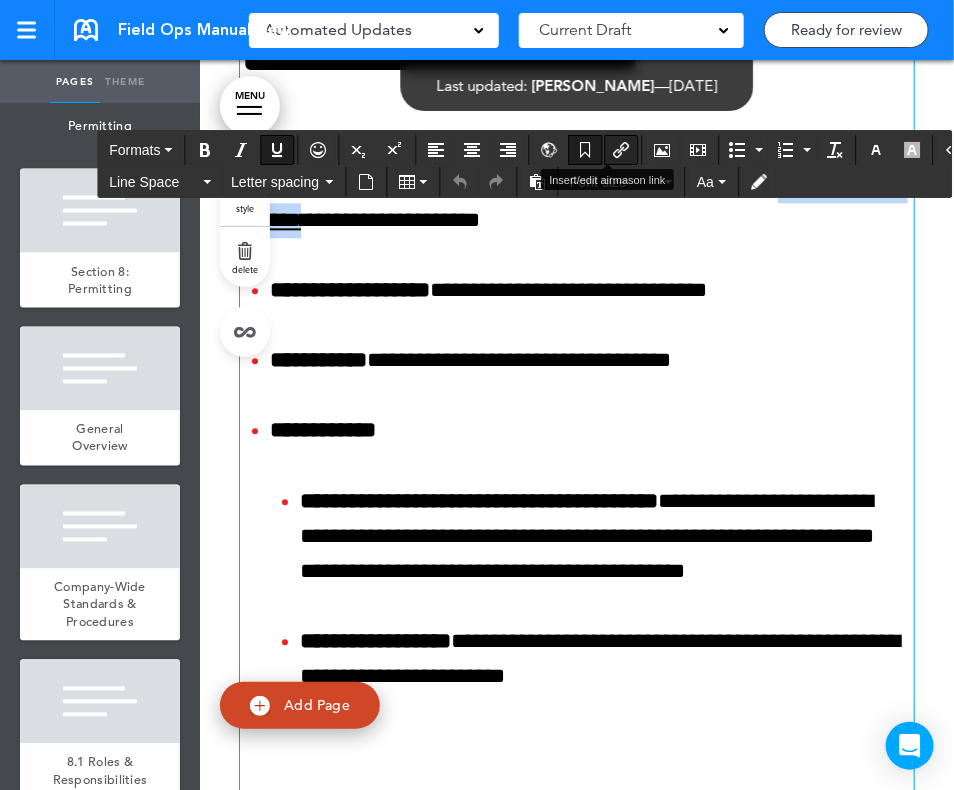 click at bounding box center (621, 150) 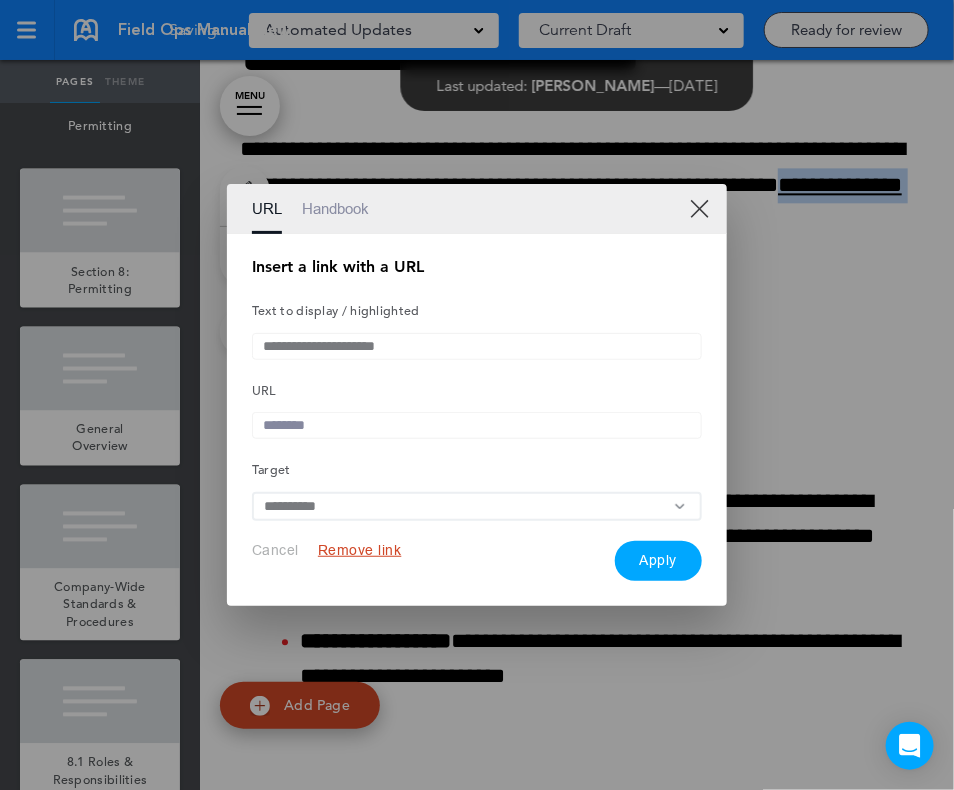 click on "Remove link" at bounding box center [360, 550] 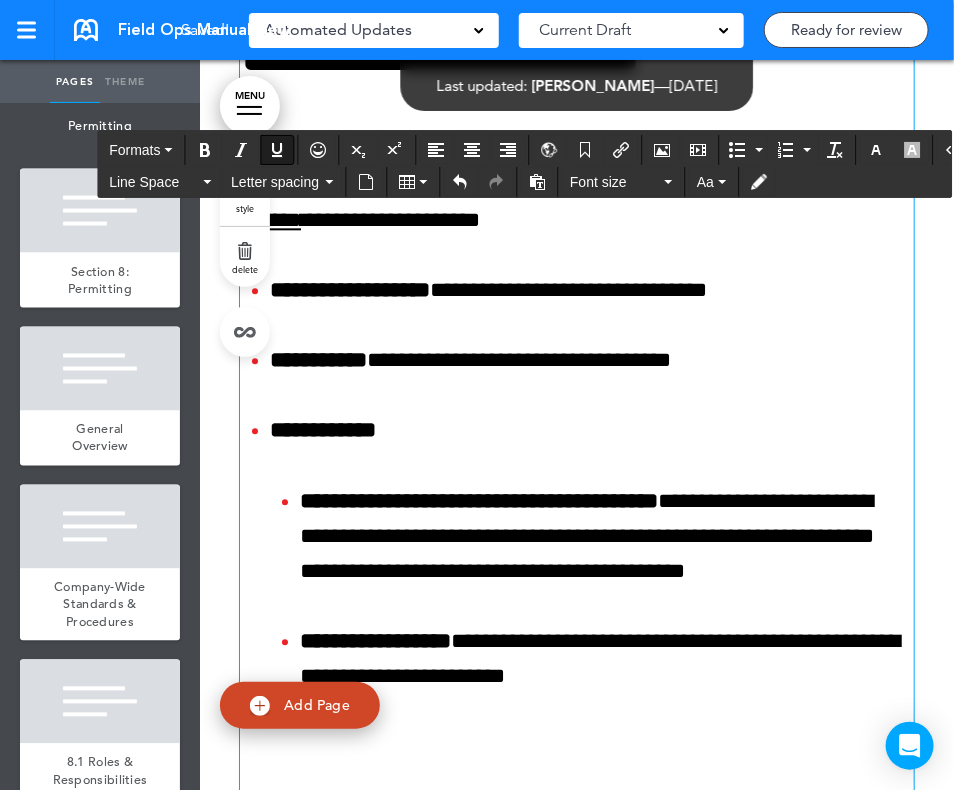 click at bounding box center [277, 150] 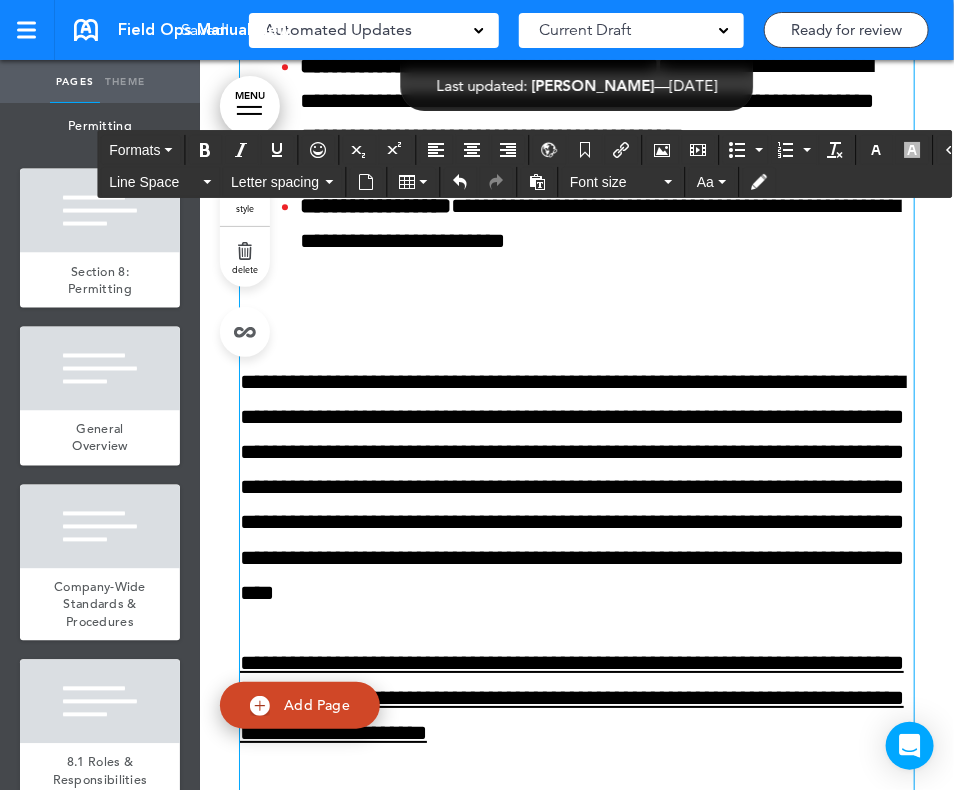 scroll, scrollTop: 12535, scrollLeft: 0, axis: vertical 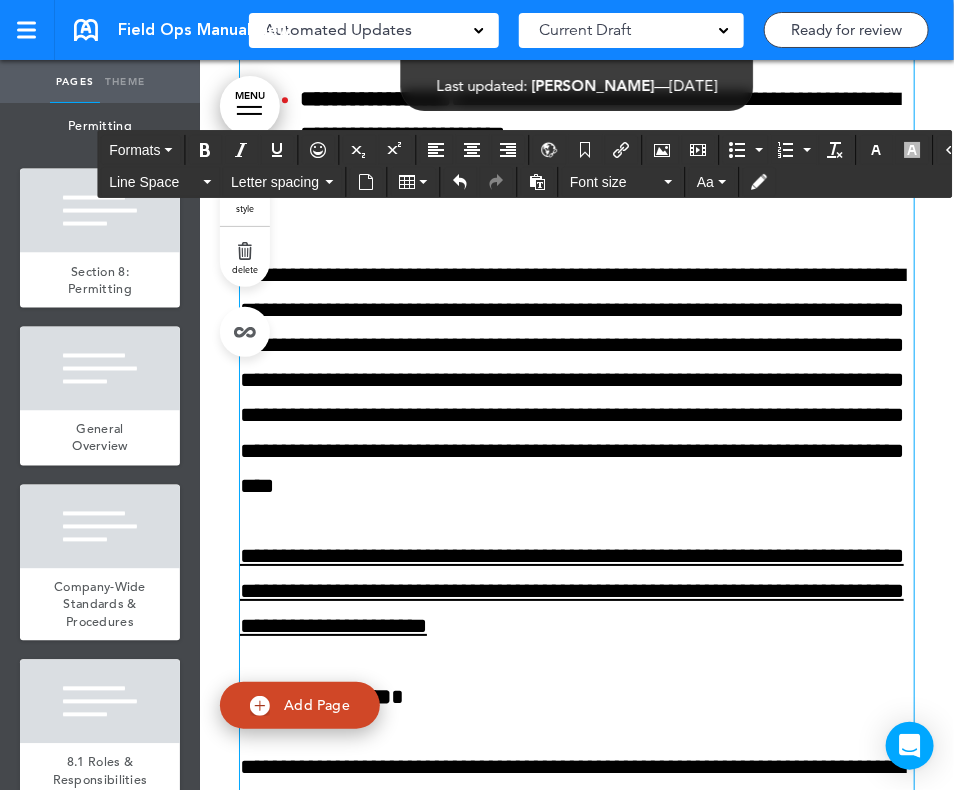 click at bounding box center [577, 204] 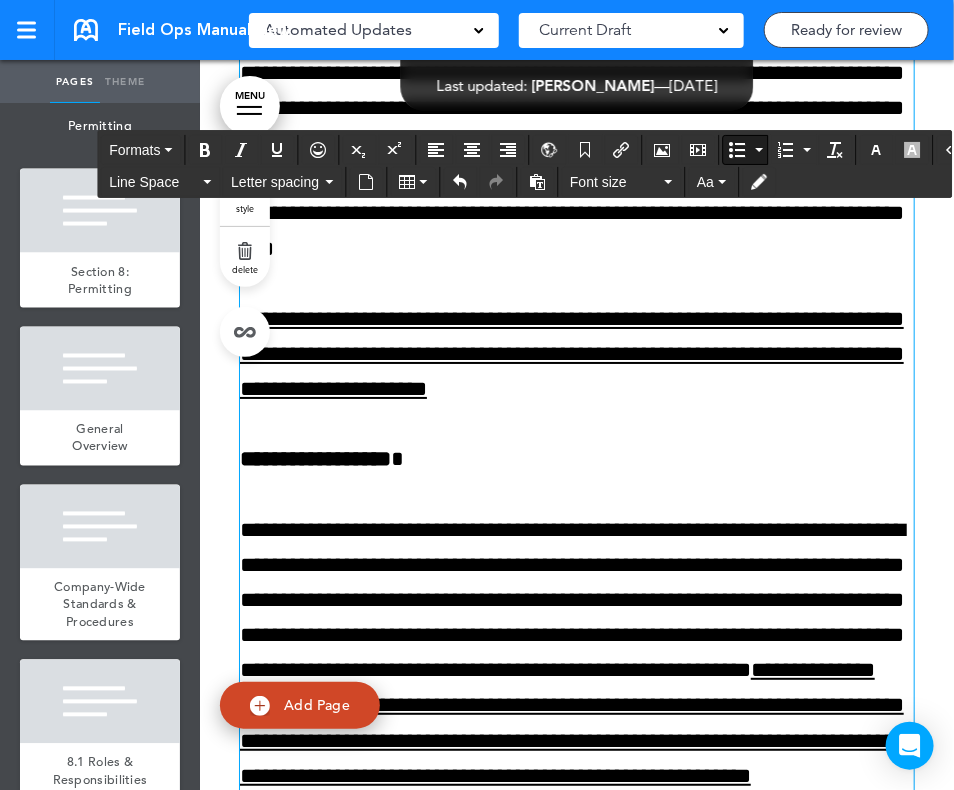 scroll, scrollTop: 12740, scrollLeft: 0, axis: vertical 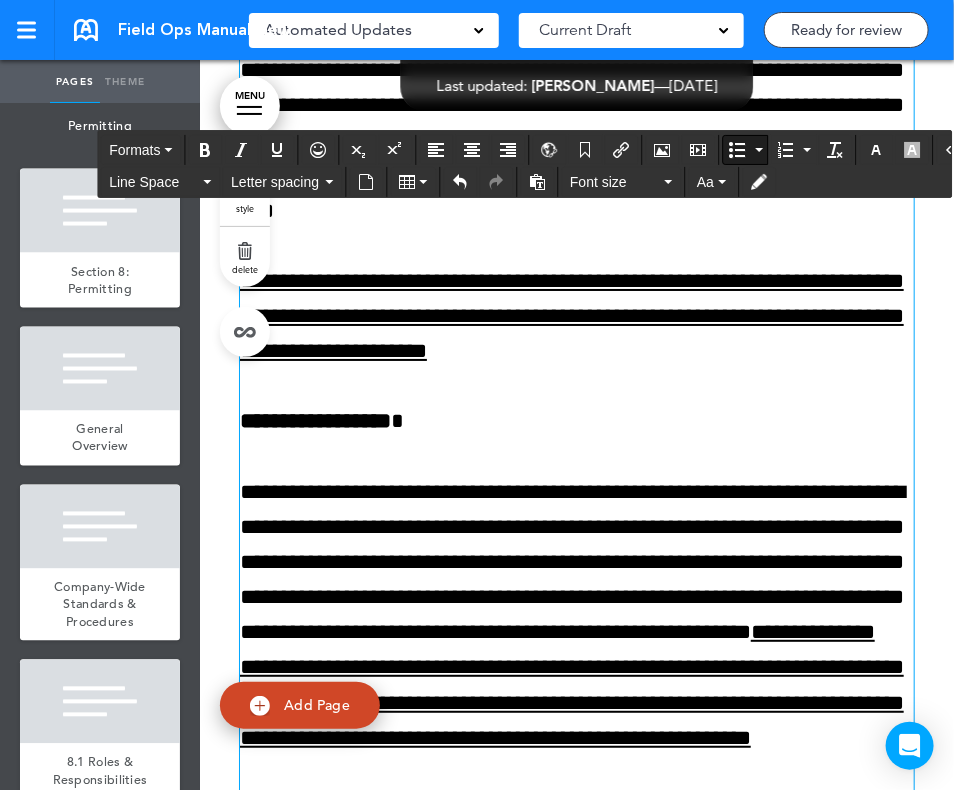 click on "**********" at bounding box center (572, 316) 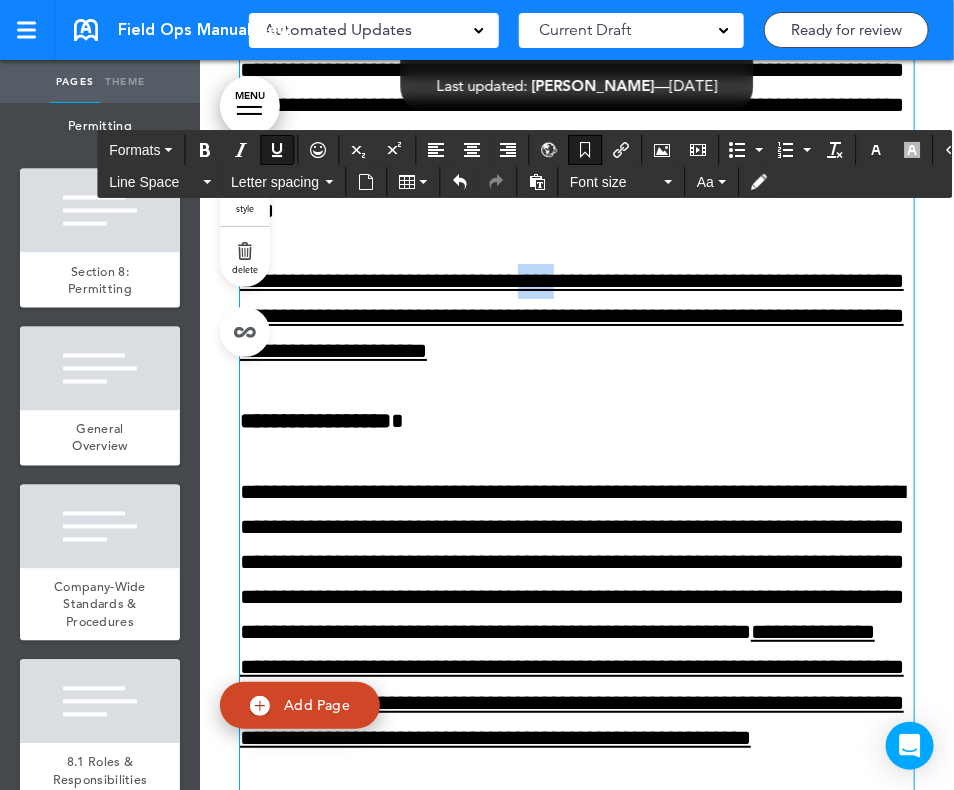 click on "**********" at bounding box center (572, 316) 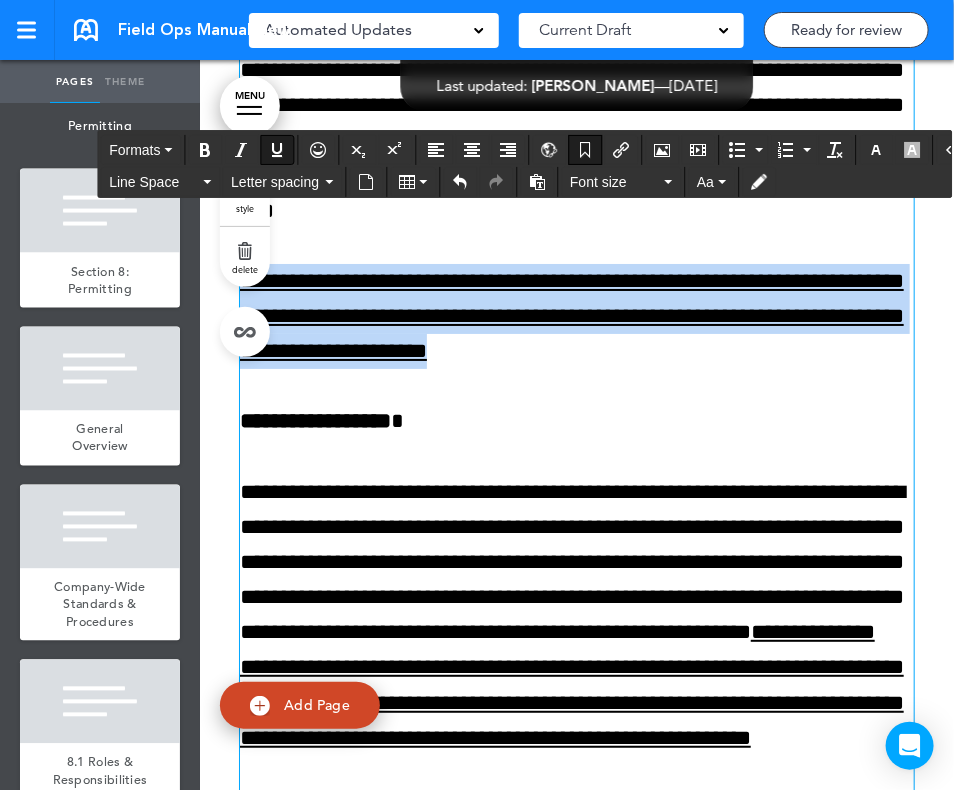click on "**********" at bounding box center [572, 316] 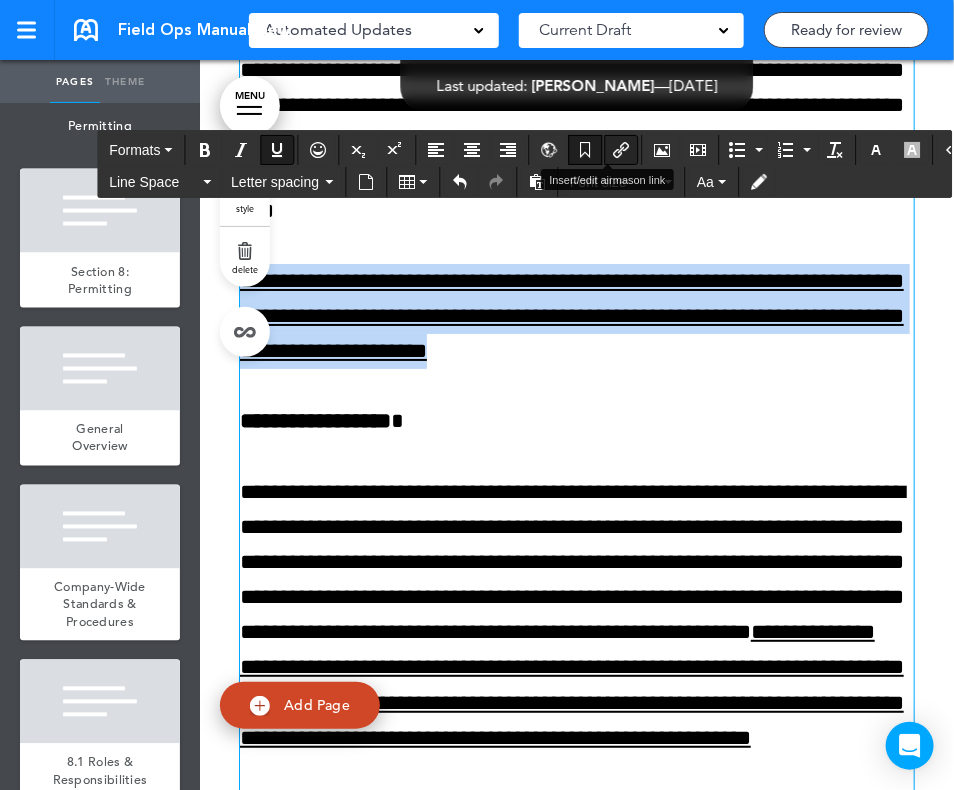 click at bounding box center (621, 150) 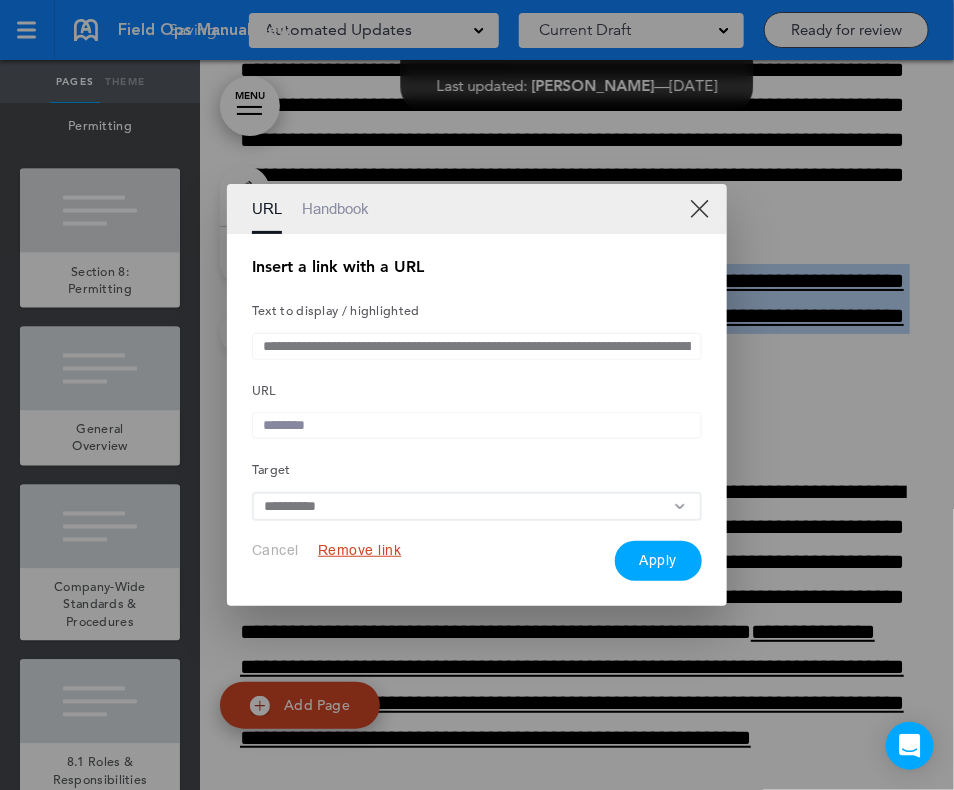 click on "Remove link" at bounding box center [360, 550] 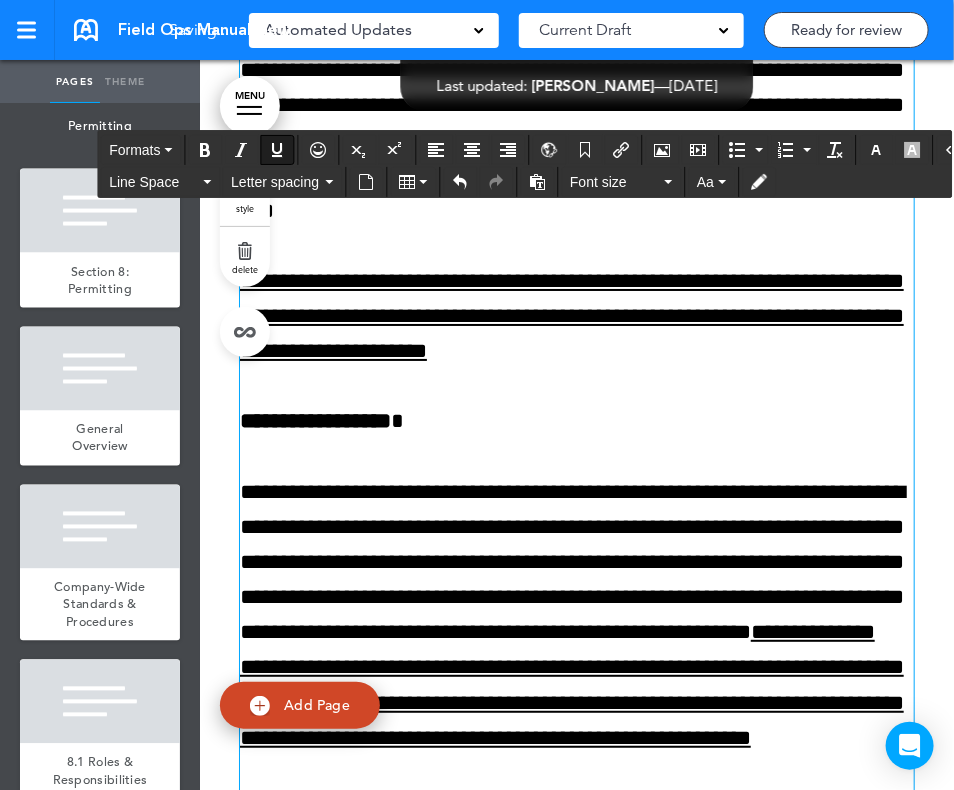 click at bounding box center (277, 150) 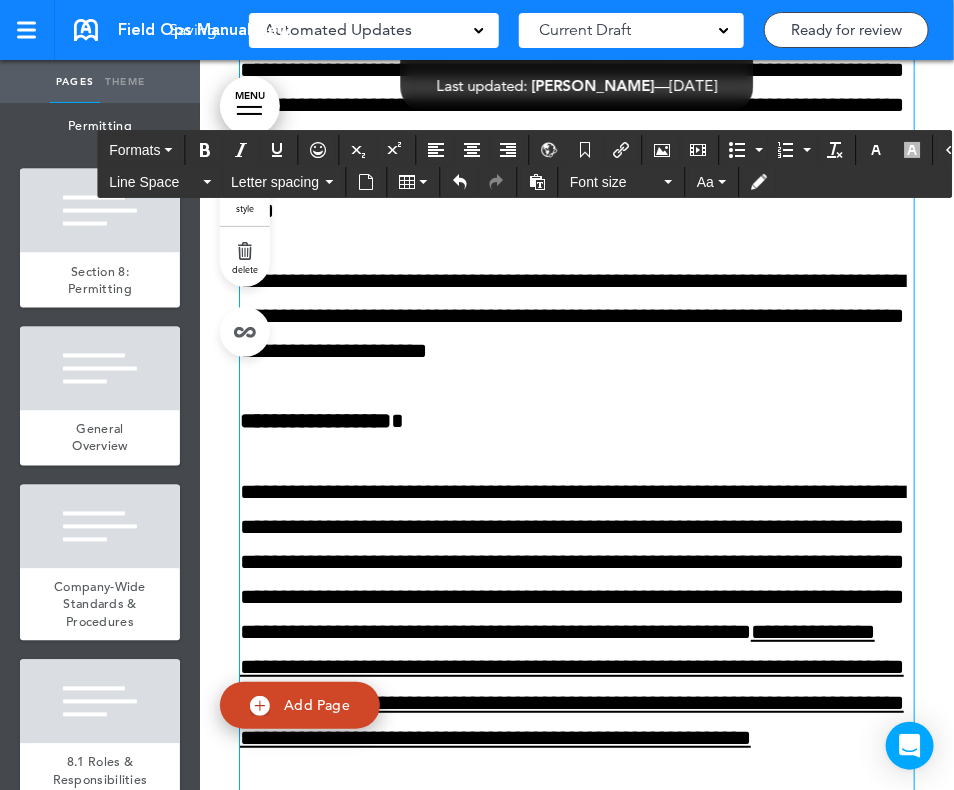 click on "**********" at bounding box center [577, 105] 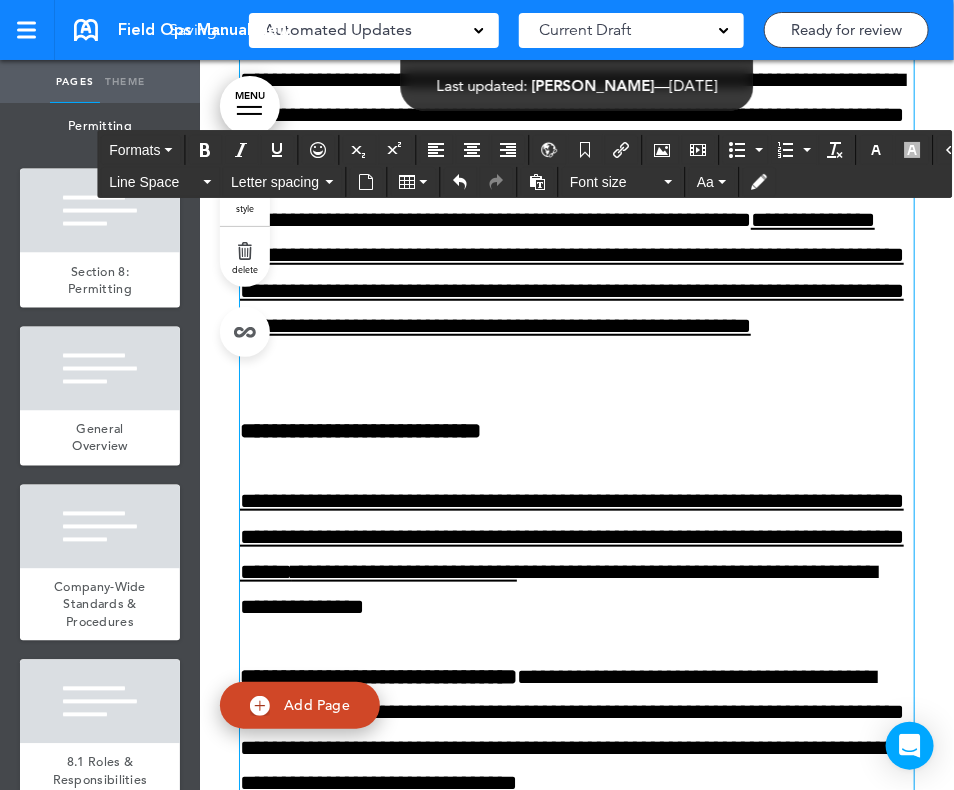 scroll, scrollTop: 13198, scrollLeft: 0, axis: vertical 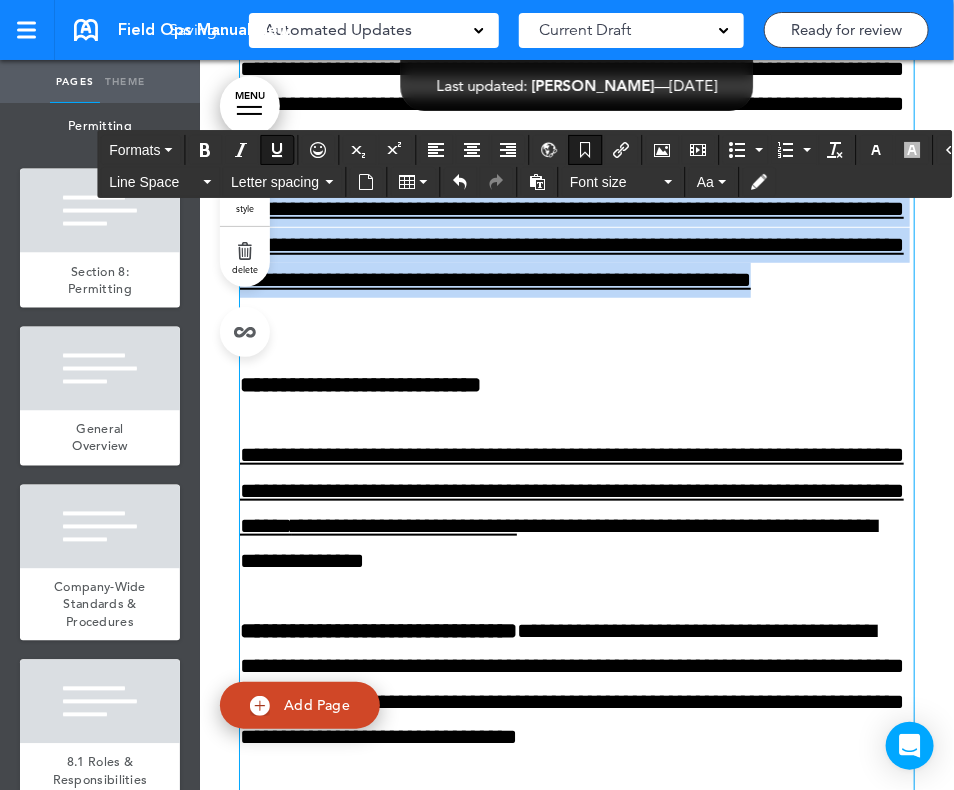 drag, startPoint x: 547, startPoint y: 371, endPoint x: 842, endPoint y: 495, distance: 320.00156 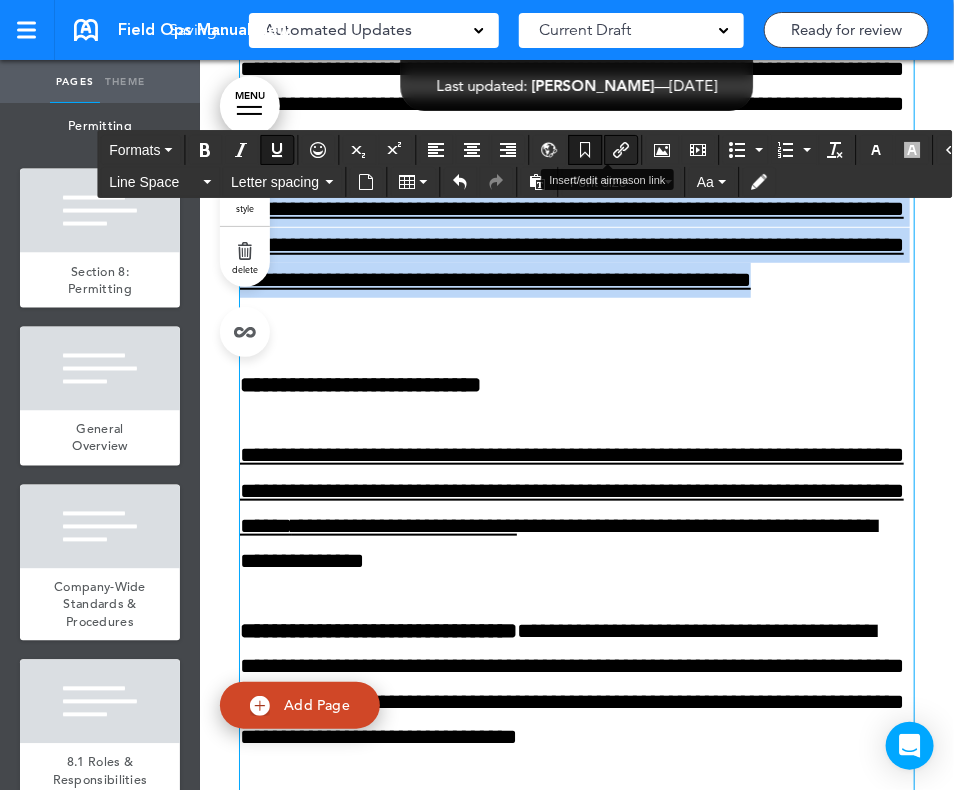 click at bounding box center [621, 150] 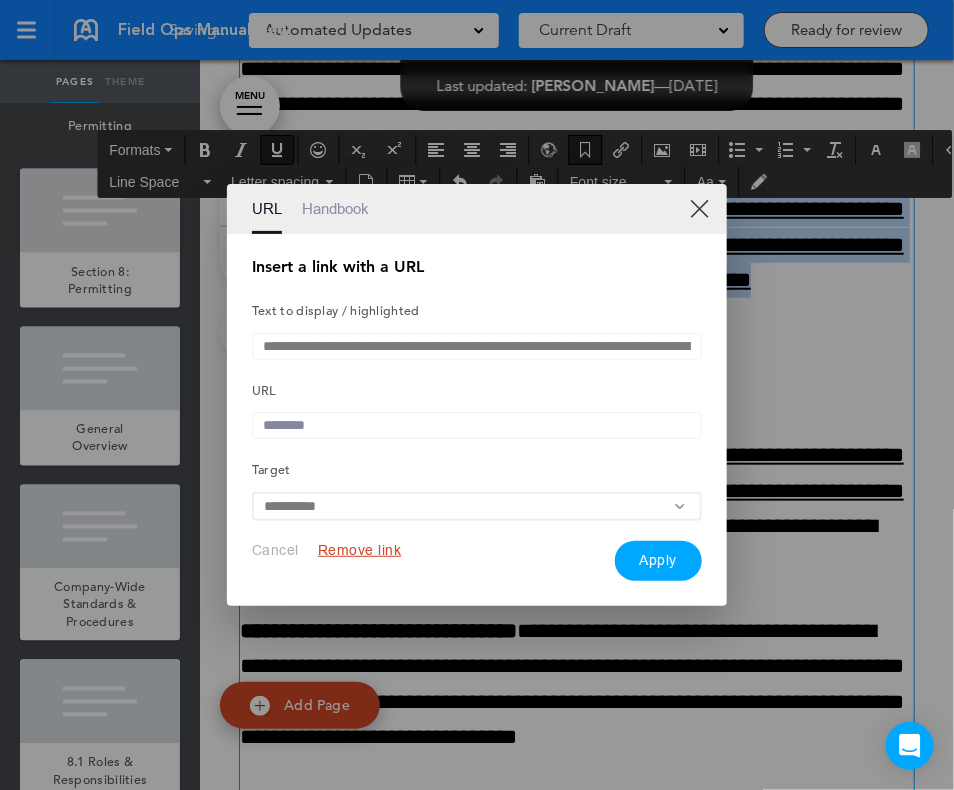 click on "Remove link" at bounding box center (360, 550) 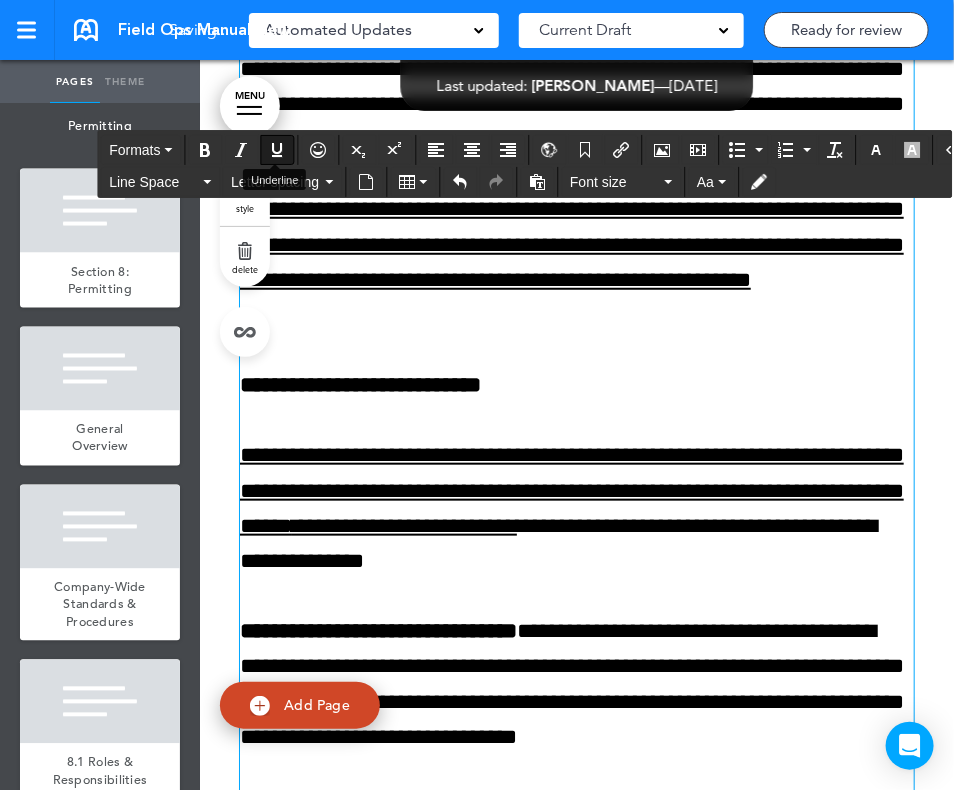 click at bounding box center [277, 150] 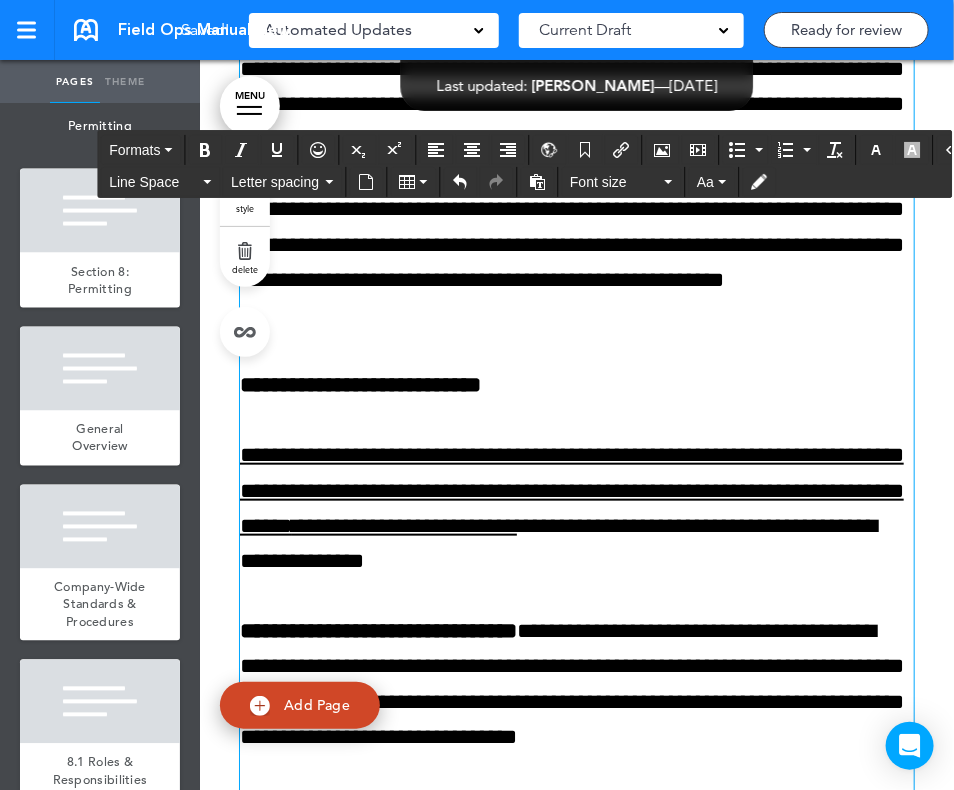 scroll, scrollTop: 13426, scrollLeft: 0, axis: vertical 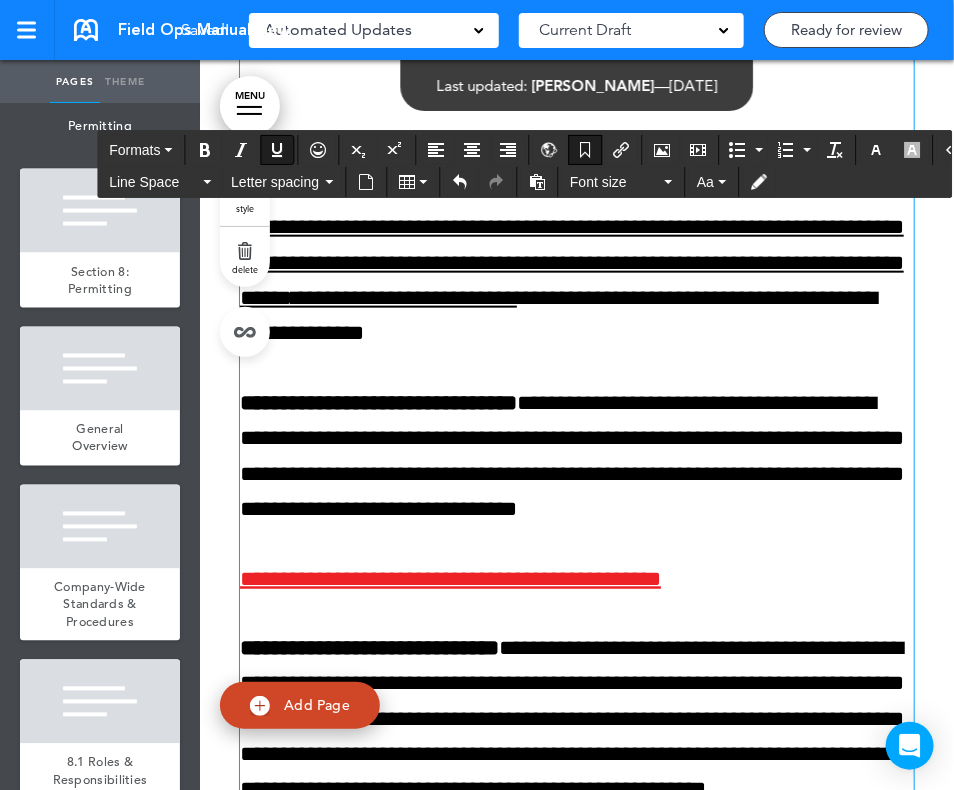 click on "**********" at bounding box center [577, 280] 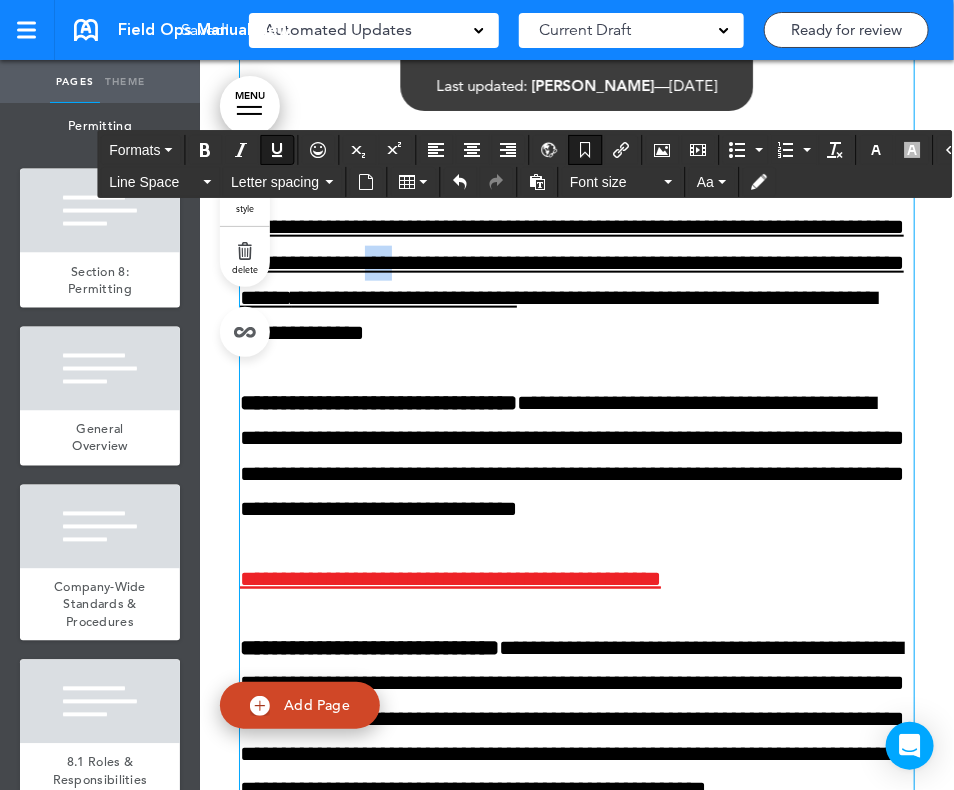 click on "**********" at bounding box center [577, 280] 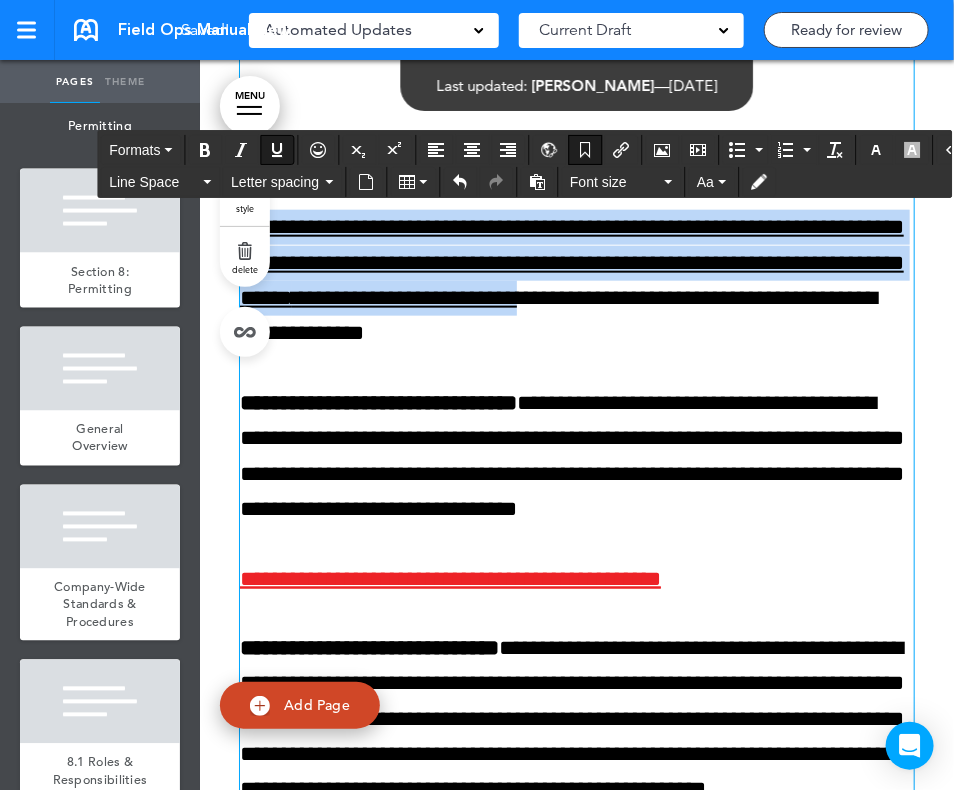 drag, startPoint x: 753, startPoint y: 456, endPoint x: 224, endPoint y: 376, distance: 535.01495 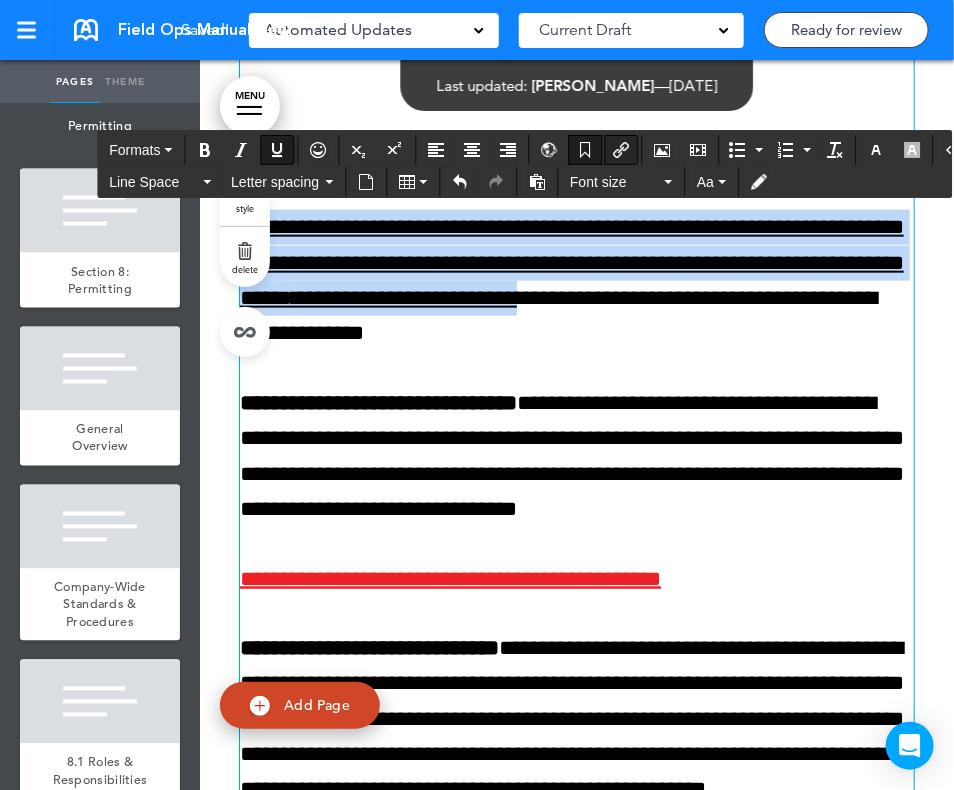 click at bounding box center [621, 150] 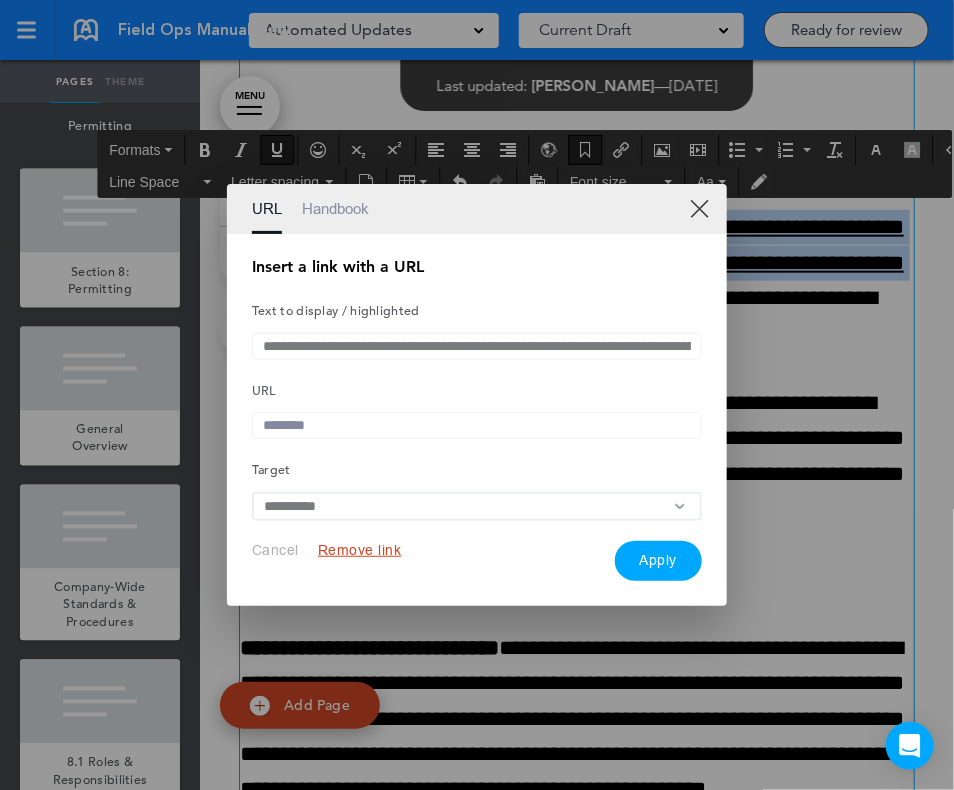 click on "Remove link" at bounding box center (360, 550) 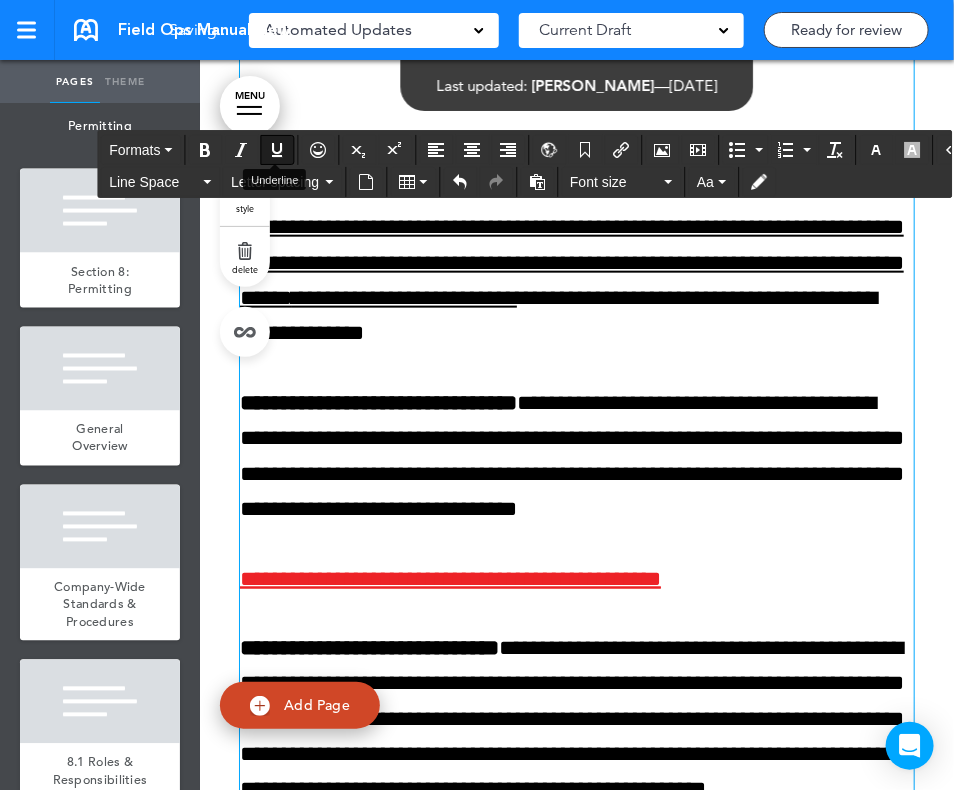 click at bounding box center [277, 150] 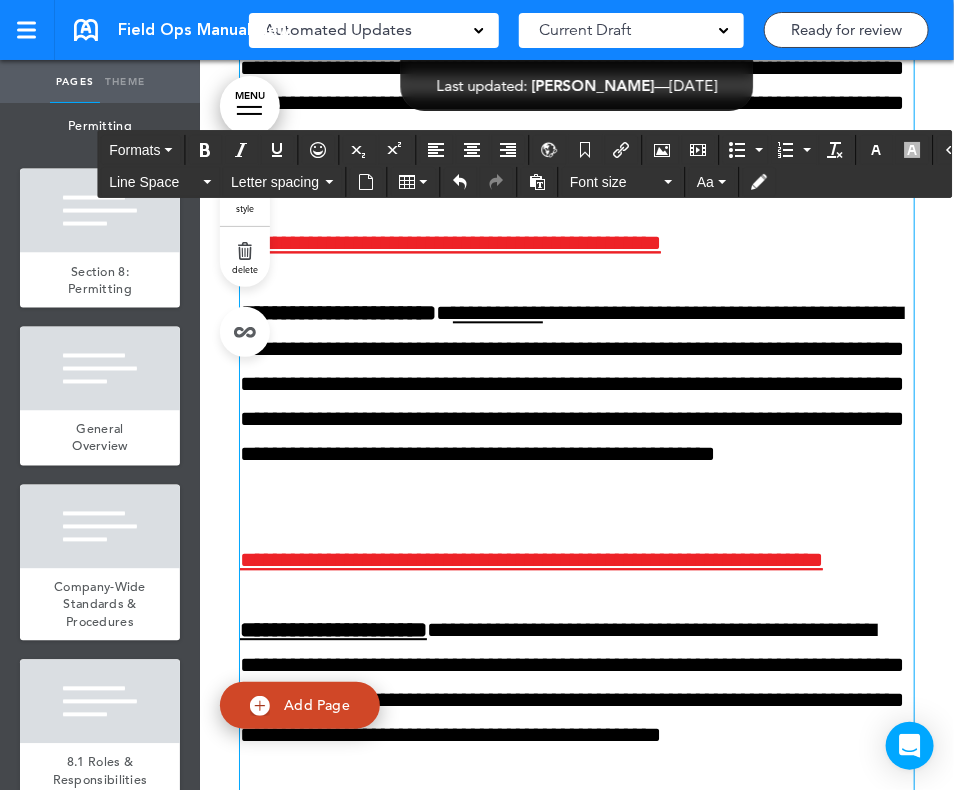 scroll, scrollTop: 14228, scrollLeft: 0, axis: vertical 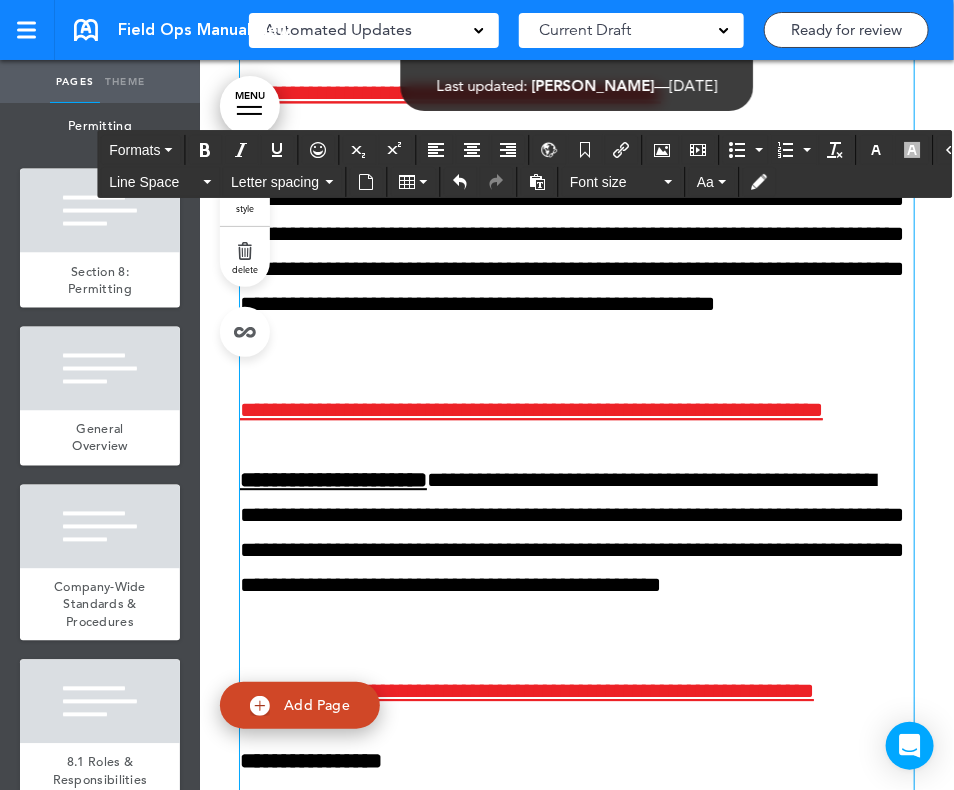 click on "**********" at bounding box center (498, 163) 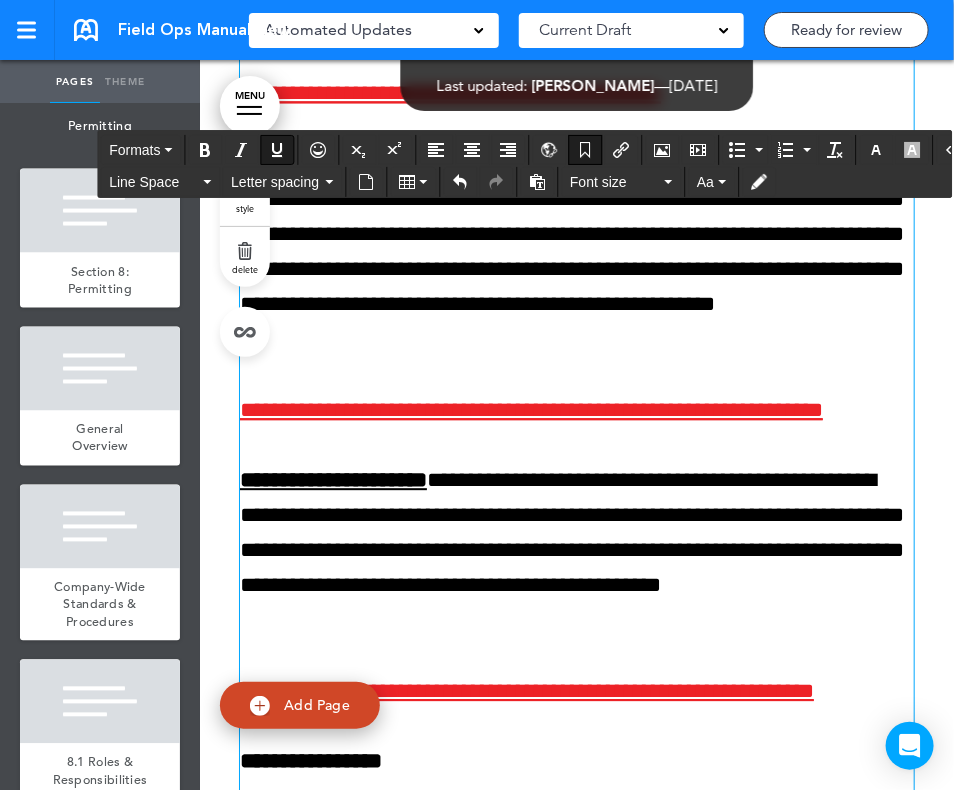 click on "**********" at bounding box center [498, 163] 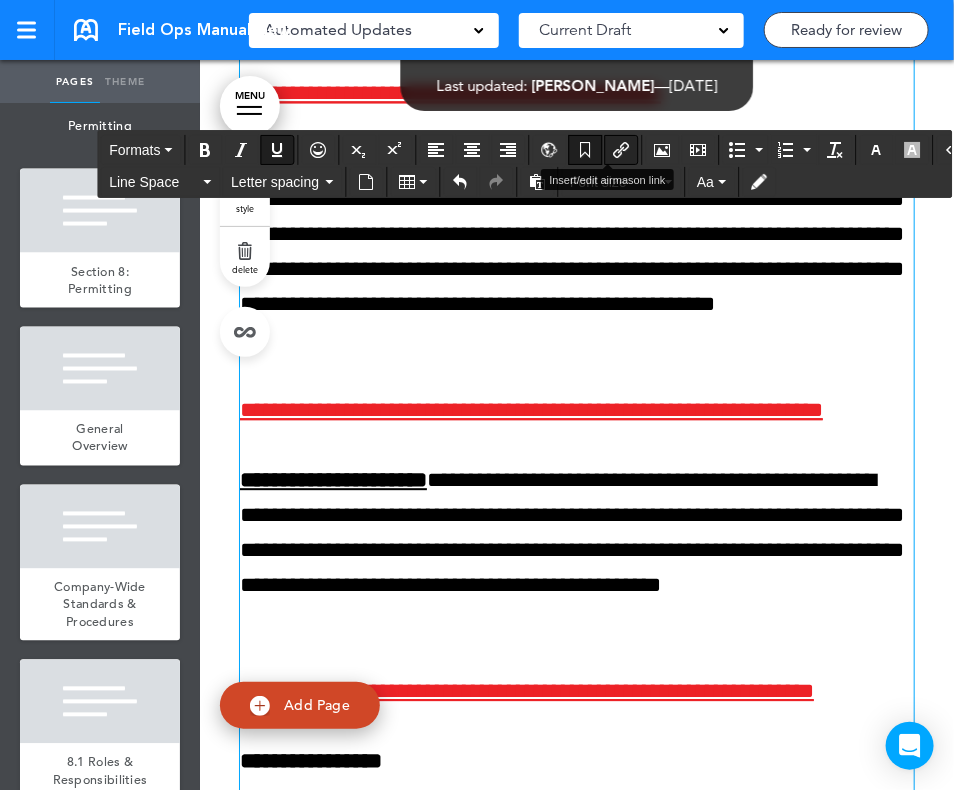 click at bounding box center [621, 150] 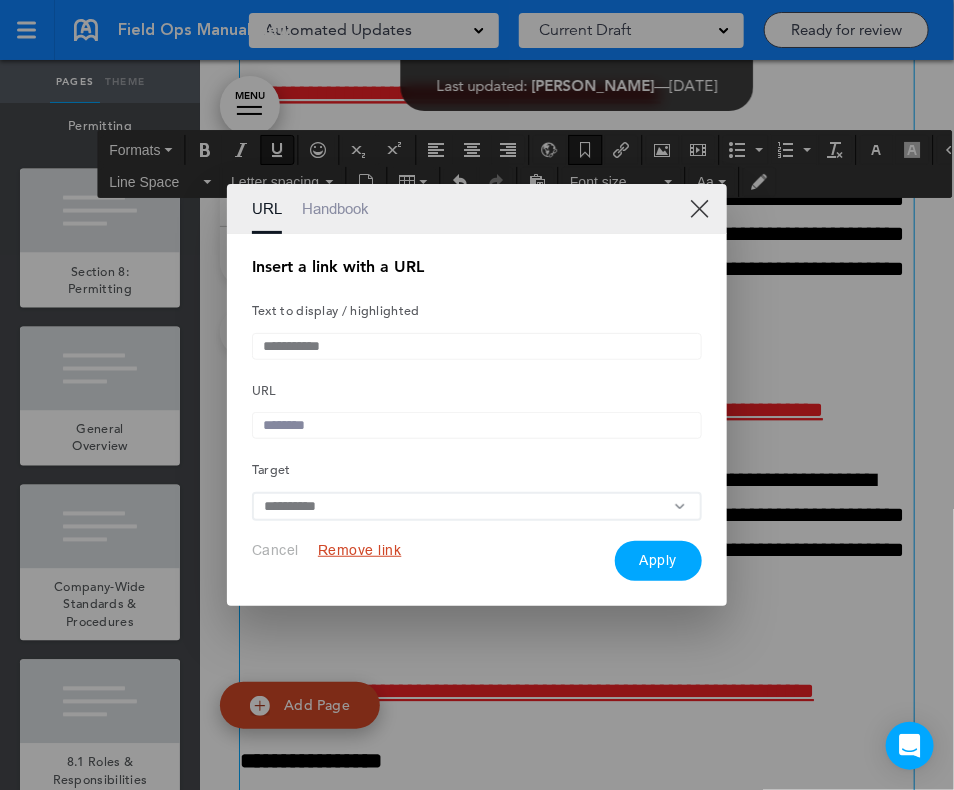 click on "Remove link" at bounding box center (360, 550) 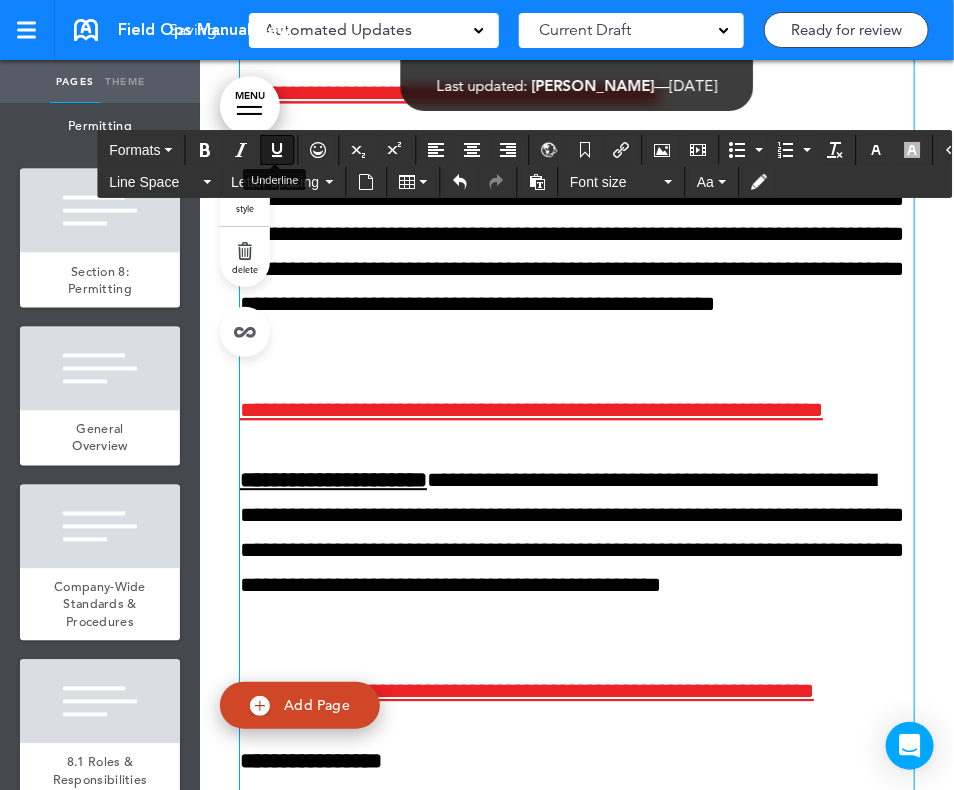 click at bounding box center [277, 150] 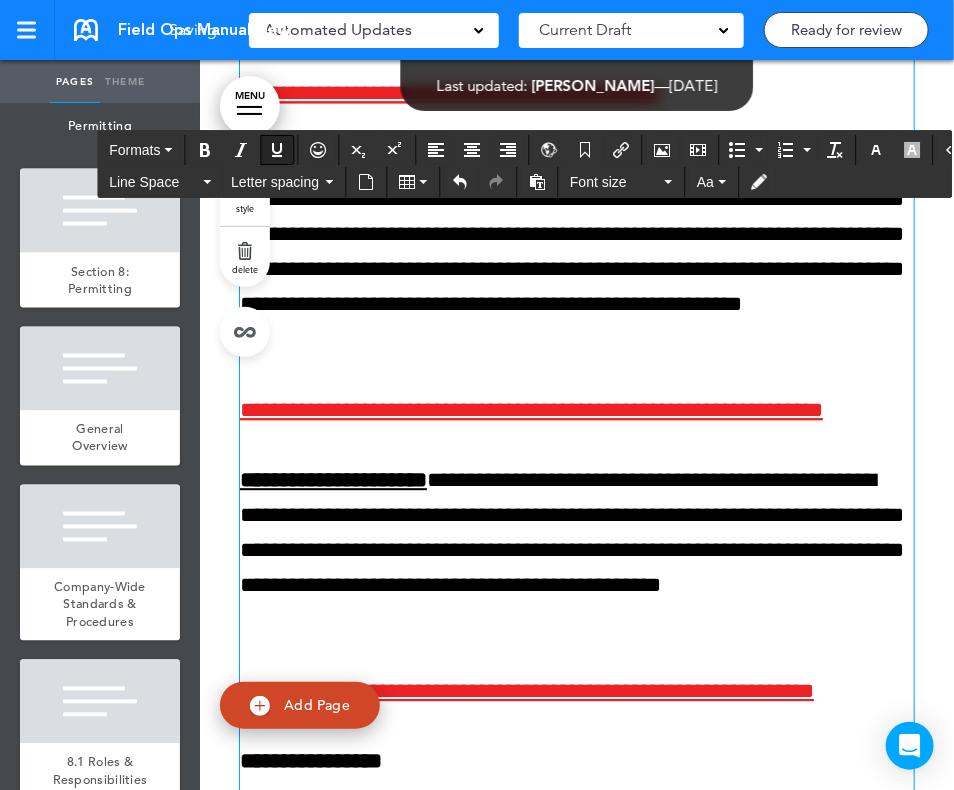 type 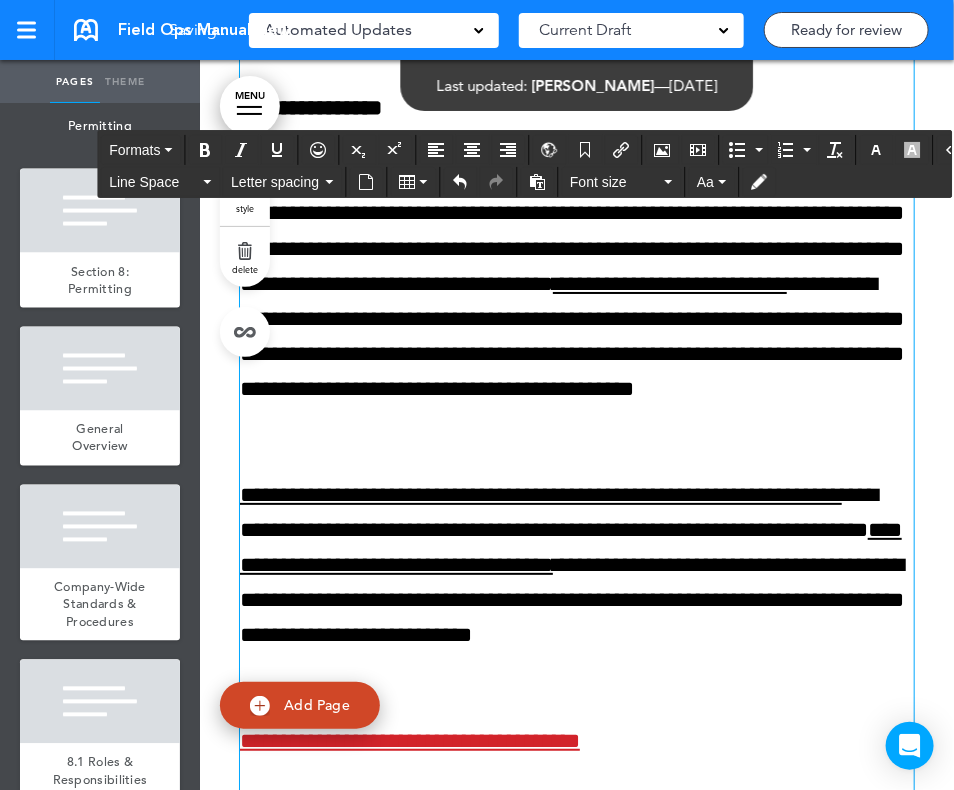 scroll, scrollTop: 14880, scrollLeft: 0, axis: vertical 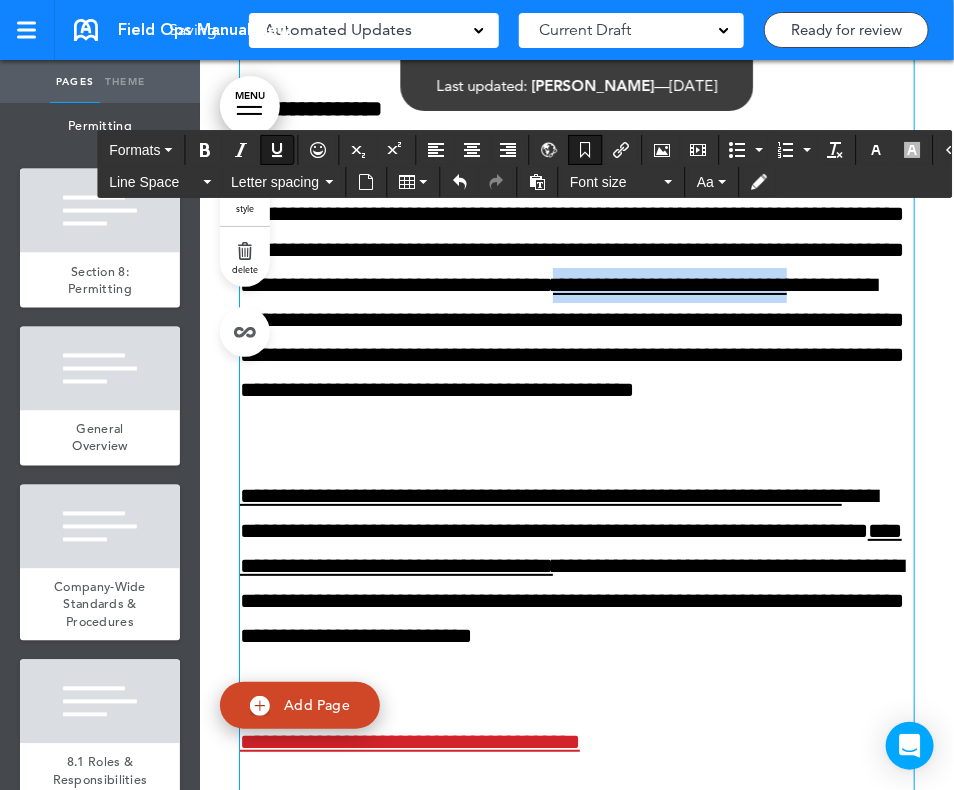 drag, startPoint x: 315, startPoint y: 479, endPoint x: 573, endPoint y: 477, distance: 258.00775 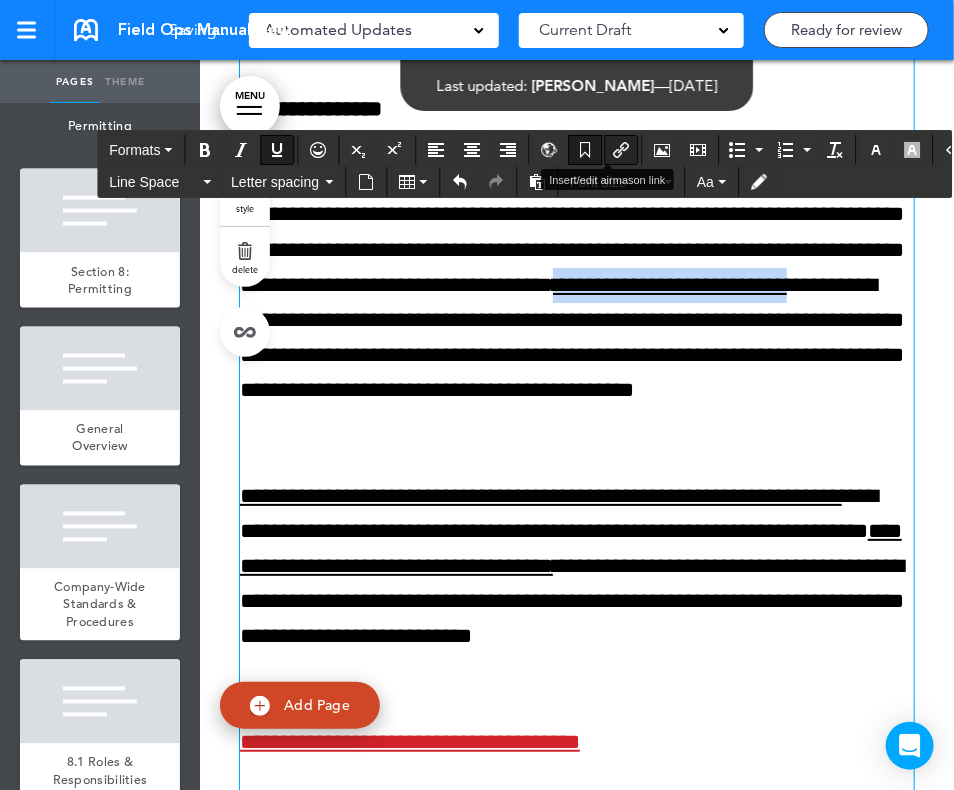 click at bounding box center [621, 150] 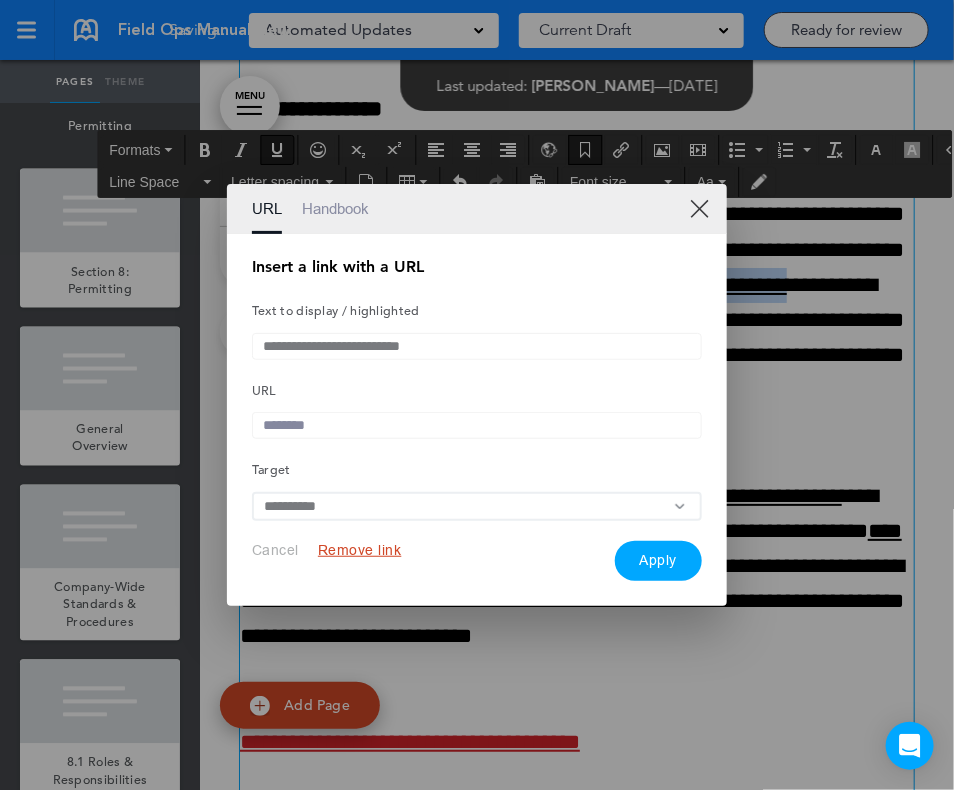click on "Remove link" at bounding box center [360, 550] 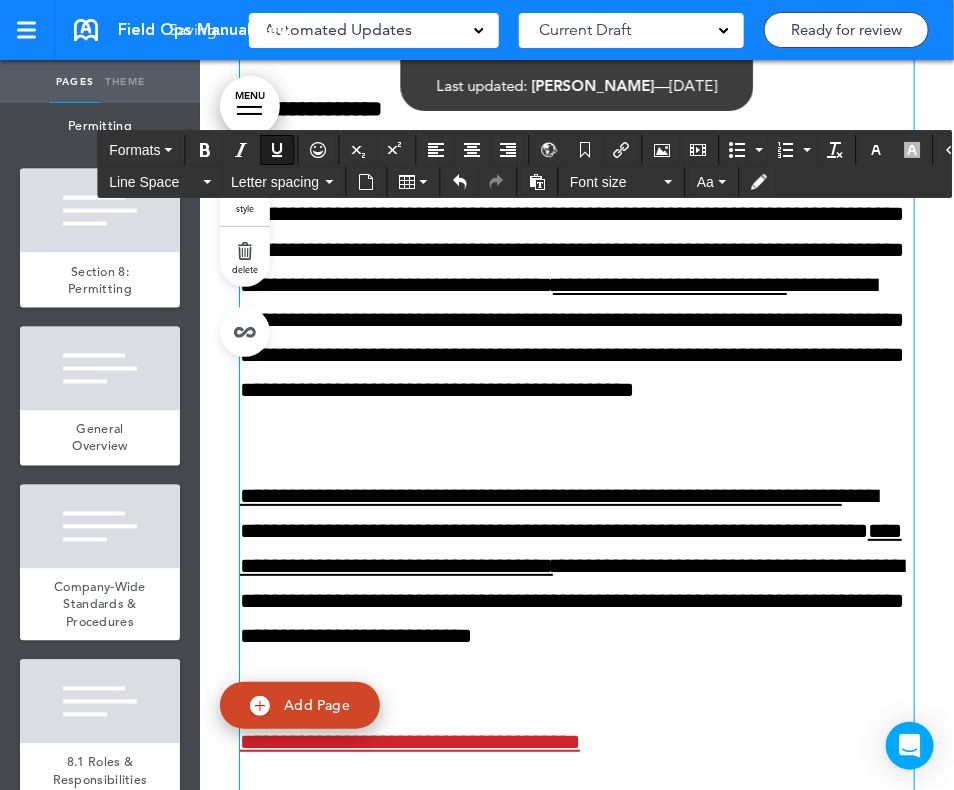 click at bounding box center [277, 150] 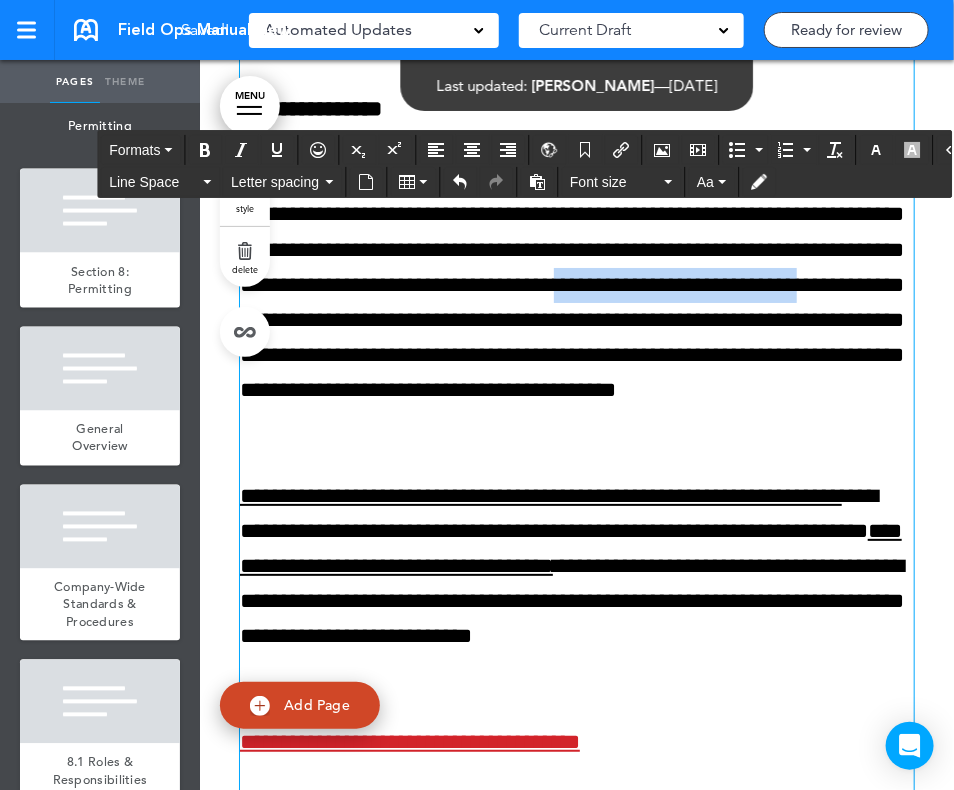 click on "**********" at bounding box center [577, 303] 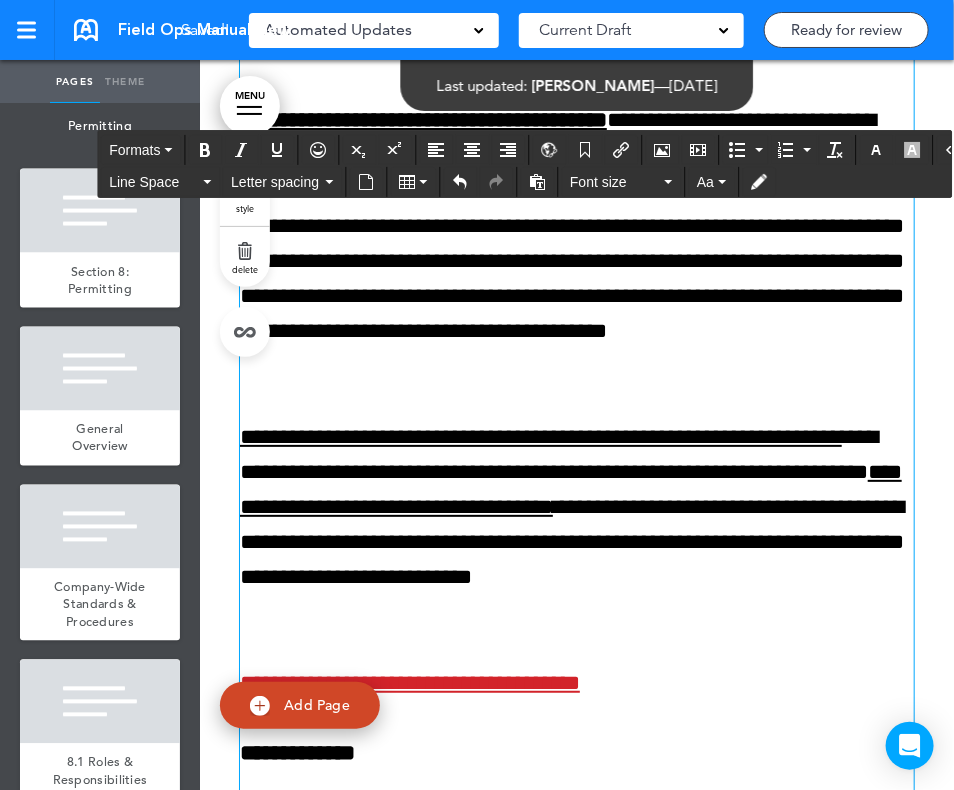 scroll, scrollTop: 15078, scrollLeft: 0, axis: vertical 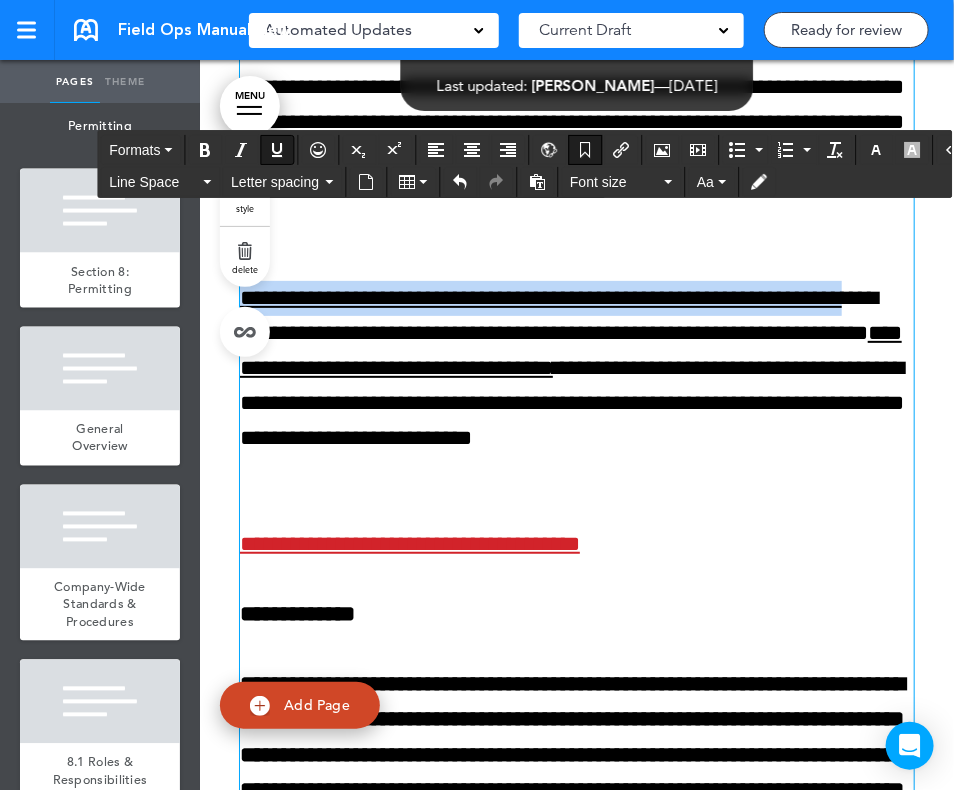 drag, startPoint x: 307, startPoint y: 496, endPoint x: 237, endPoint y: 448, distance: 84.87638 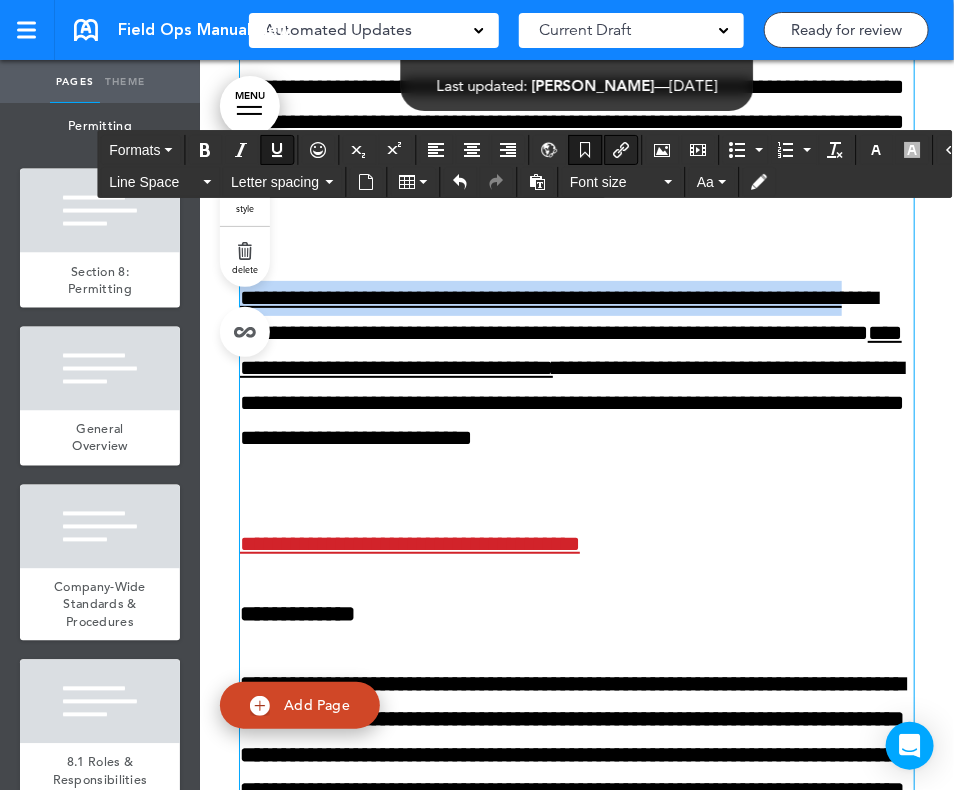 click at bounding box center [621, 150] 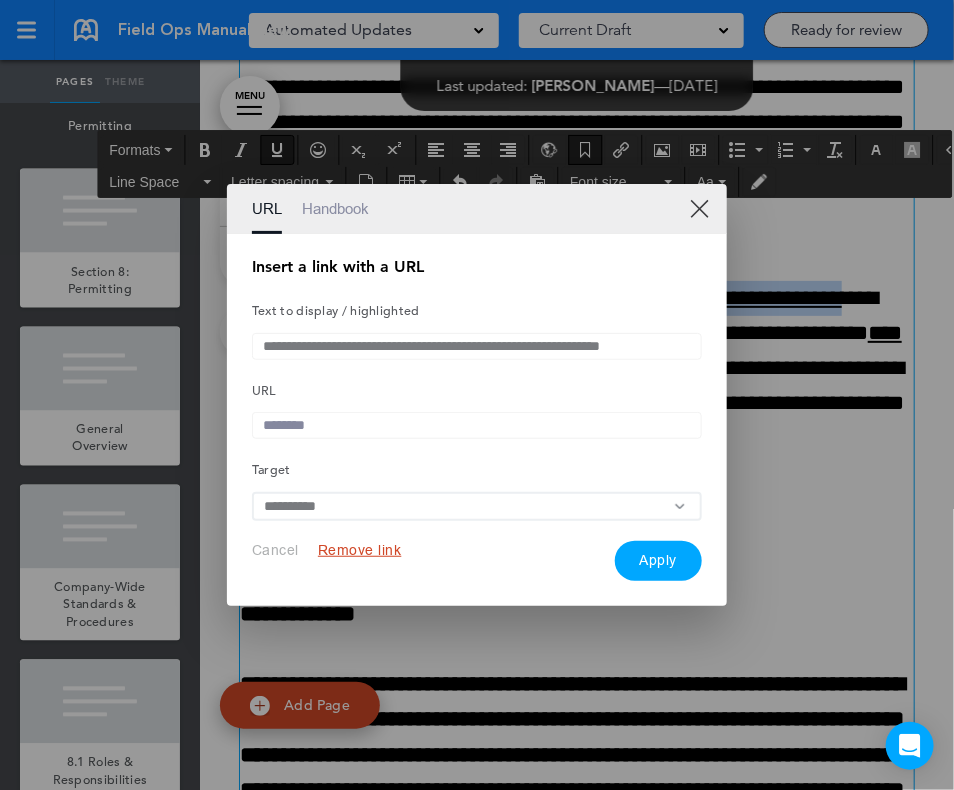 click on "Remove link" at bounding box center [360, 550] 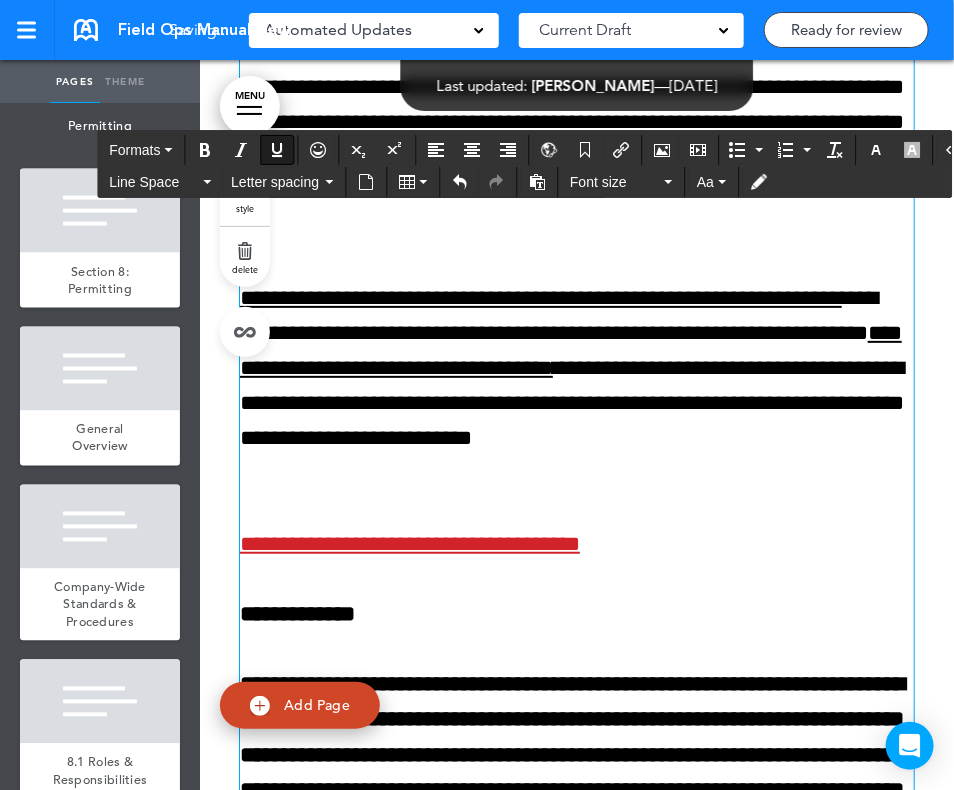 click at bounding box center [277, 150] 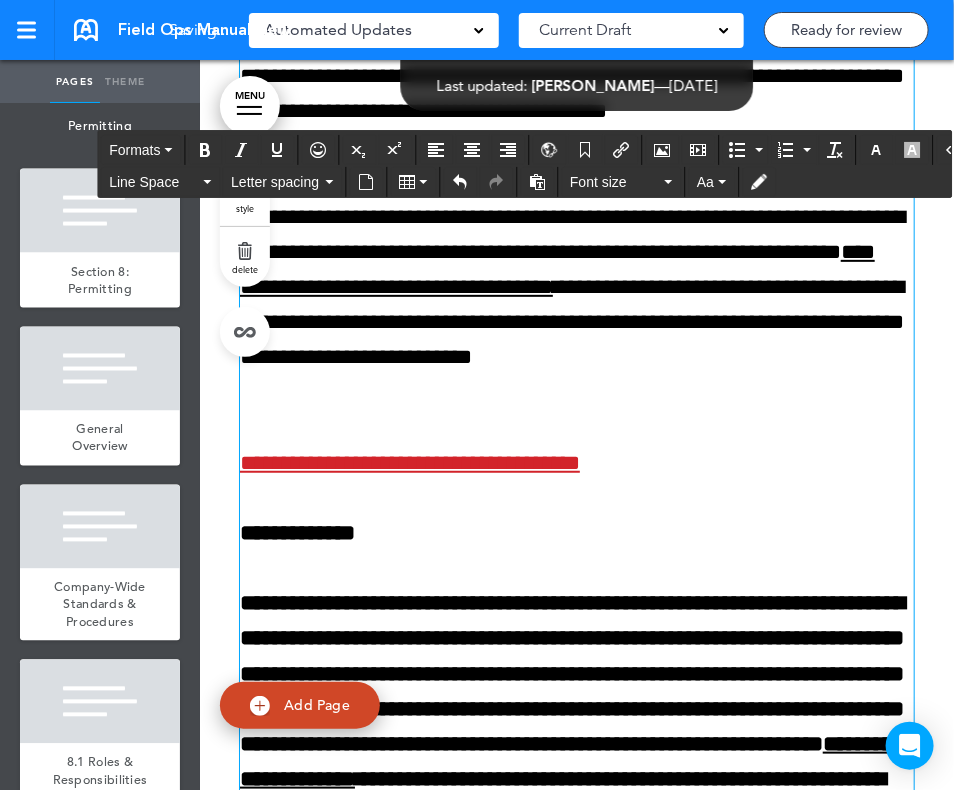 scroll, scrollTop: 15162, scrollLeft: 0, axis: vertical 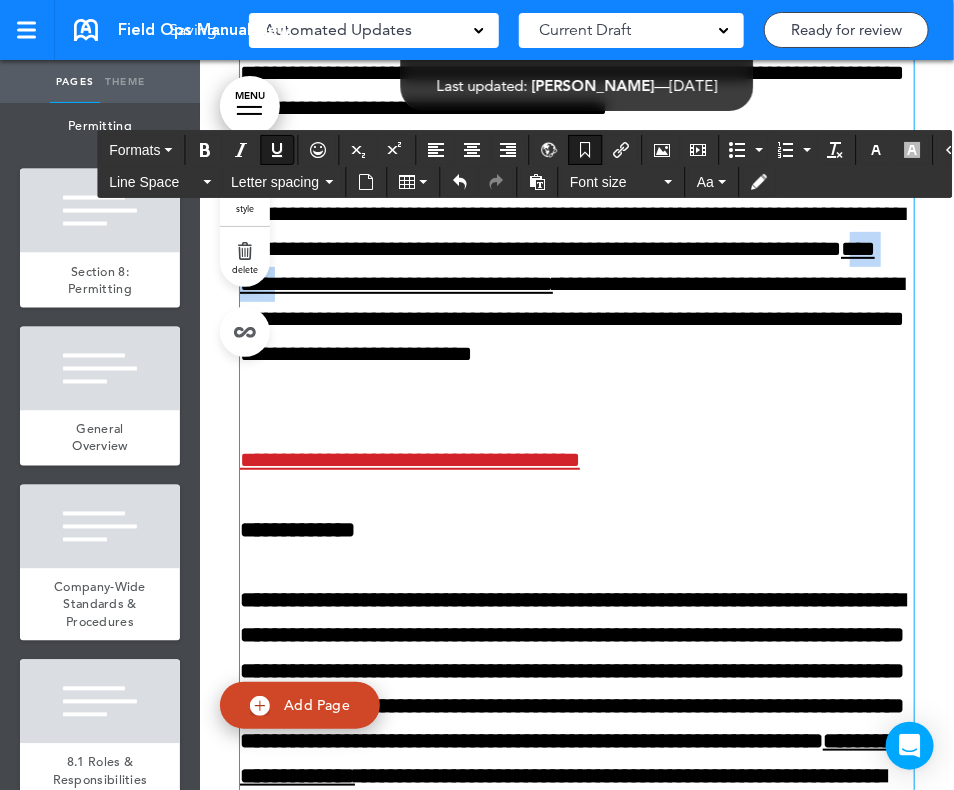 drag, startPoint x: 434, startPoint y: 445, endPoint x: 532, endPoint y: 458, distance: 98.85848 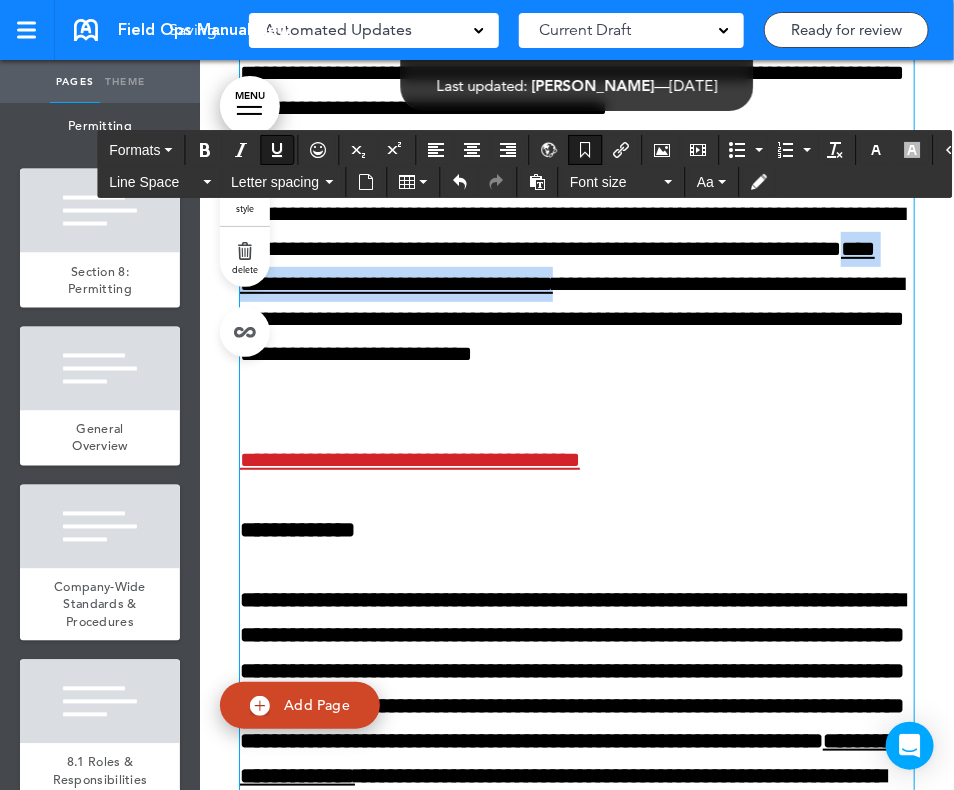 drag, startPoint x: 431, startPoint y: 442, endPoint x: 851, endPoint y: 435, distance: 420.05832 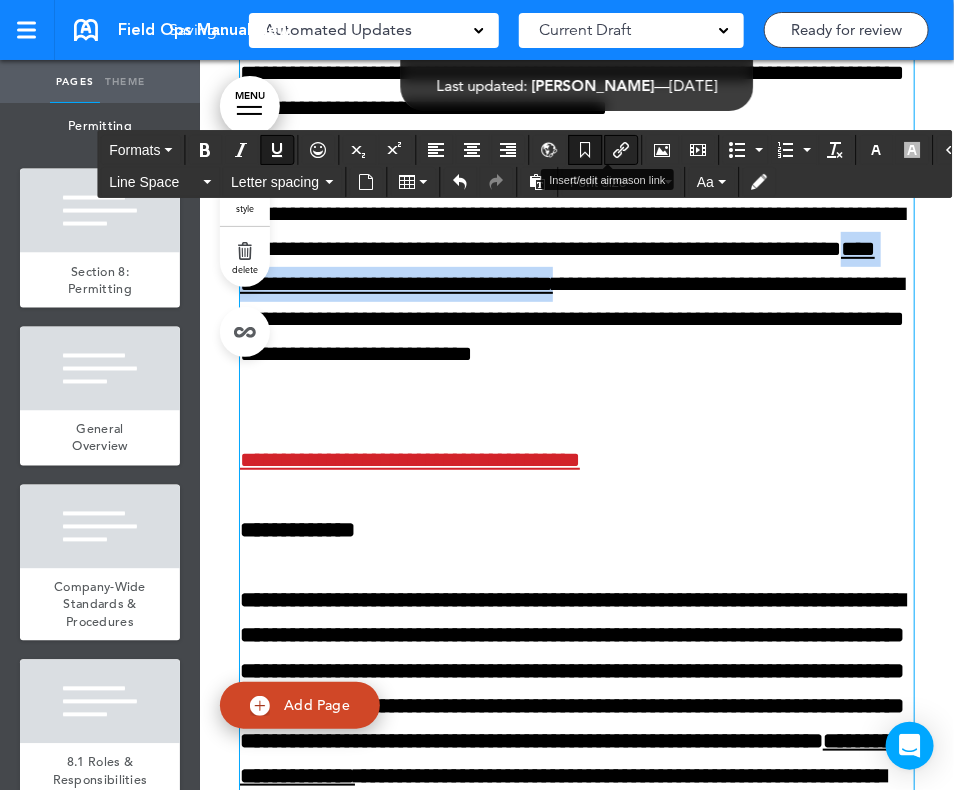 click at bounding box center [621, 150] 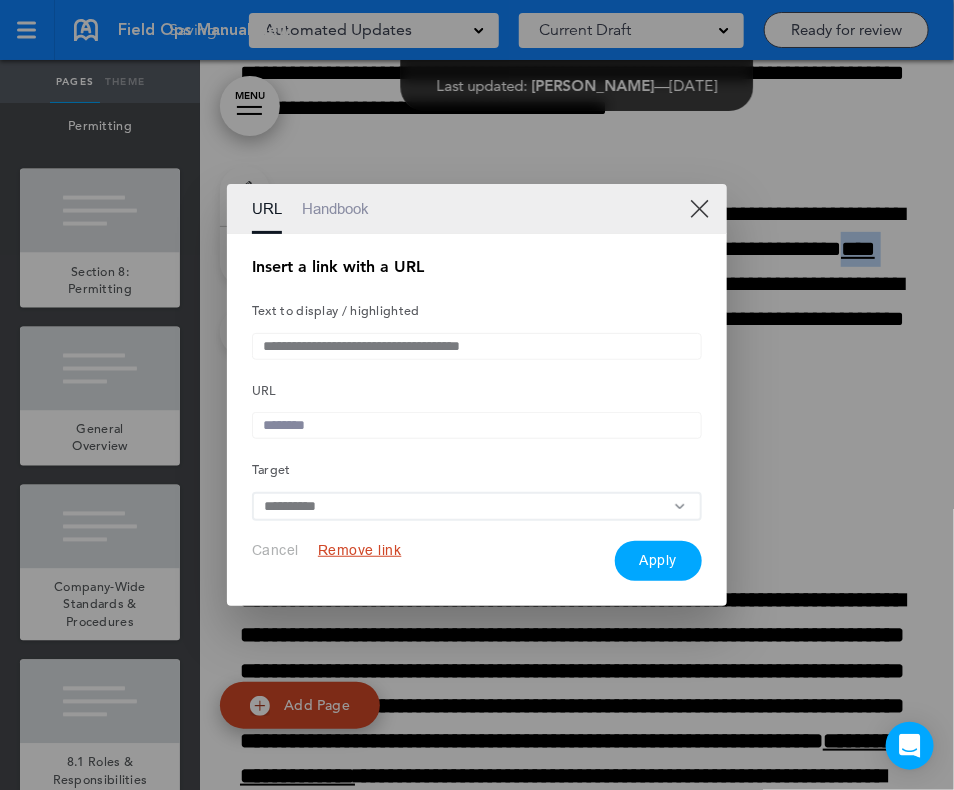 click on "Remove link" at bounding box center (360, 550) 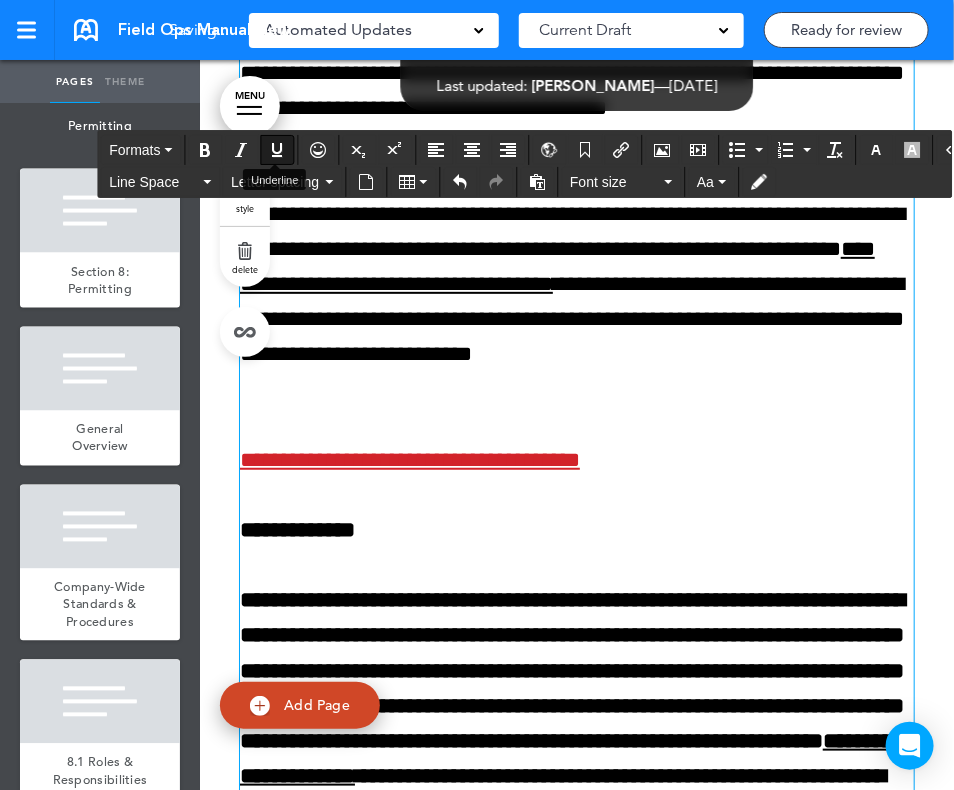 click at bounding box center [277, 150] 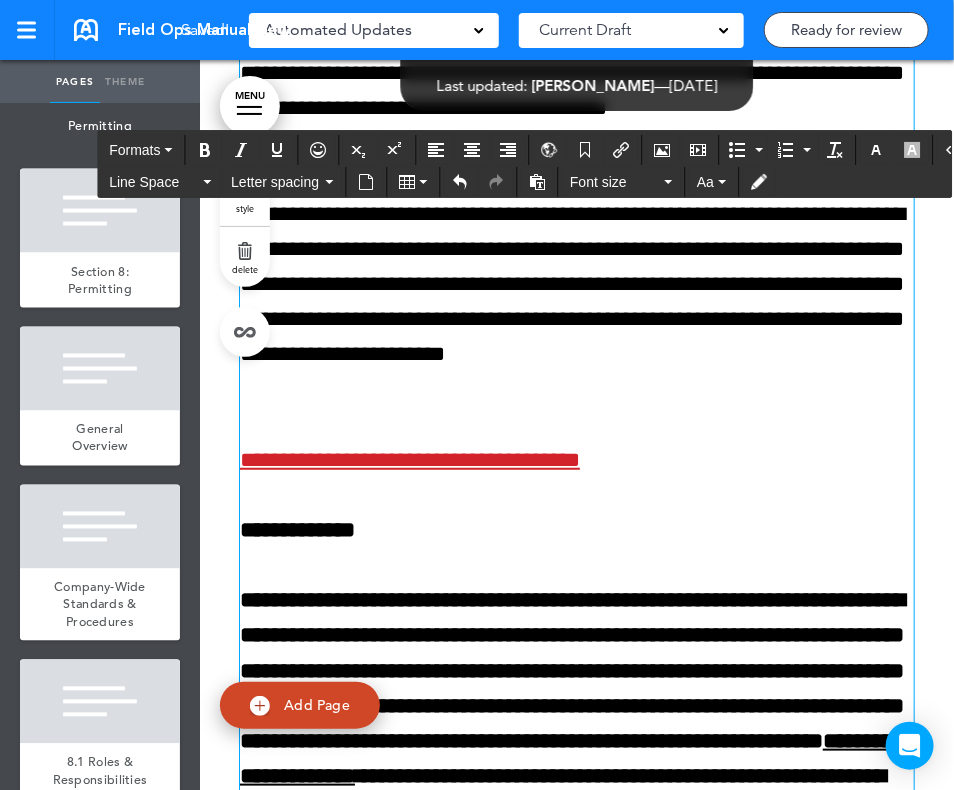 click on "**********" at bounding box center (577, -226) 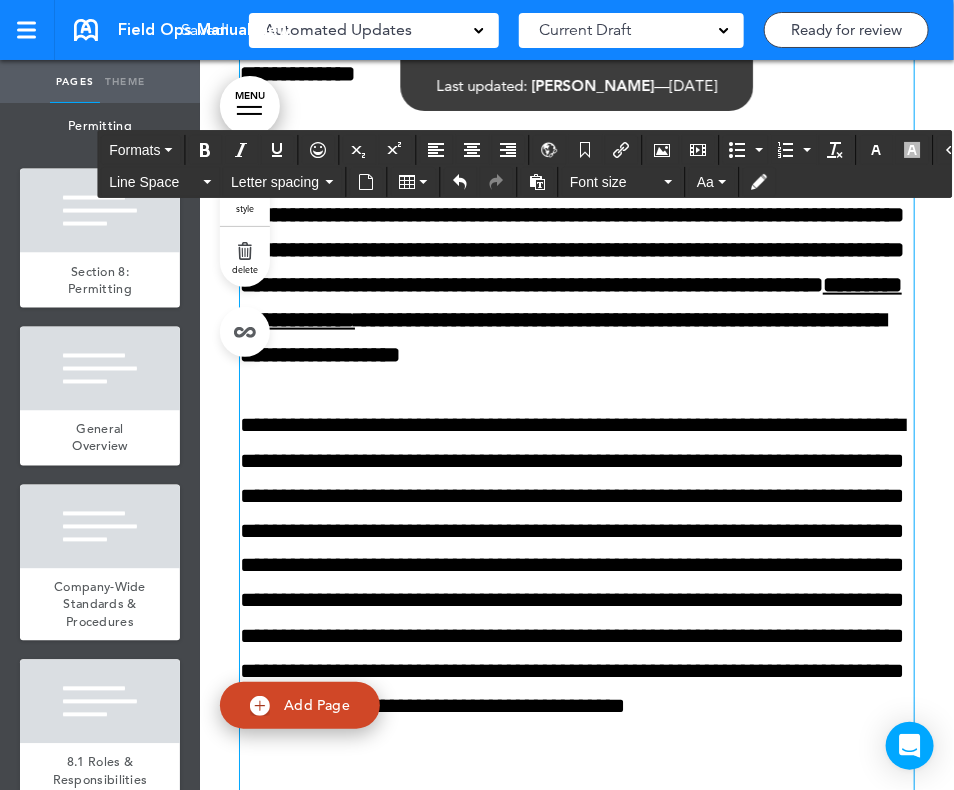 scroll, scrollTop: 15621, scrollLeft: 0, axis: vertical 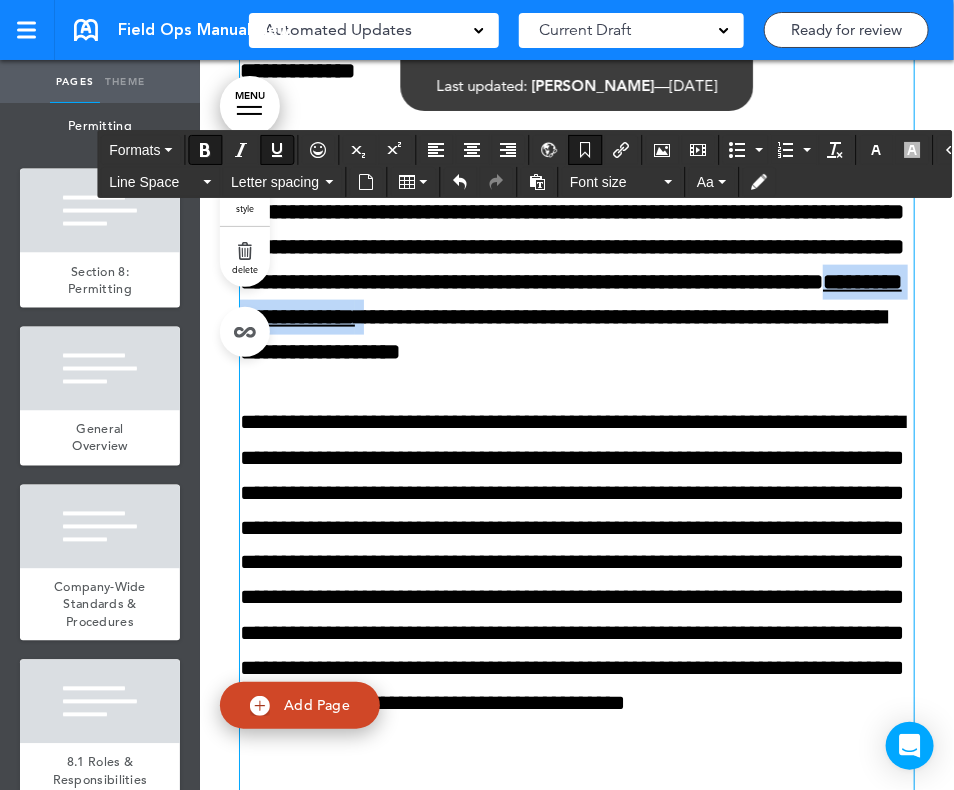 drag, startPoint x: 470, startPoint y: 483, endPoint x: 714, endPoint y: 478, distance: 244.05122 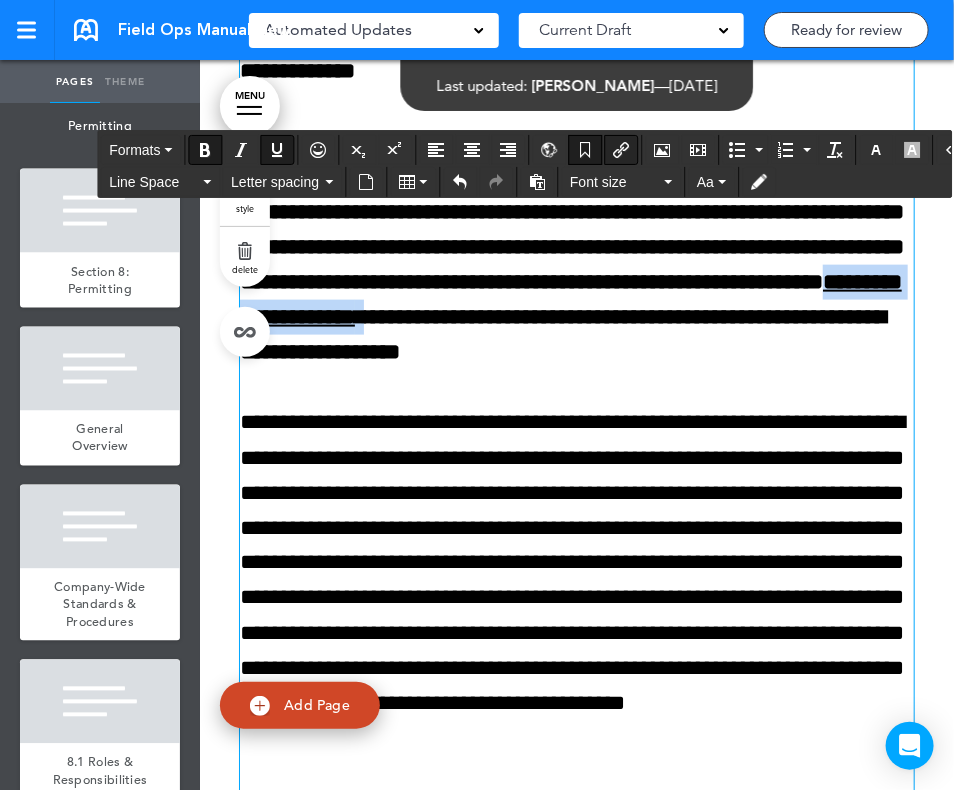 click at bounding box center [621, 150] 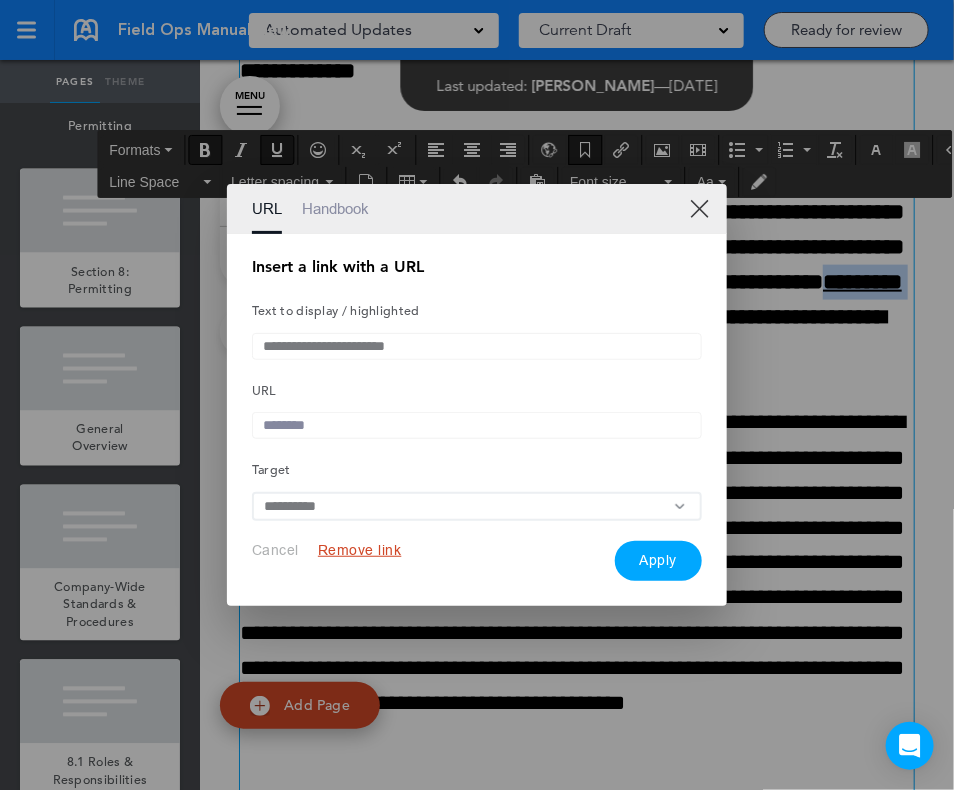 click on "Remove link" at bounding box center [360, 550] 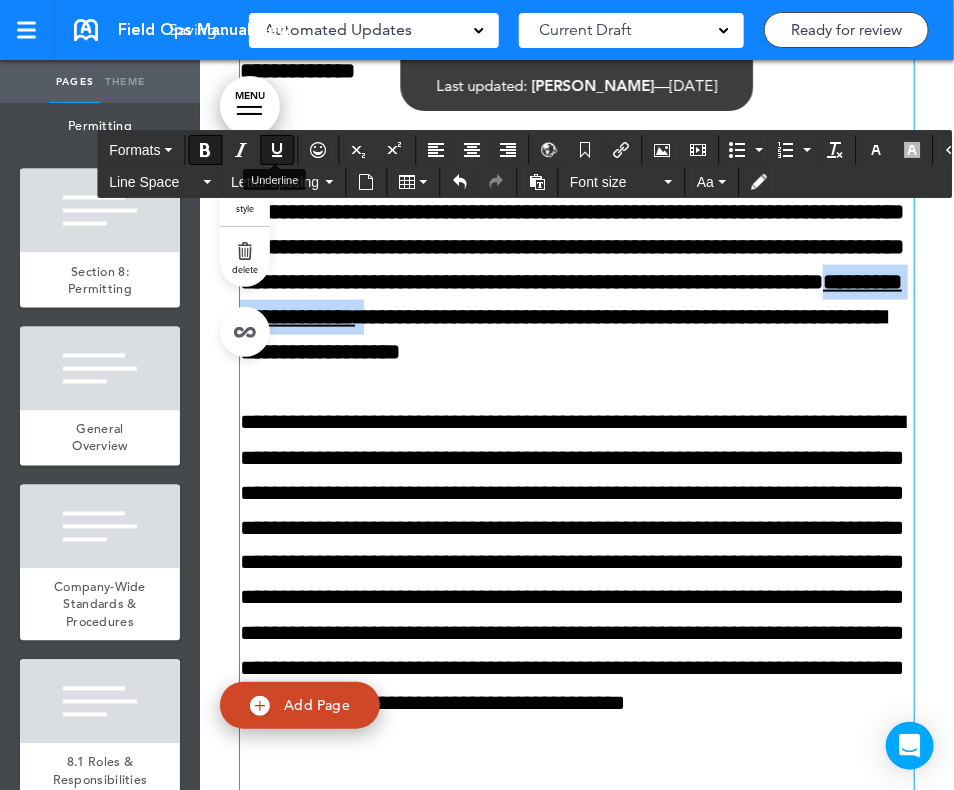 click at bounding box center [277, 150] 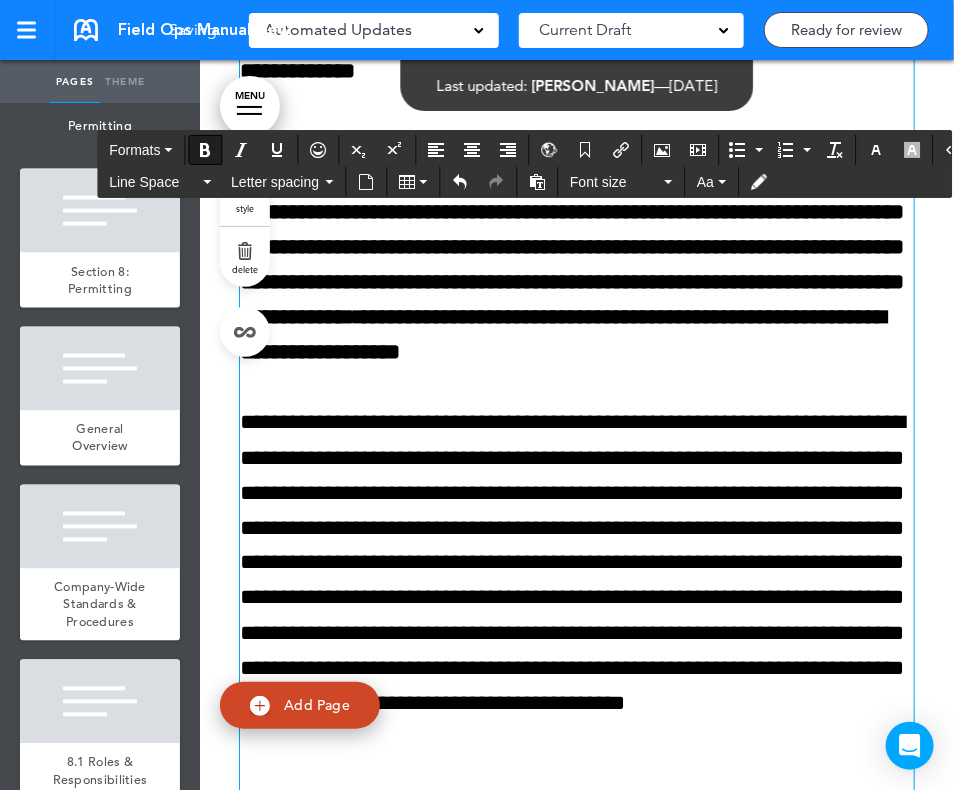 click on "**********" at bounding box center (572, 229) 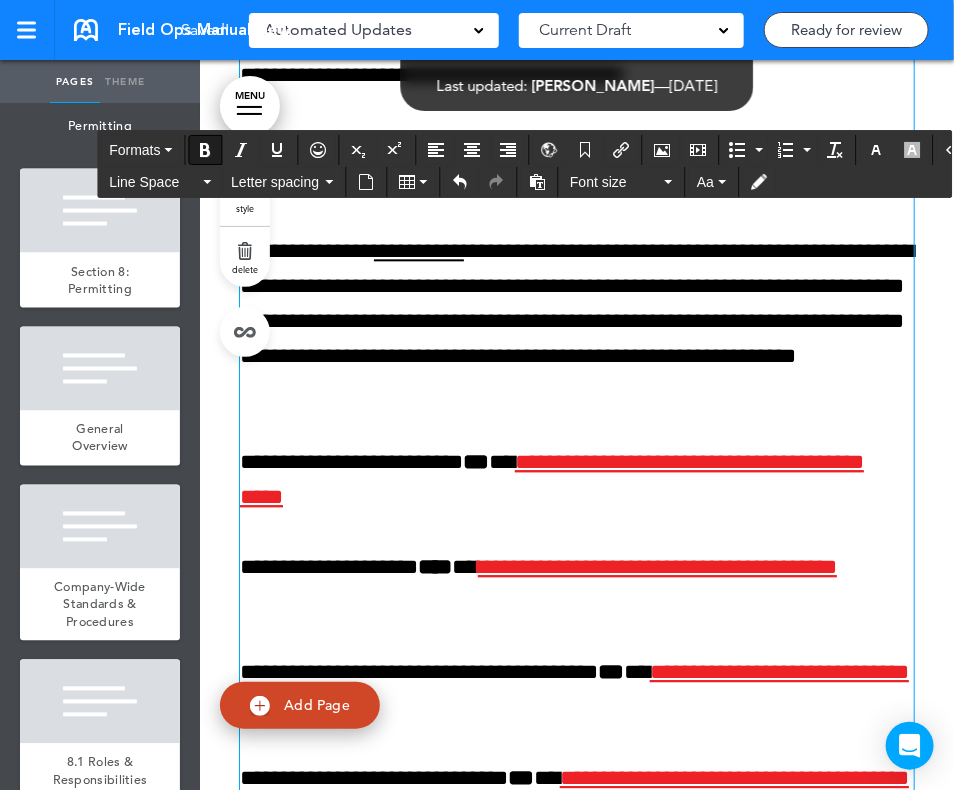 scroll, scrollTop: 16256, scrollLeft: 0, axis: vertical 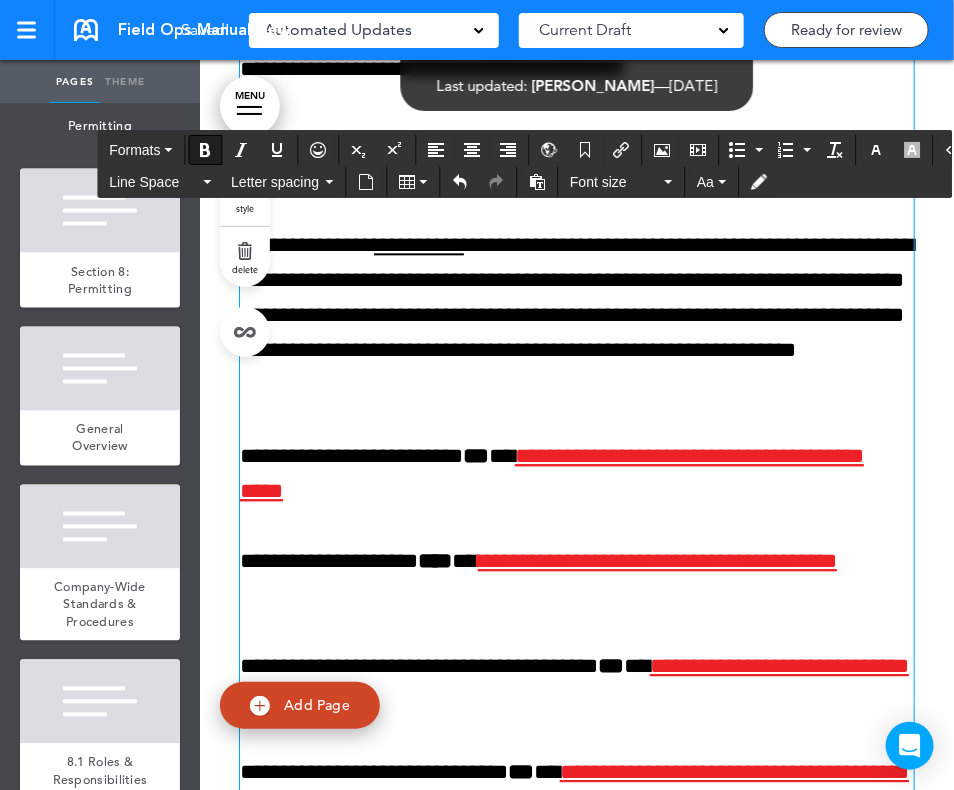 click on "**********" at bounding box center [419, 245] 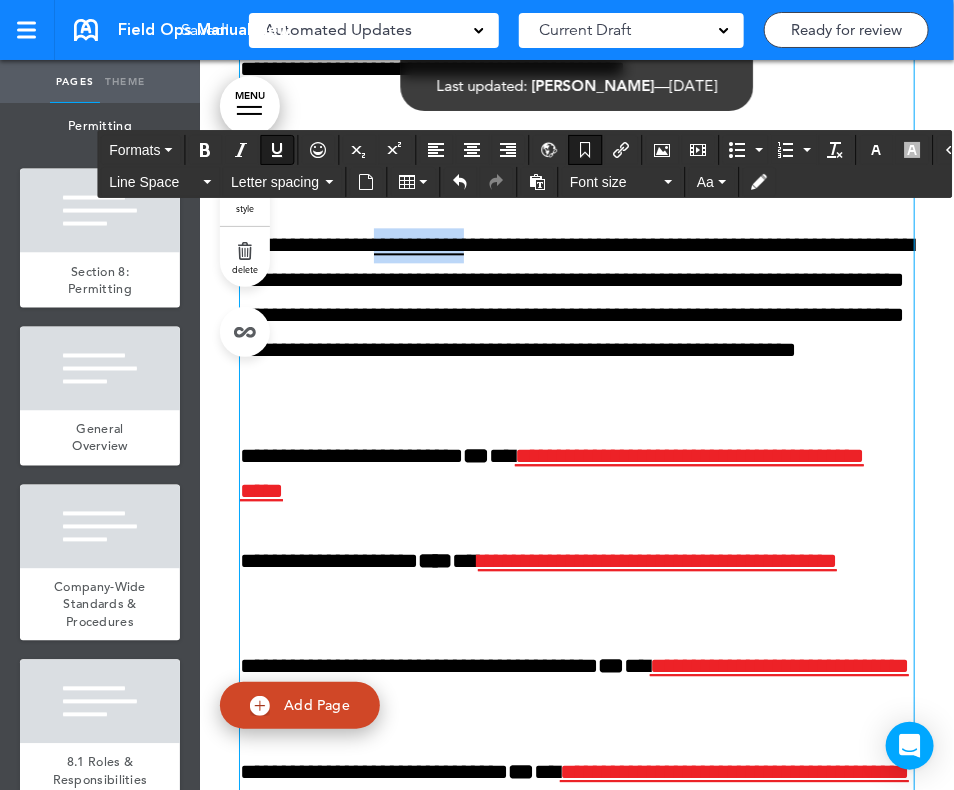 click on "**********" at bounding box center [419, 245] 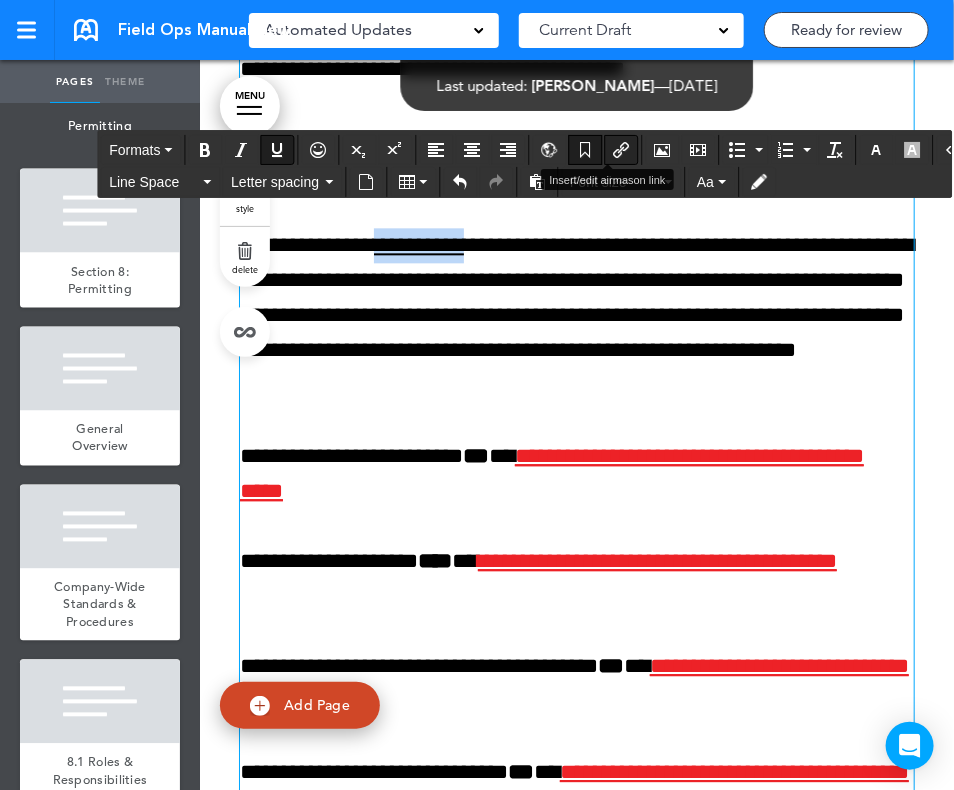 click at bounding box center (621, 150) 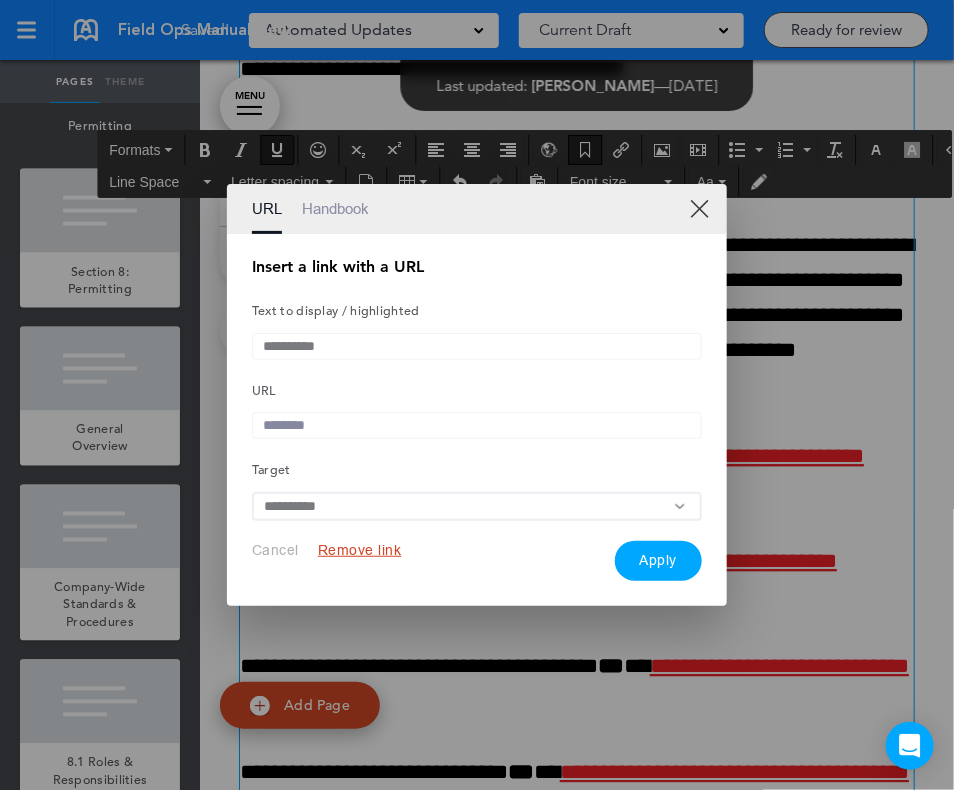 click on "Remove link" at bounding box center (360, 550) 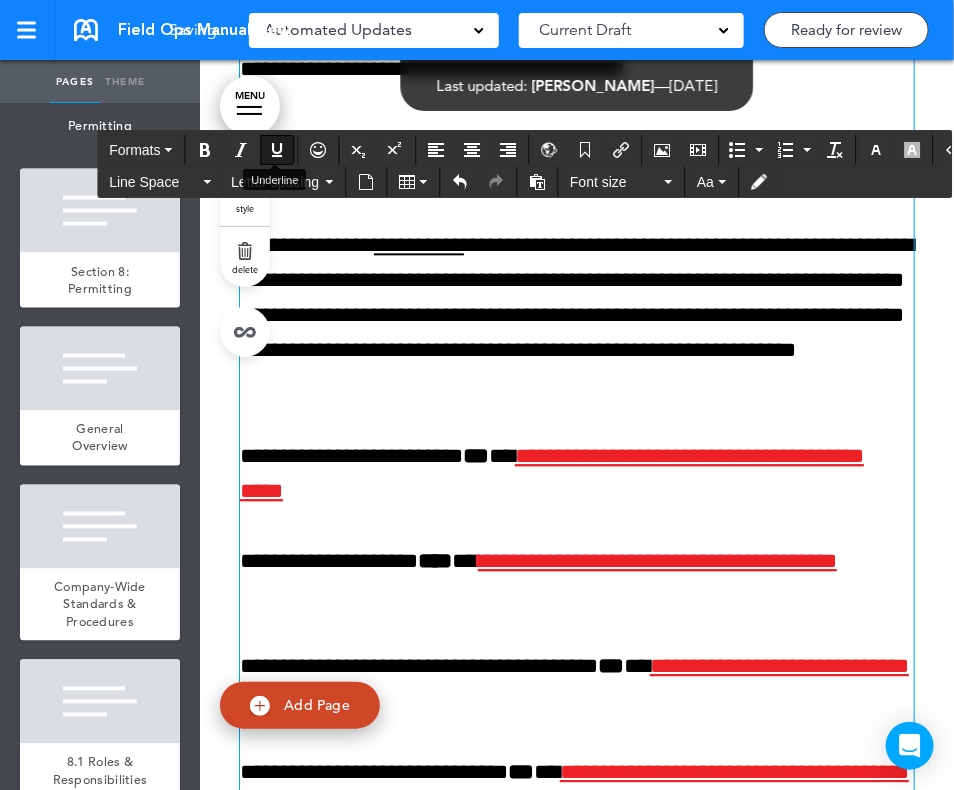 click at bounding box center (277, 150) 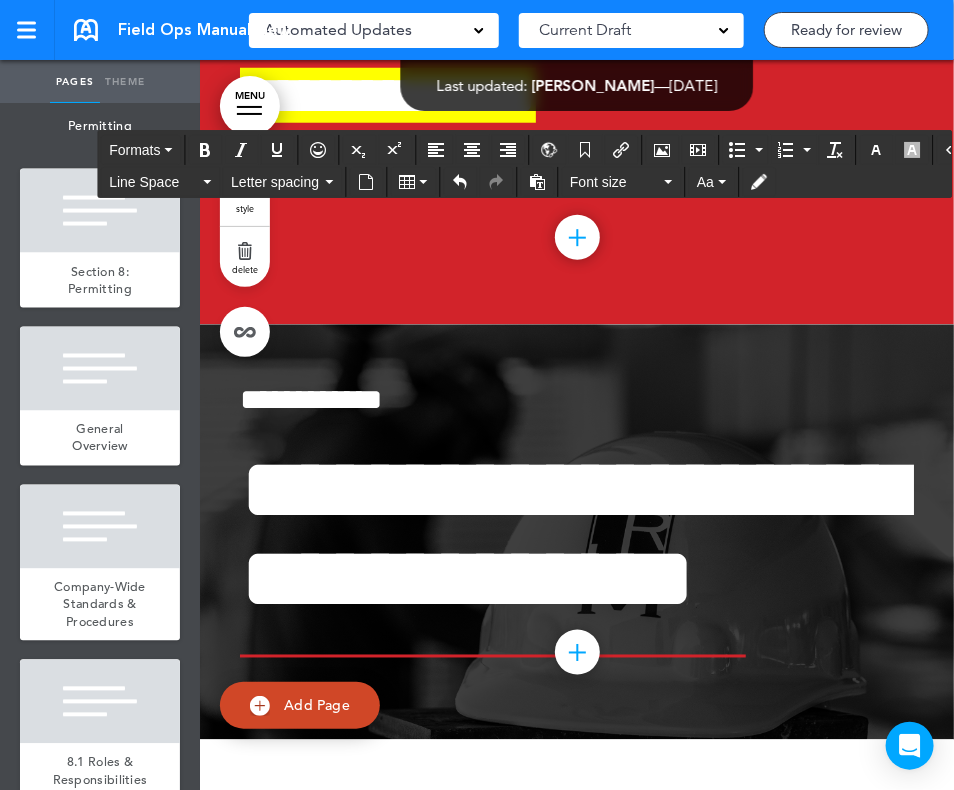 scroll, scrollTop: 20037, scrollLeft: 0, axis: vertical 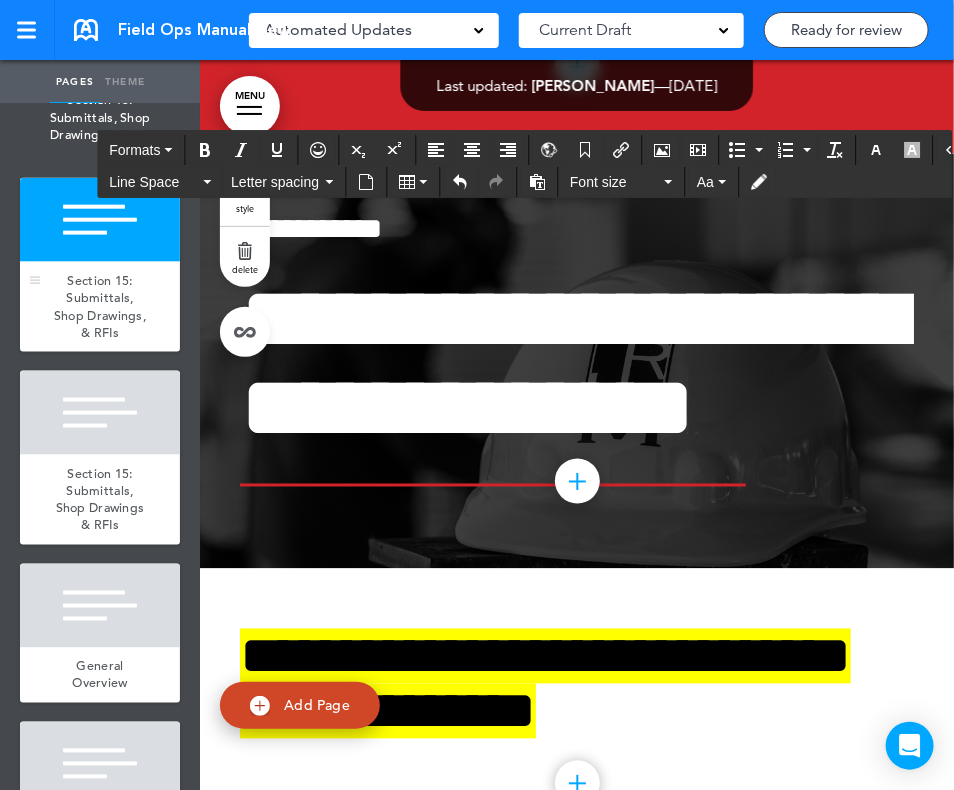 click on "Section 15: Submittals, Shop Drawings, & RFIs" at bounding box center [100, 307] 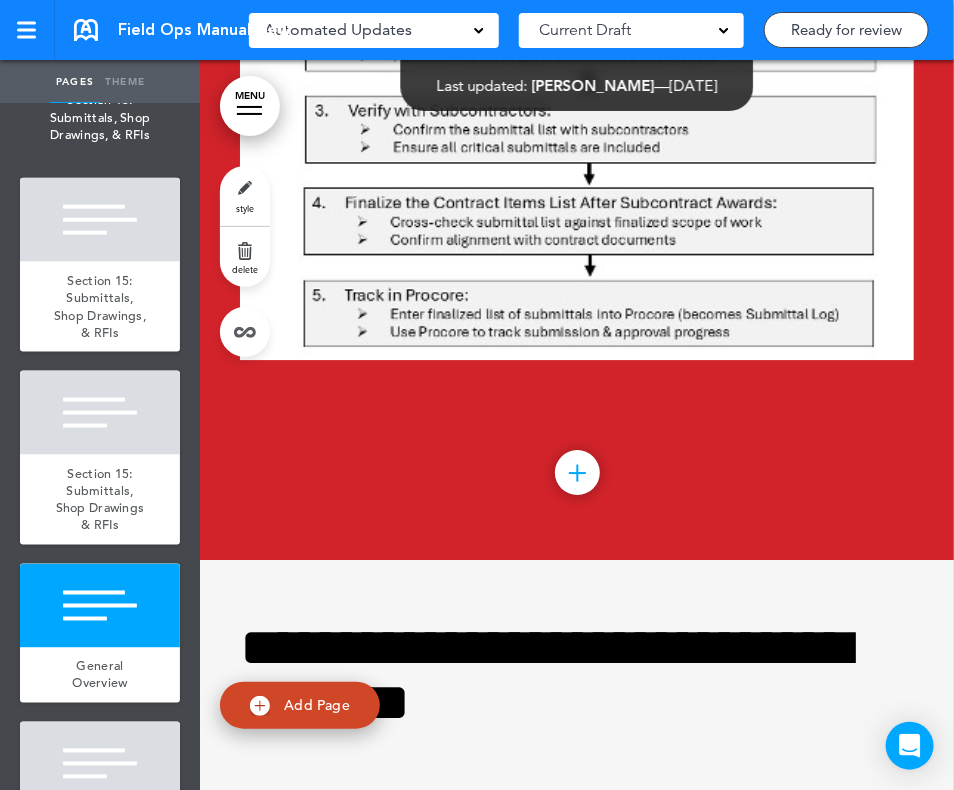 scroll, scrollTop: 29493, scrollLeft: 0, axis: vertical 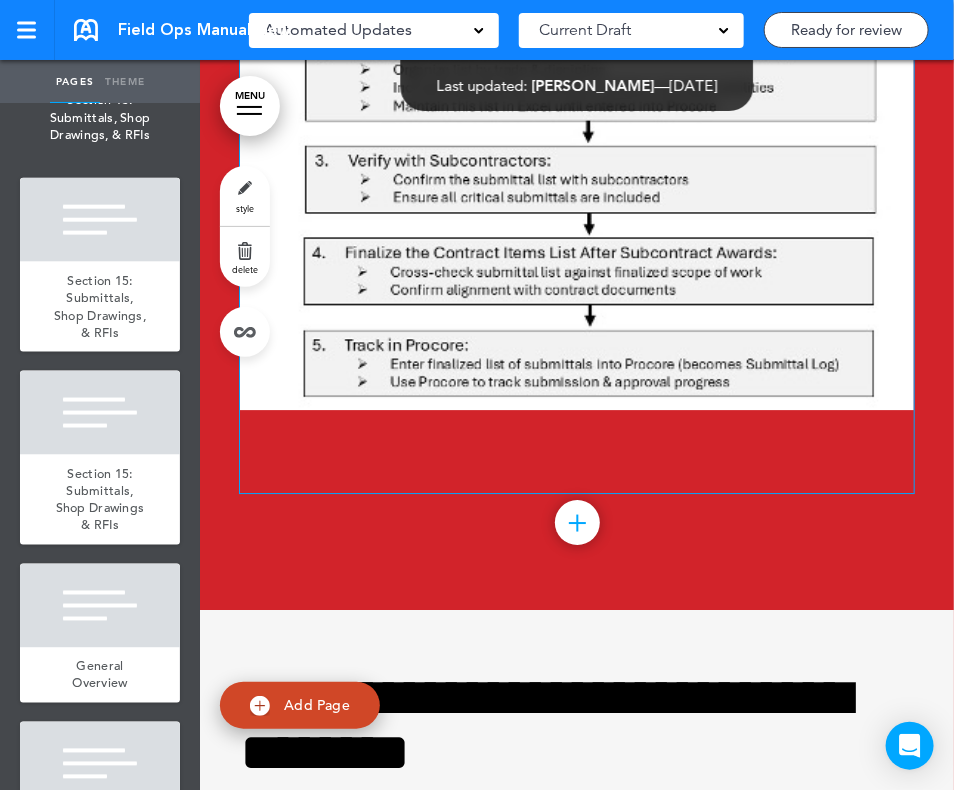 click at bounding box center (577, -342) 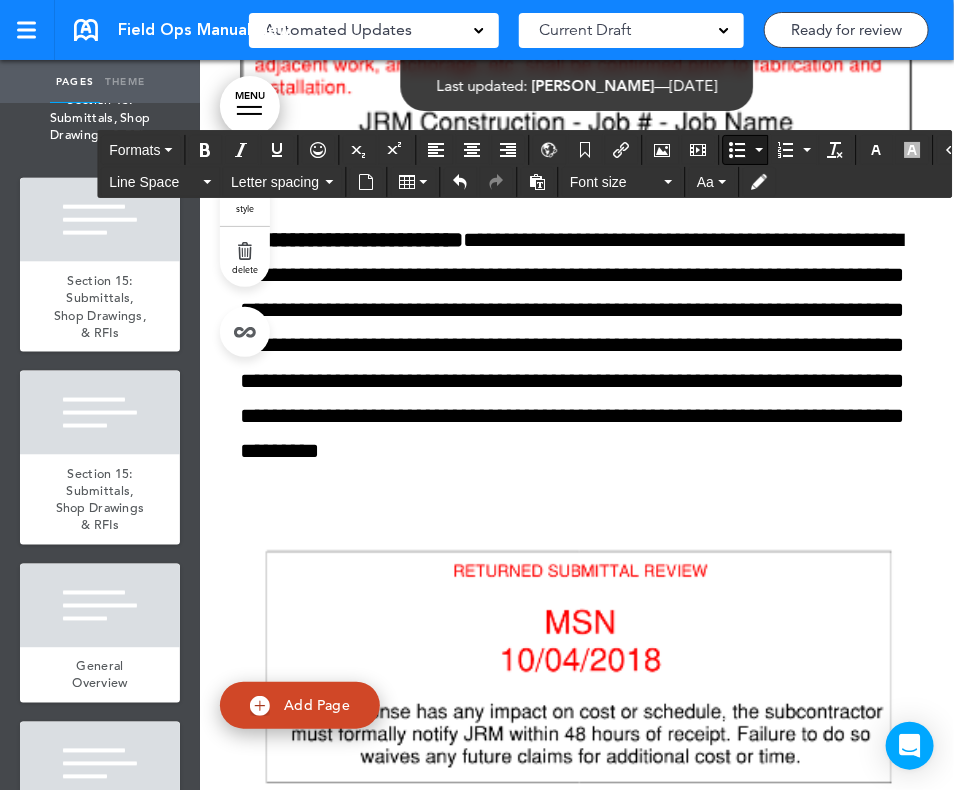 scroll, scrollTop: 32425, scrollLeft: 0, axis: vertical 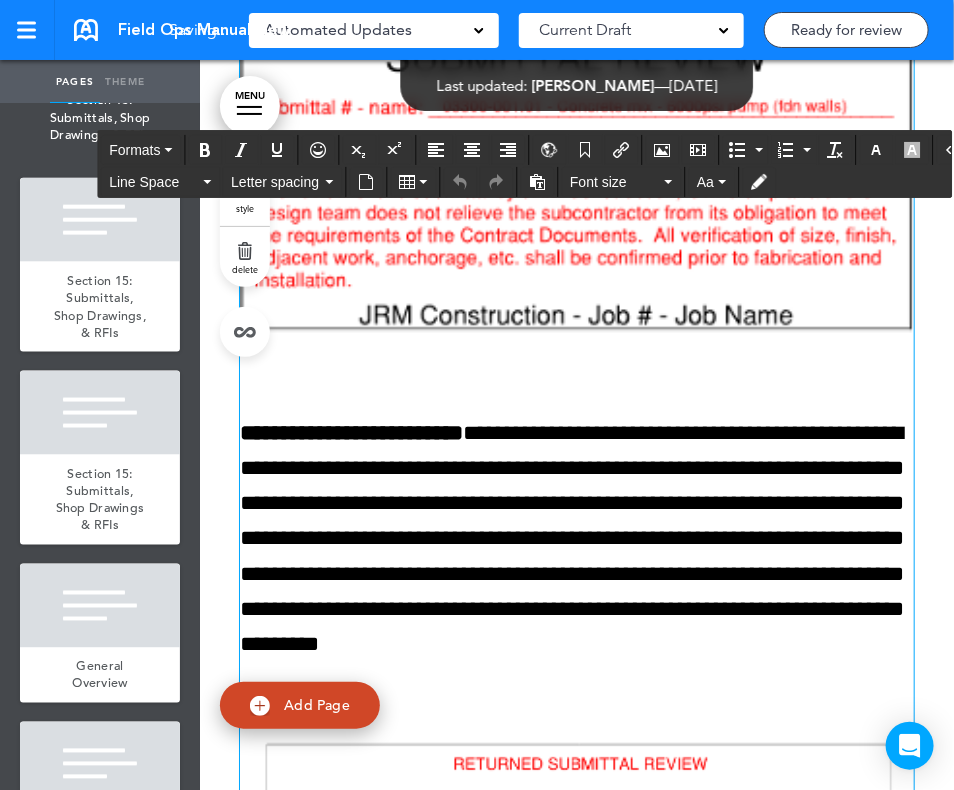 click at bounding box center (577, -202) 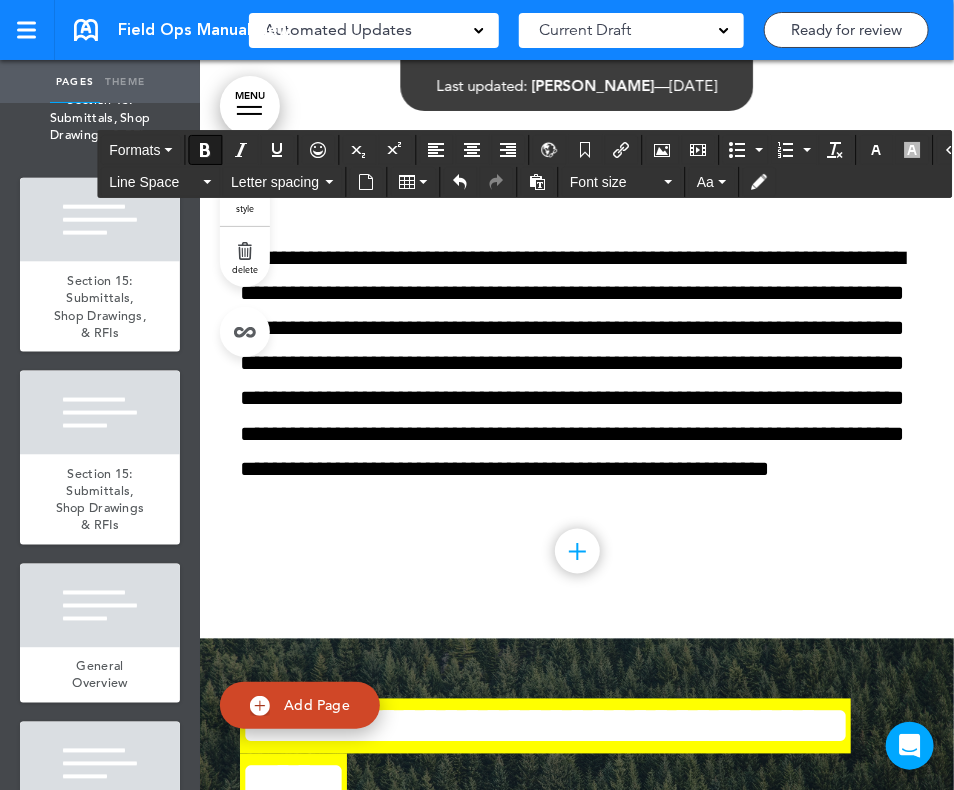scroll, scrollTop: 45642, scrollLeft: 0, axis: vertical 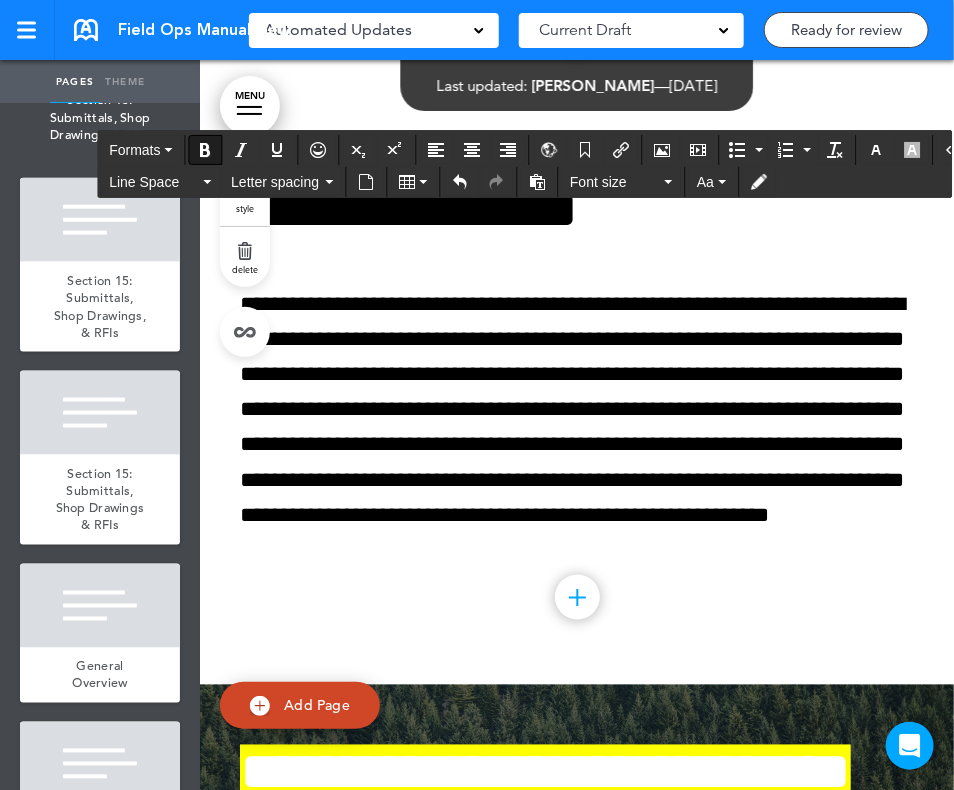 click on "**********" at bounding box center (577, -800) 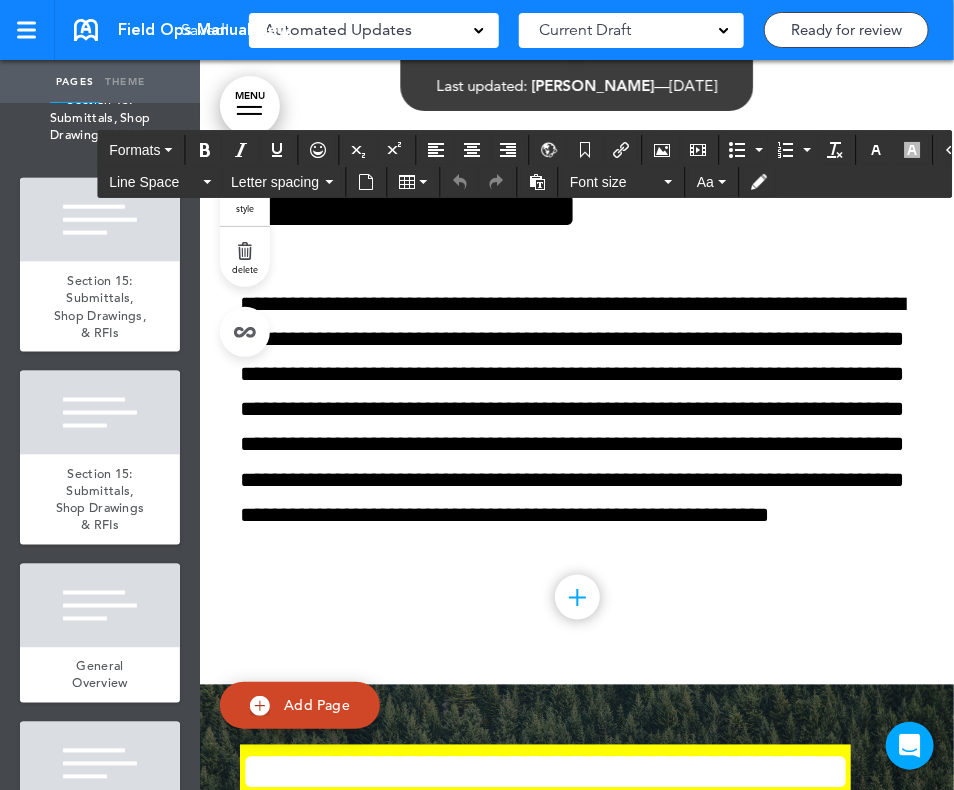 click at bounding box center [892, 150] 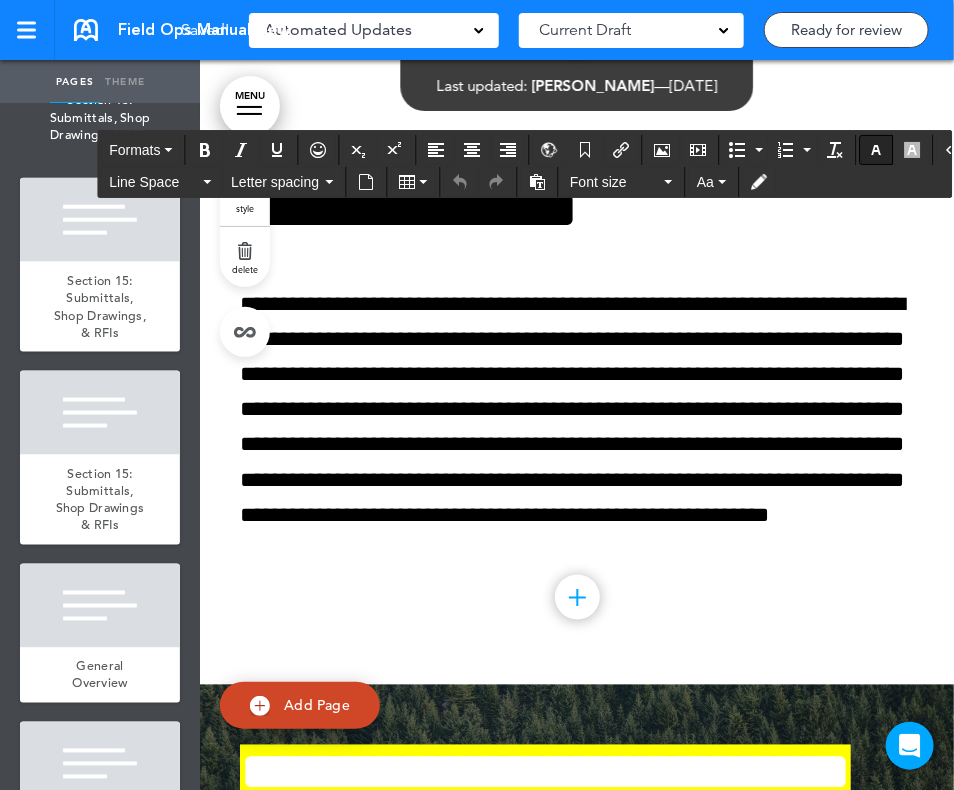 click at bounding box center (876, 150) 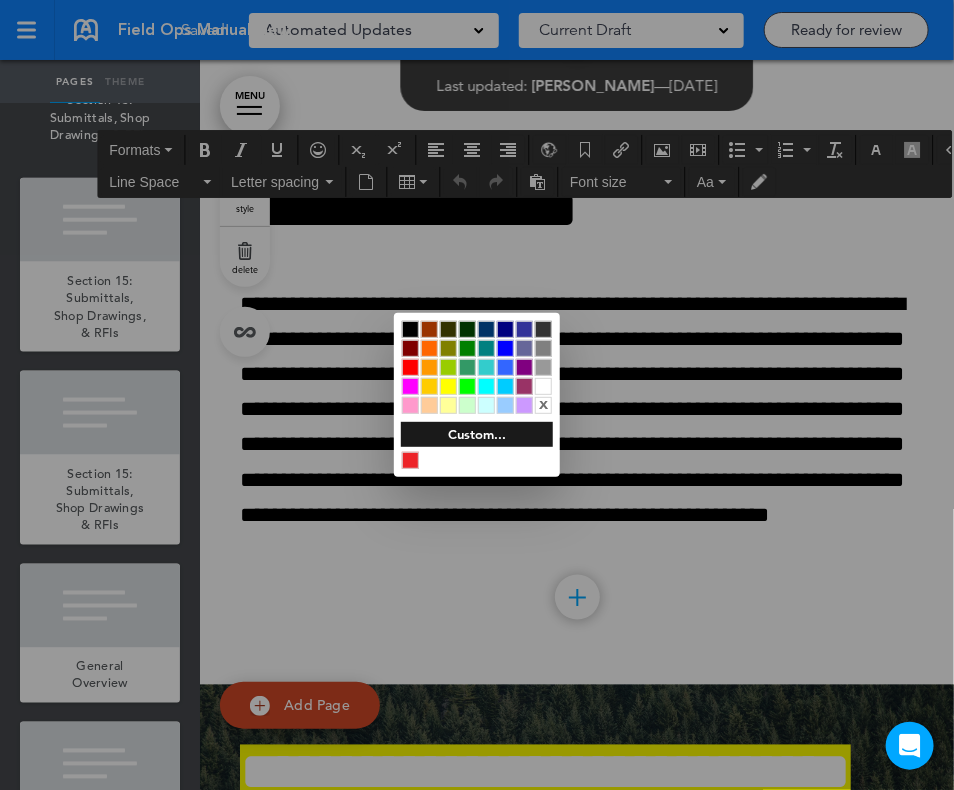 click at bounding box center [543, 386] 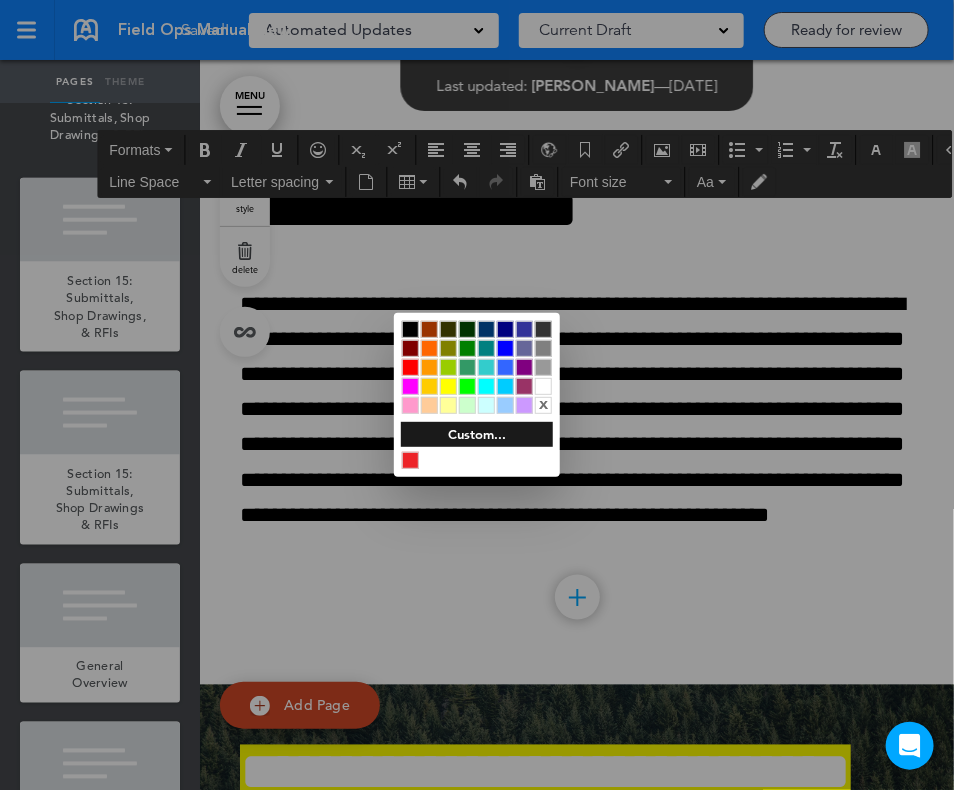 click at bounding box center [477, 395] 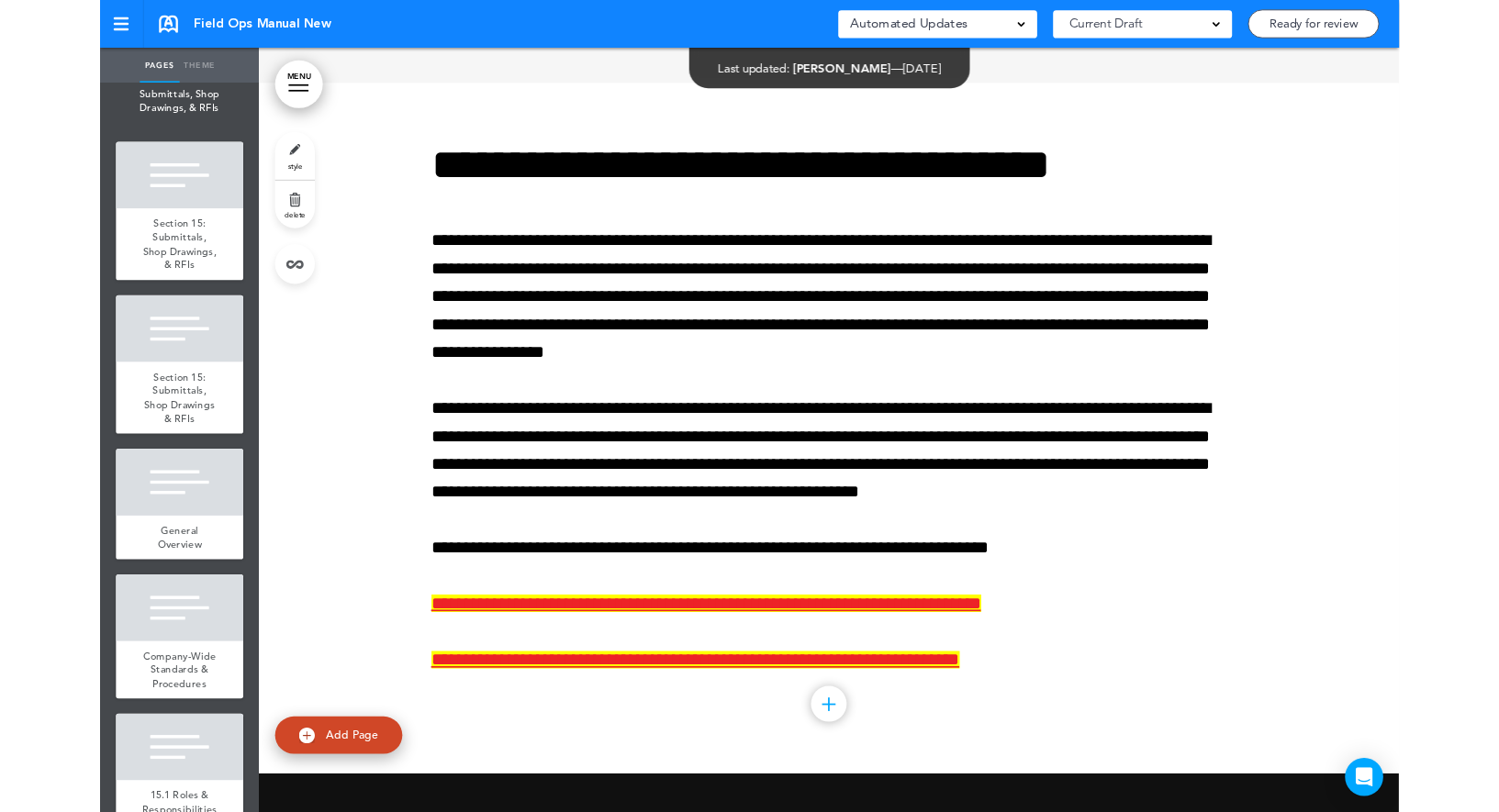 scroll, scrollTop: 40089, scrollLeft: 0, axis: vertical 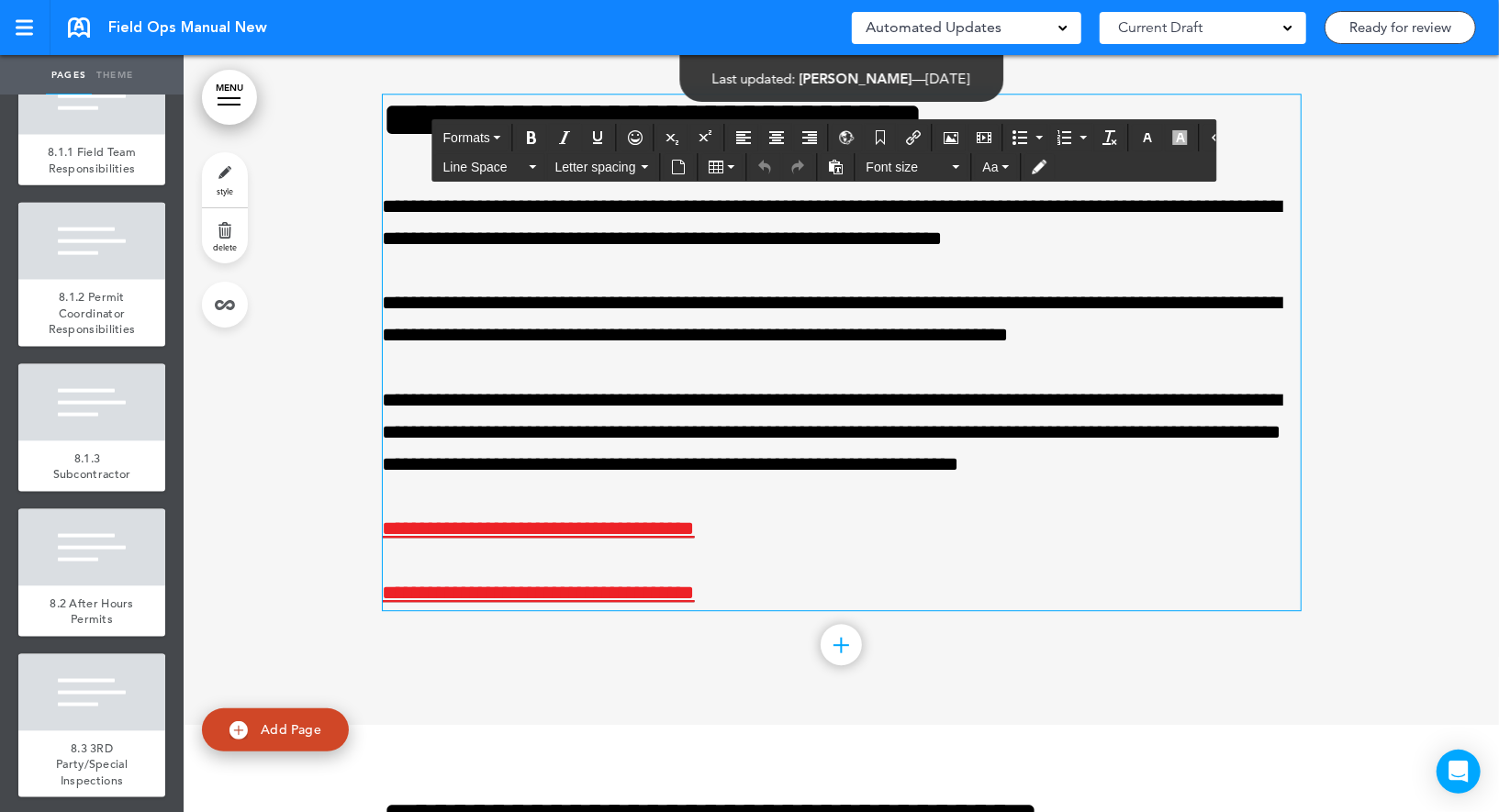 click on "**********" at bounding box center (842, 433) 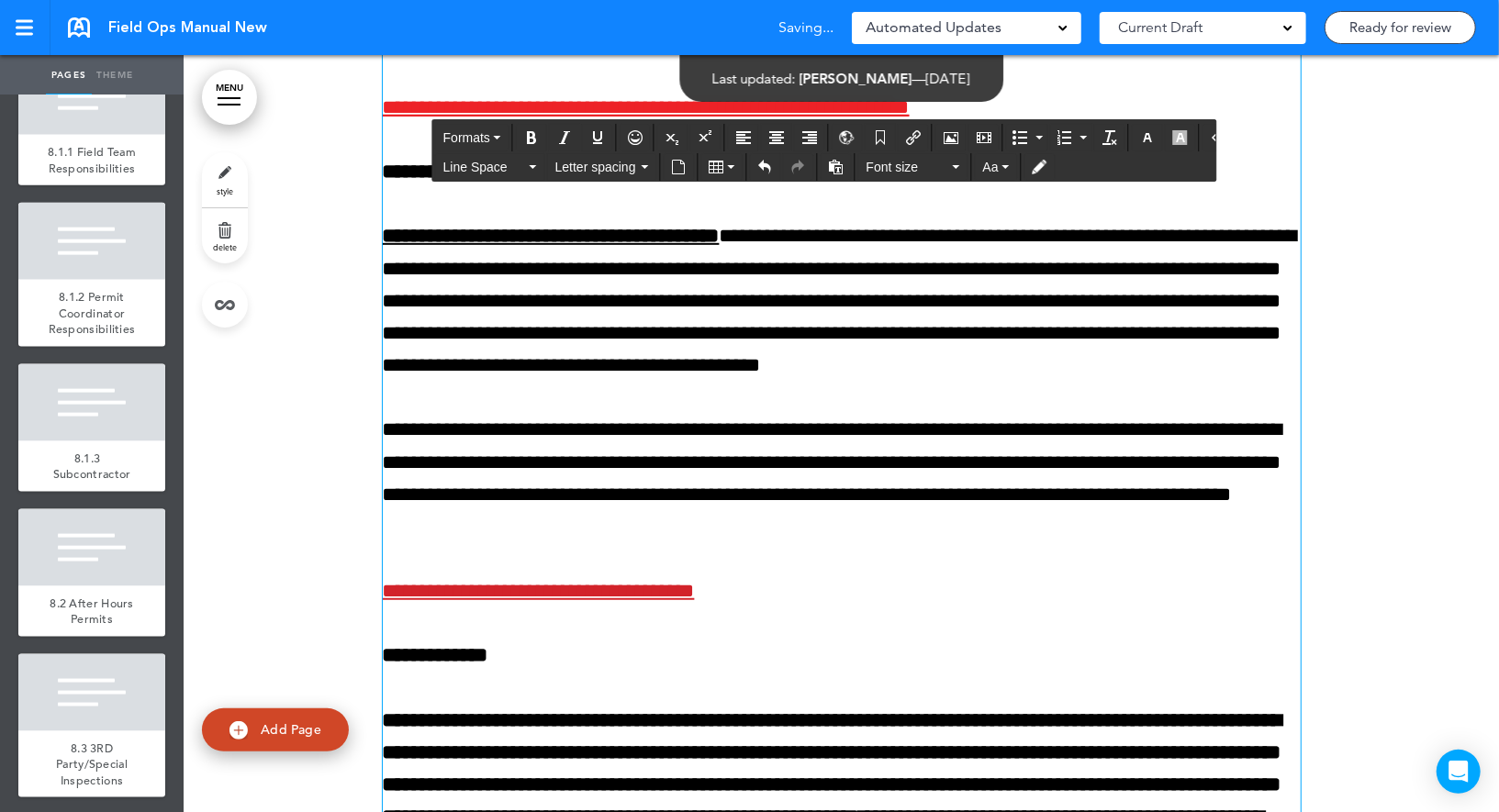 scroll, scrollTop: 14155, scrollLeft: 0, axis: vertical 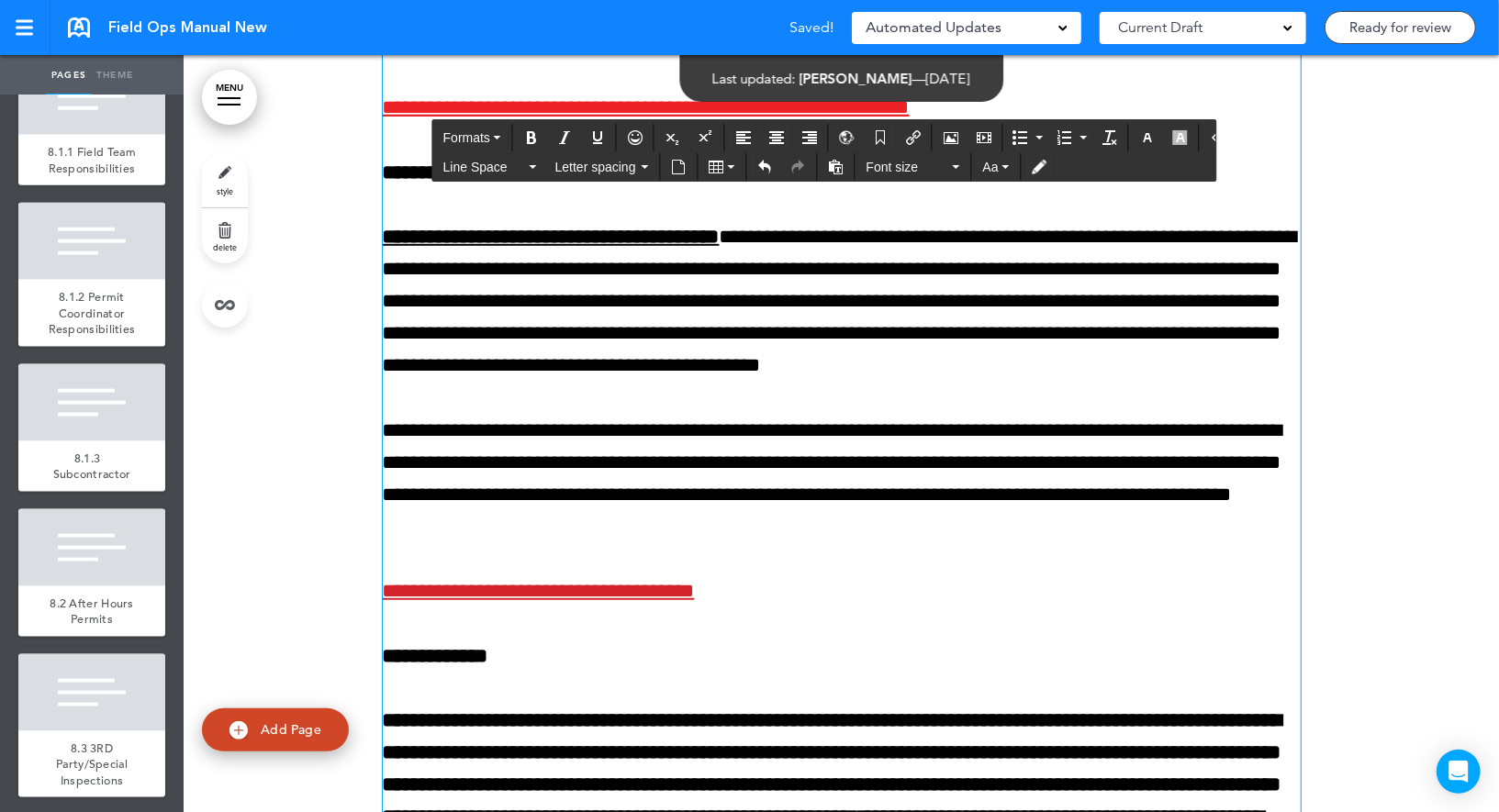 click on "**********" at bounding box center (842, 302) 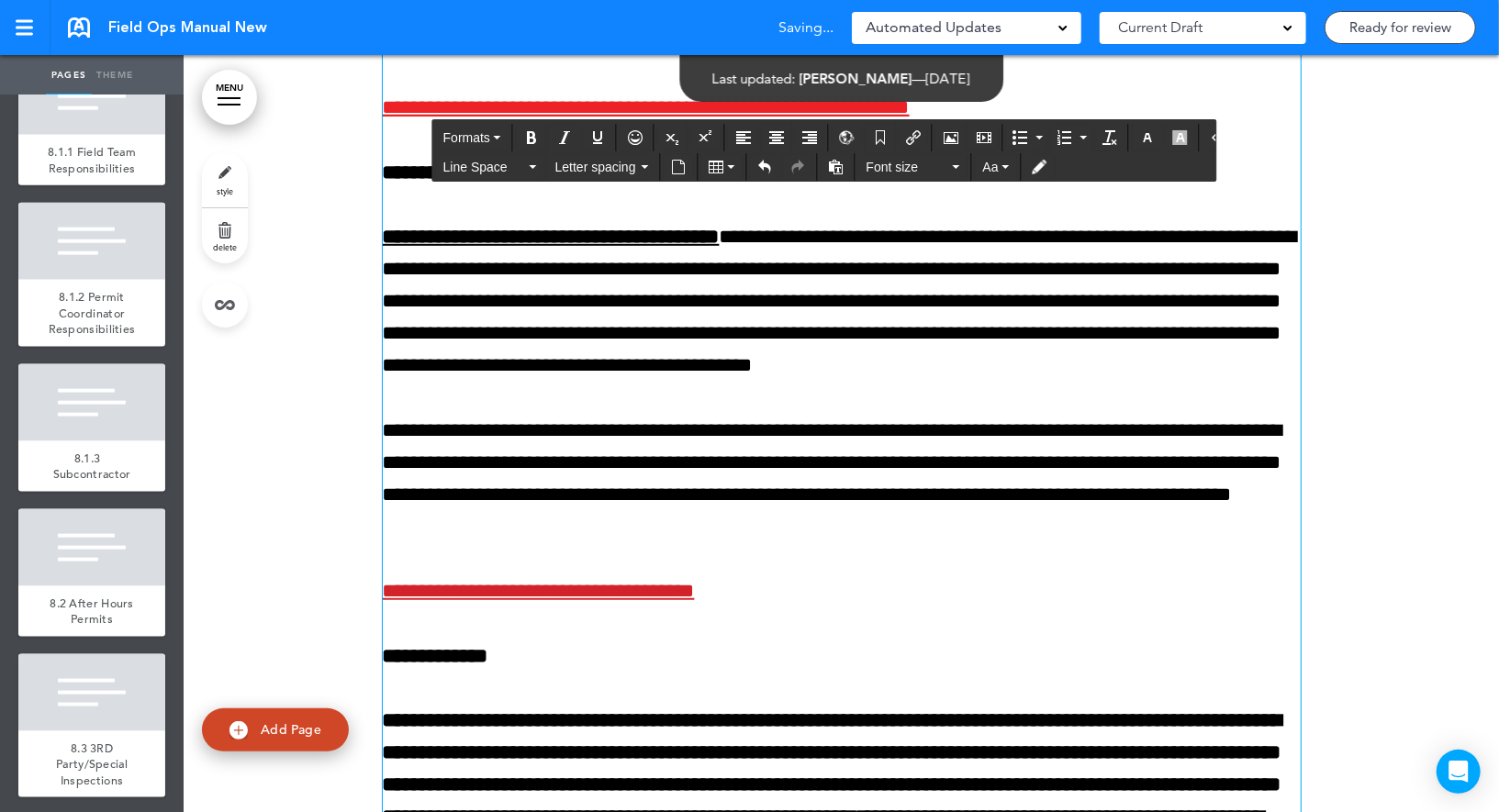 scroll, scrollTop: 32269, scrollLeft: 0, axis: vertical 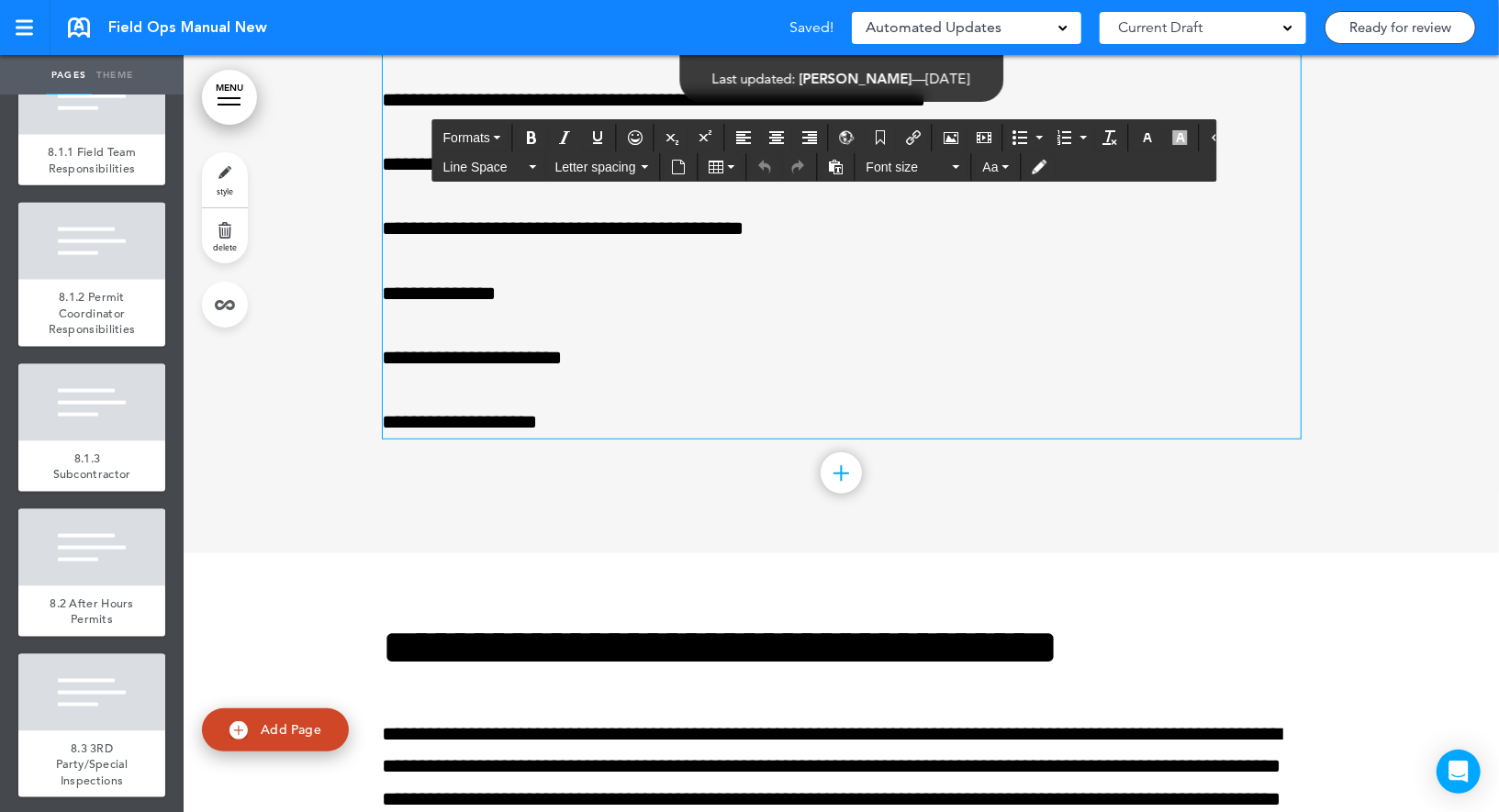 drag, startPoint x: 664, startPoint y: 429, endPoint x: 594, endPoint y: 427, distance: 70.02857 